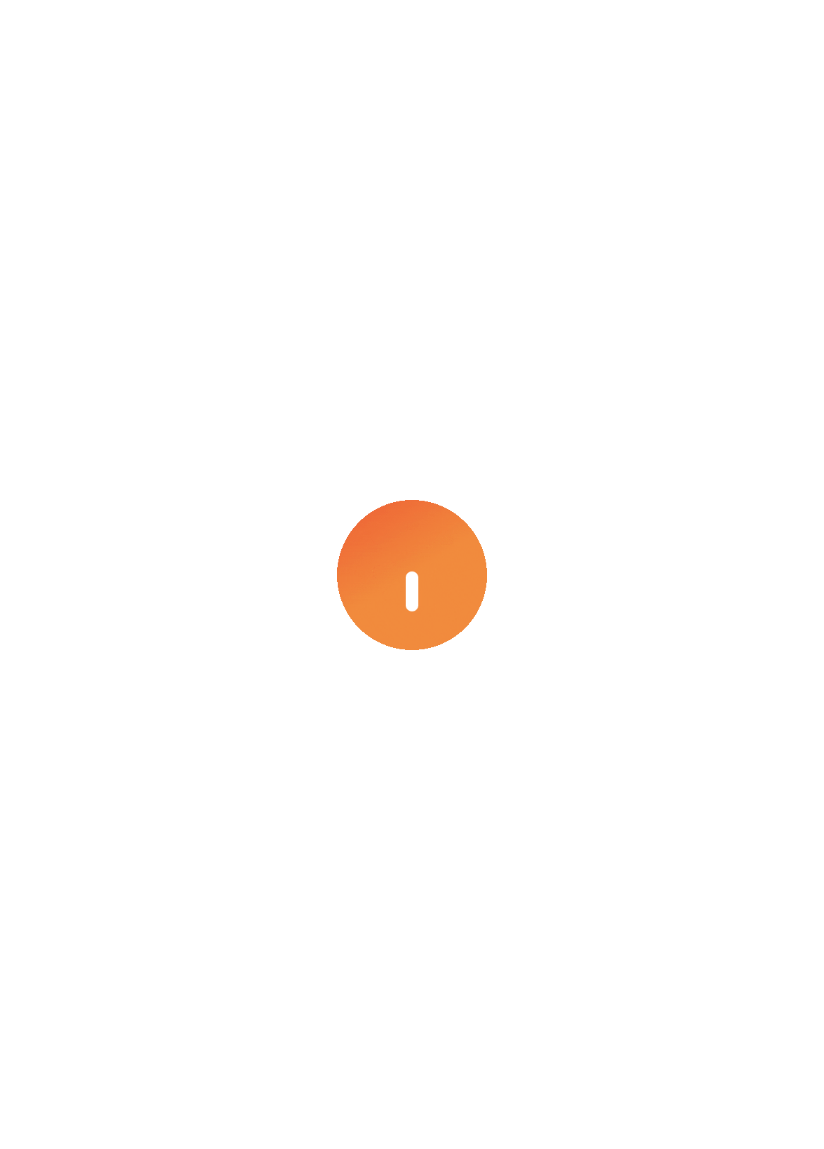 scroll, scrollTop: 0, scrollLeft: 0, axis: both 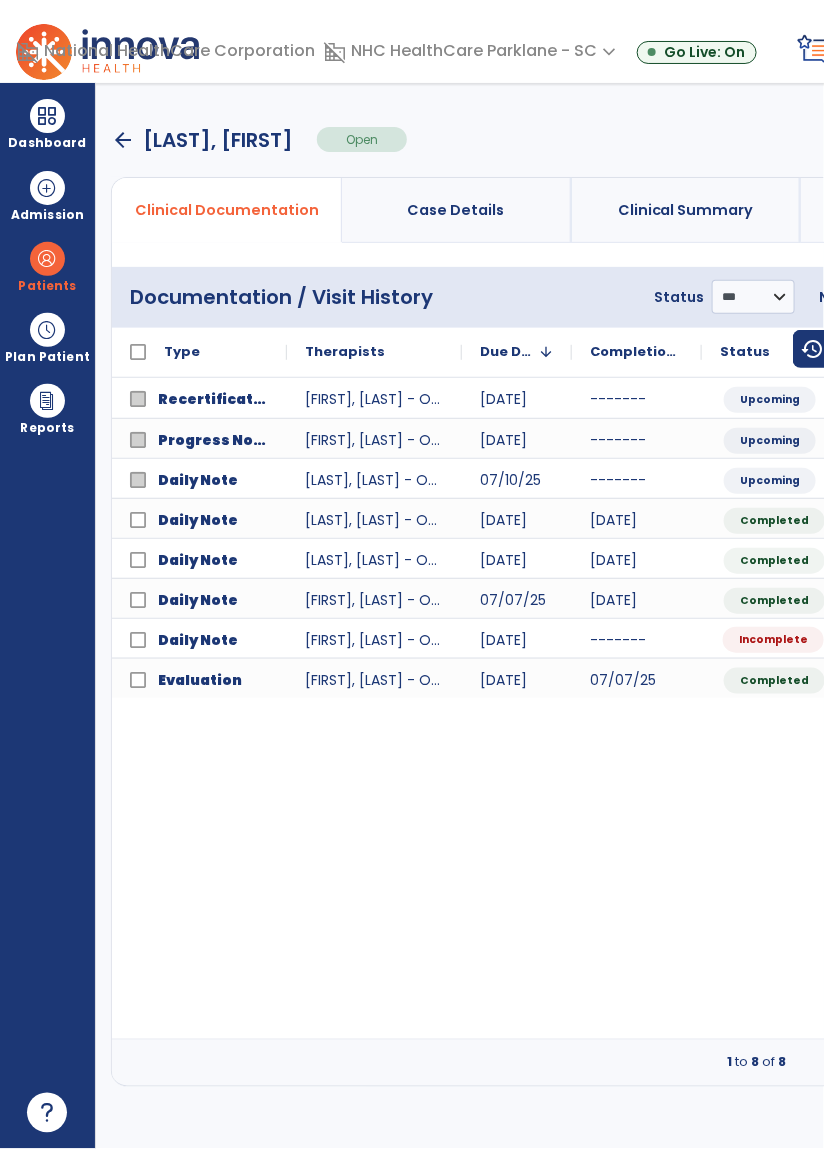 click on "Incomplete" at bounding box center (773, 640) 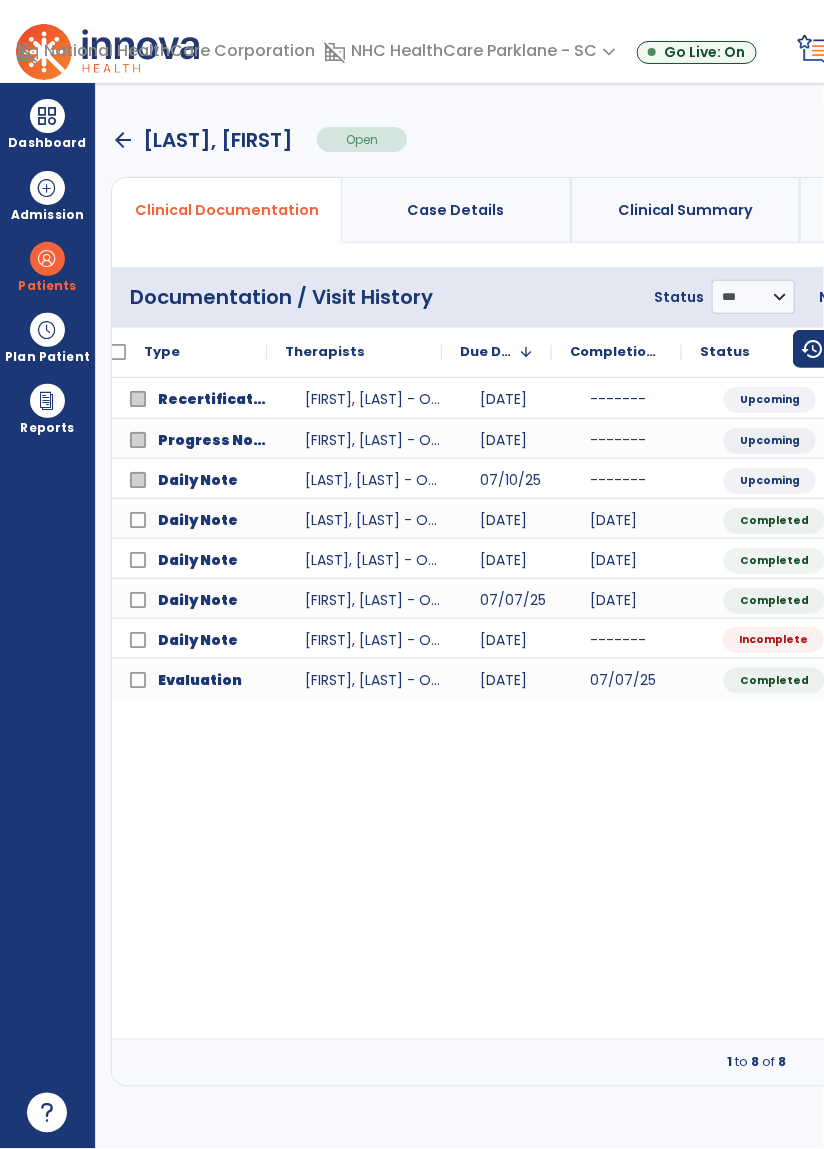 scroll, scrollTop: 0, scrollLeft: 20, axis: horizontal 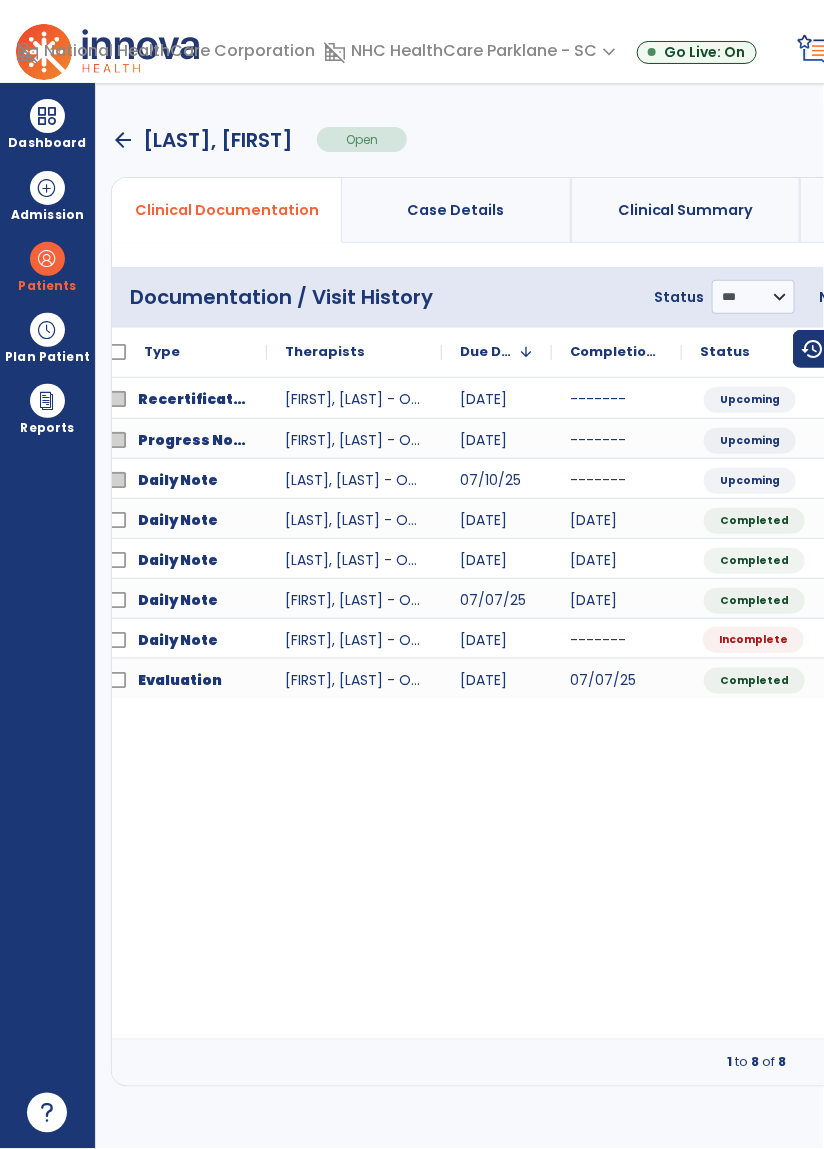 click on "Incomplete" at bounding box center [753, 640] 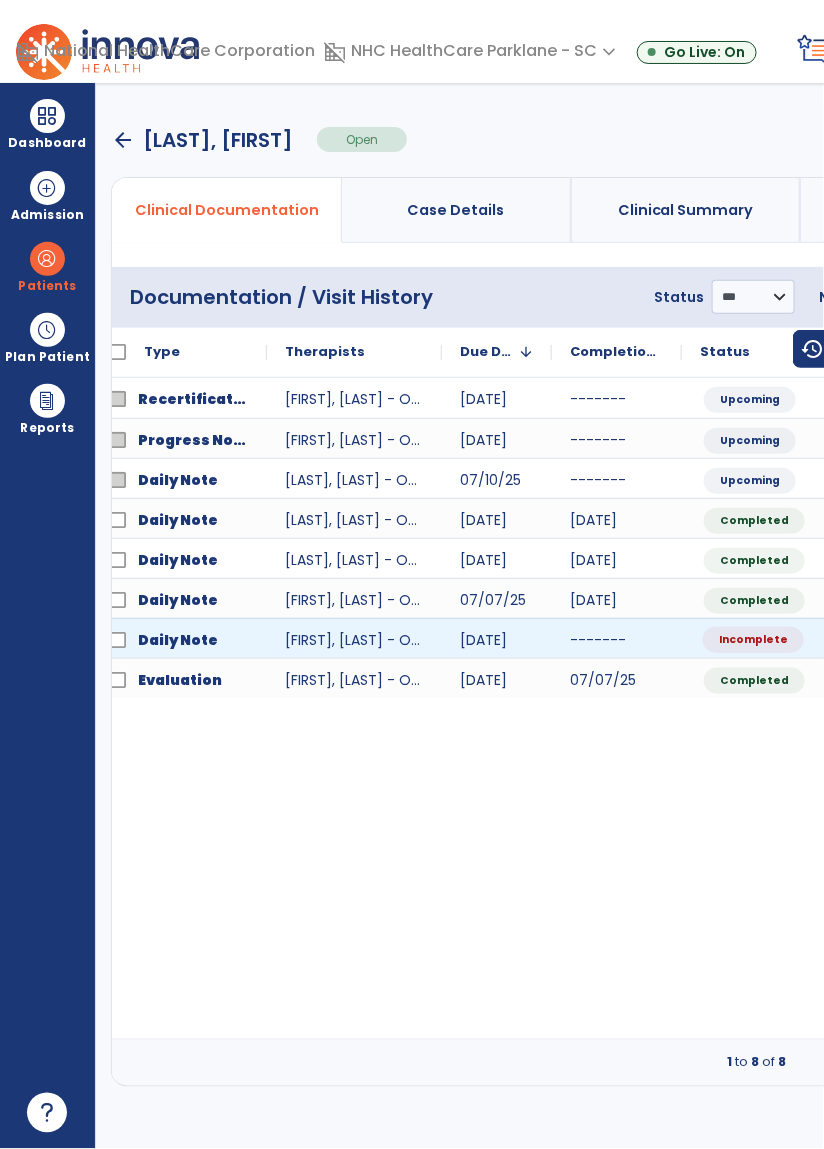 click on "Incomplete" at bounding box center (832, 639) 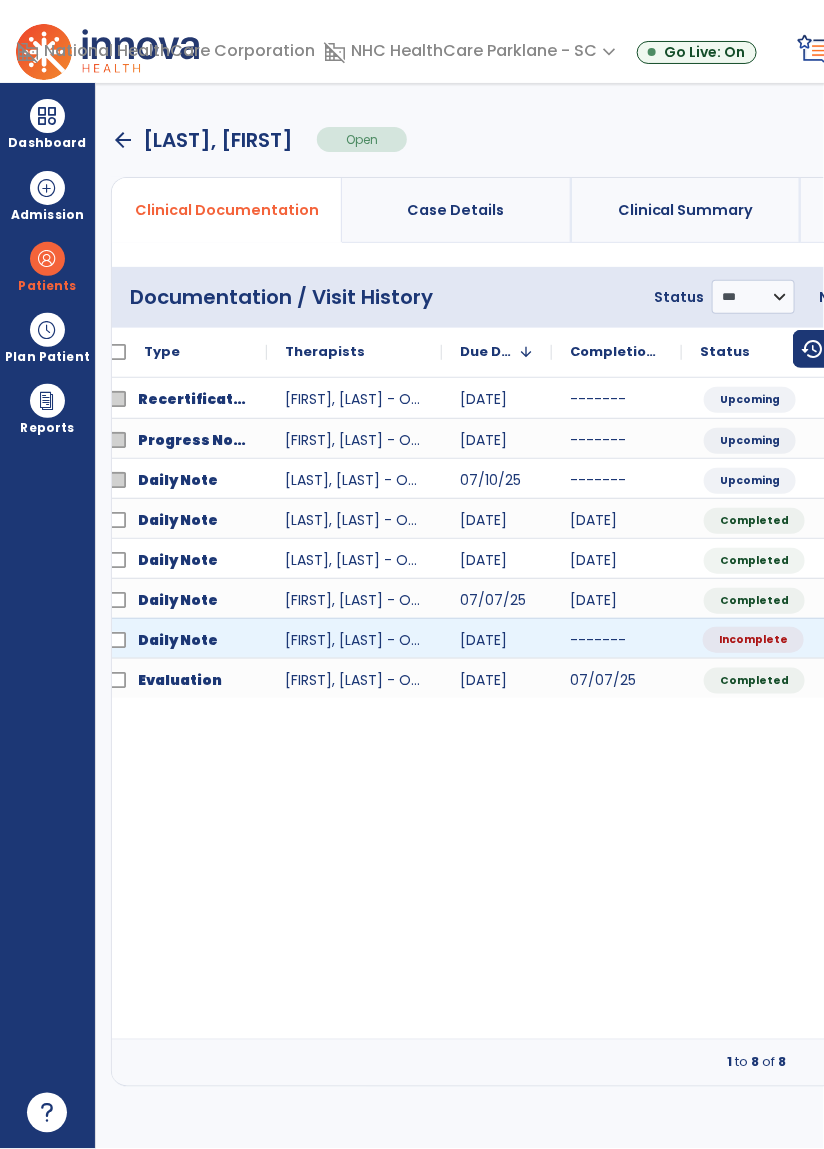 click on "Incomplete" at bounding box center (832, 639) 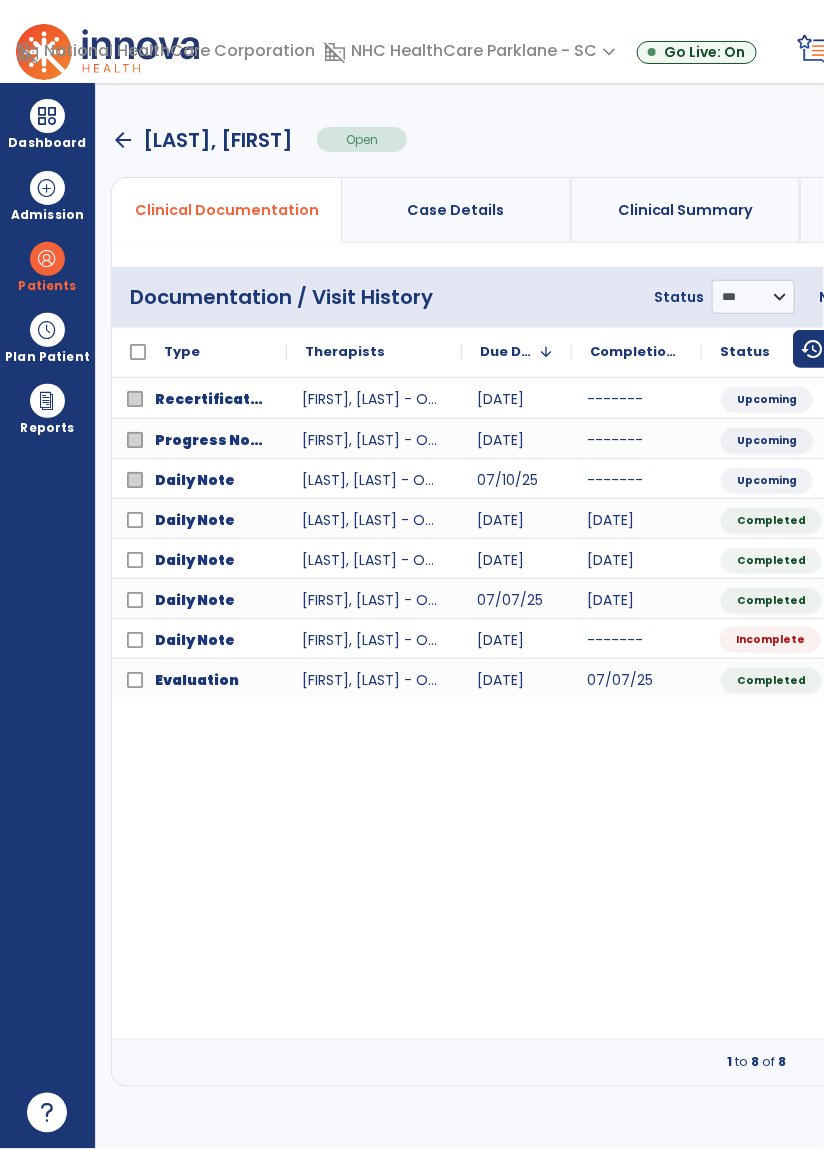 scroll, scrollTop: 0, scrollLeft: 0, axis: both 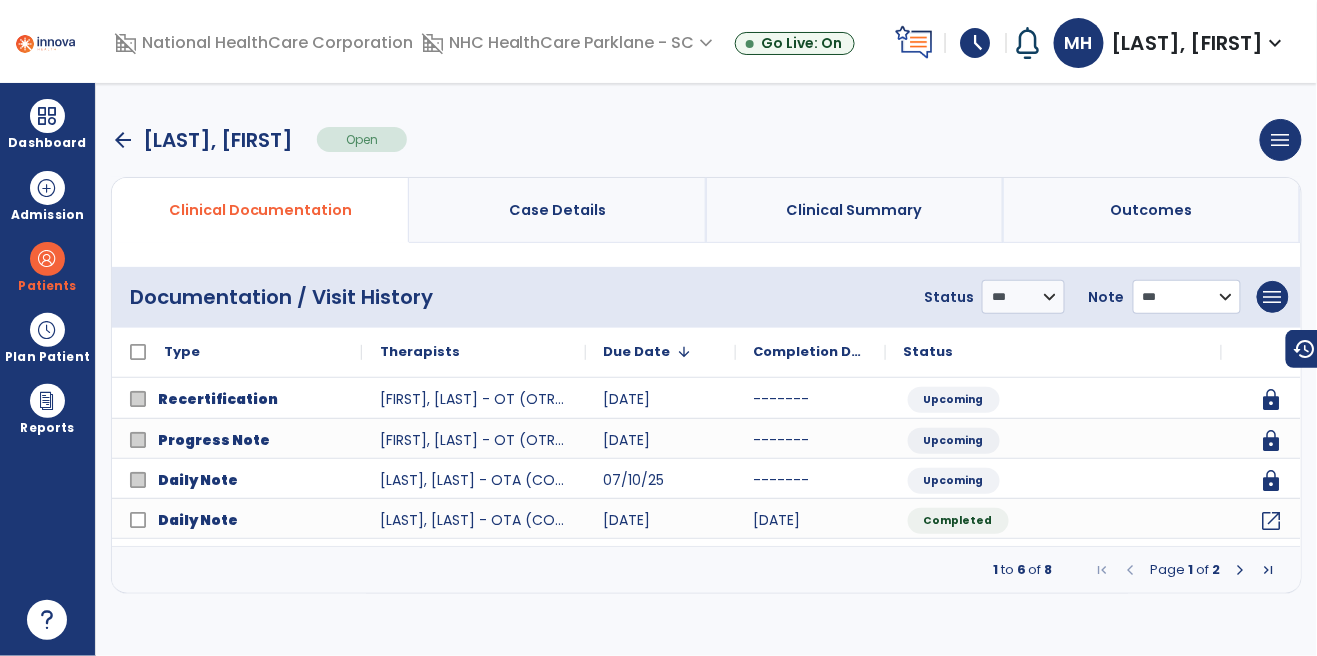 click on "**********" at bounding box center [1023, 297] 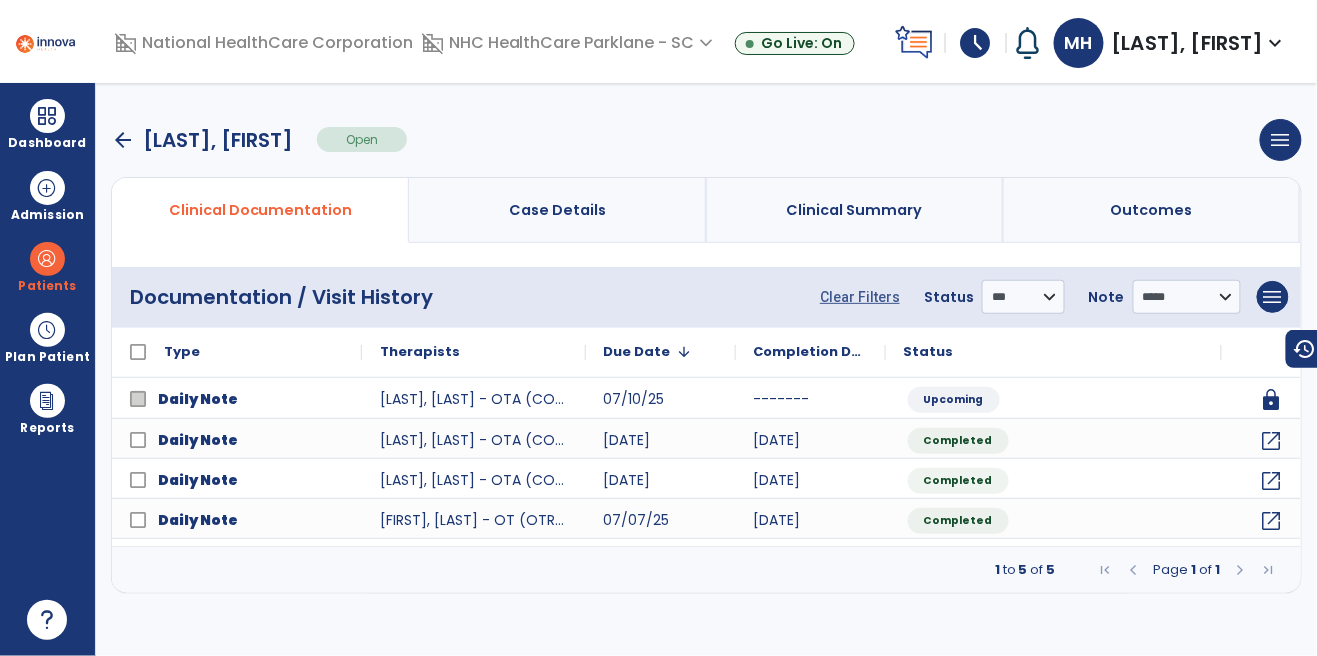 click on "open_in_new" at bounding box center [1273, 560] 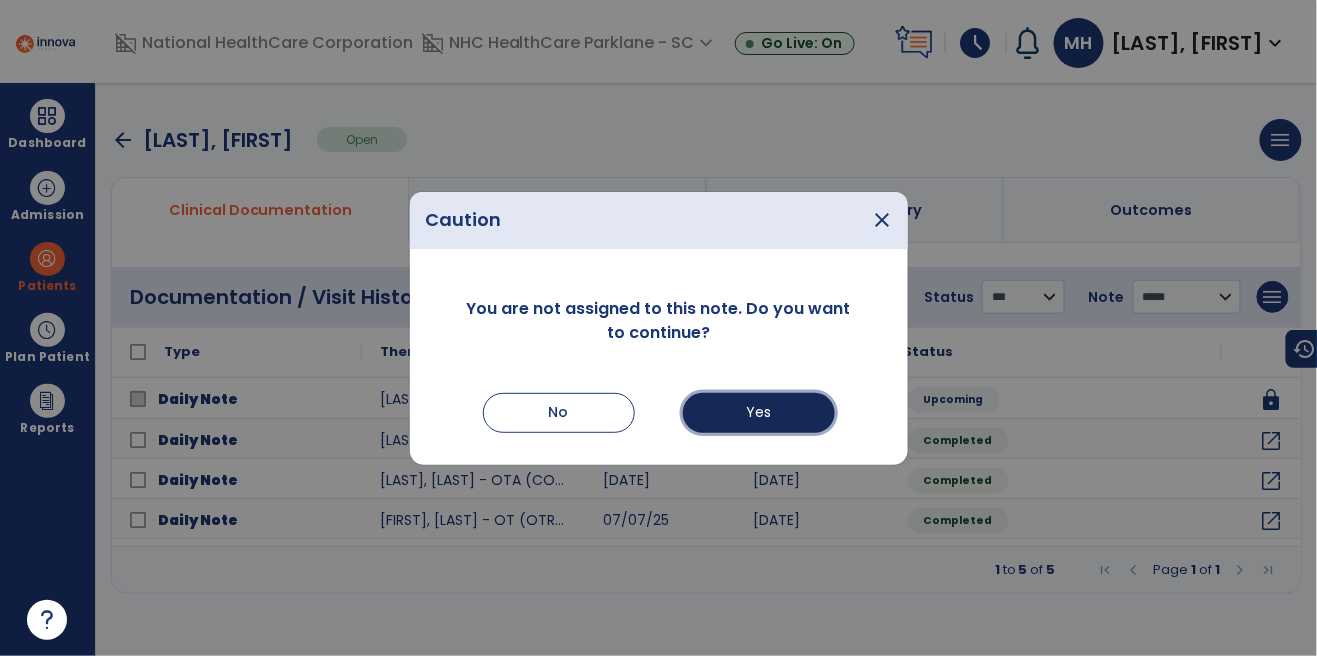click on "Yes" at bounding box center (759, 413) 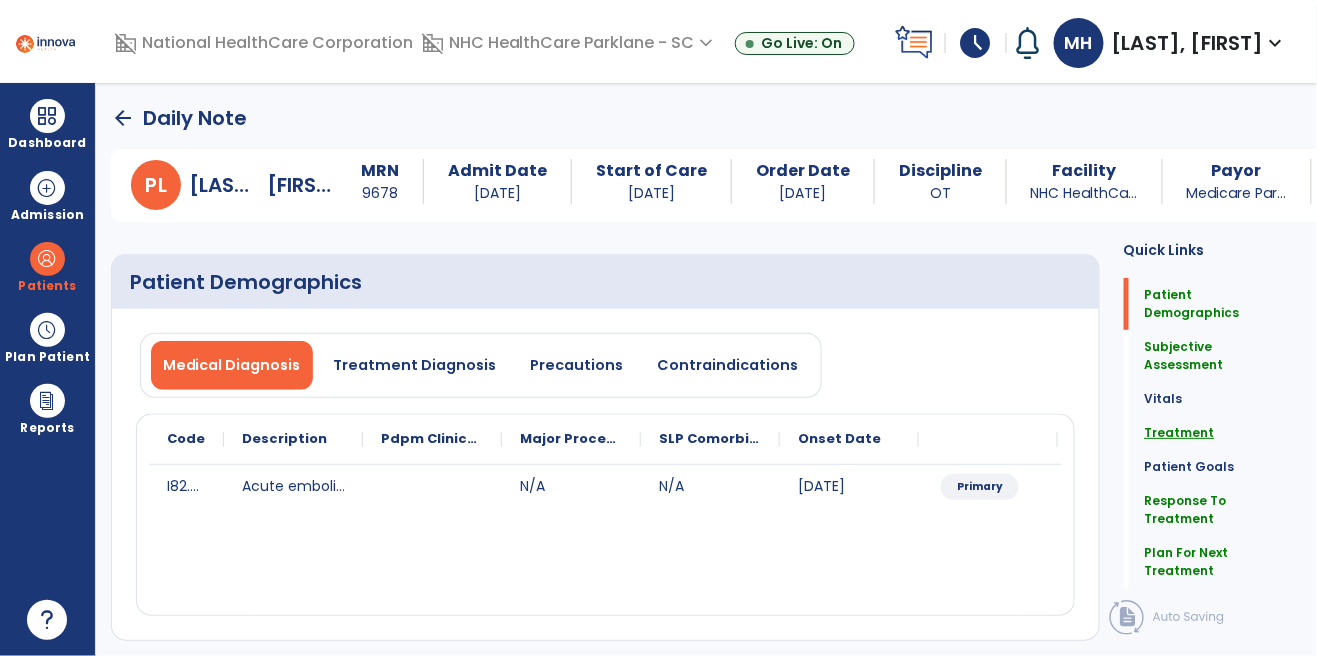 click on "Treatment" at bounding box center (1216, 304) 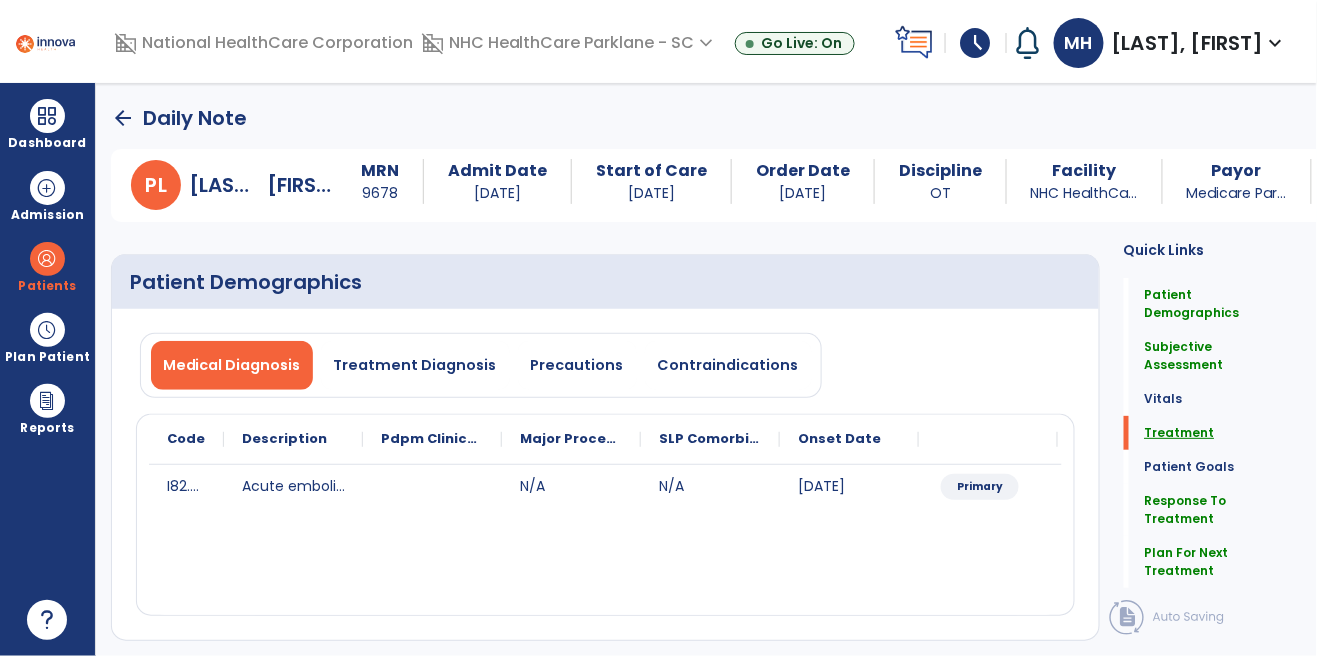 scroll, scrollTop: 79, scrollLeft: 0, axis: vertical 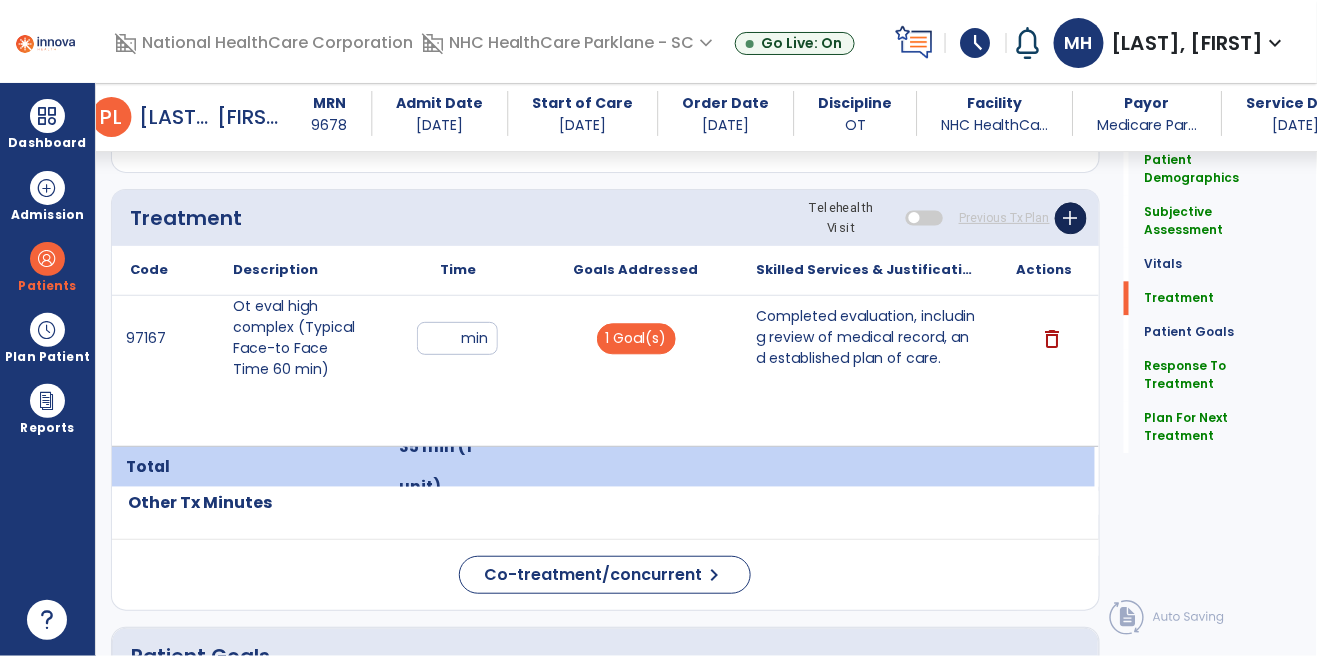 click on "add" at bounding box center [1071, 218] 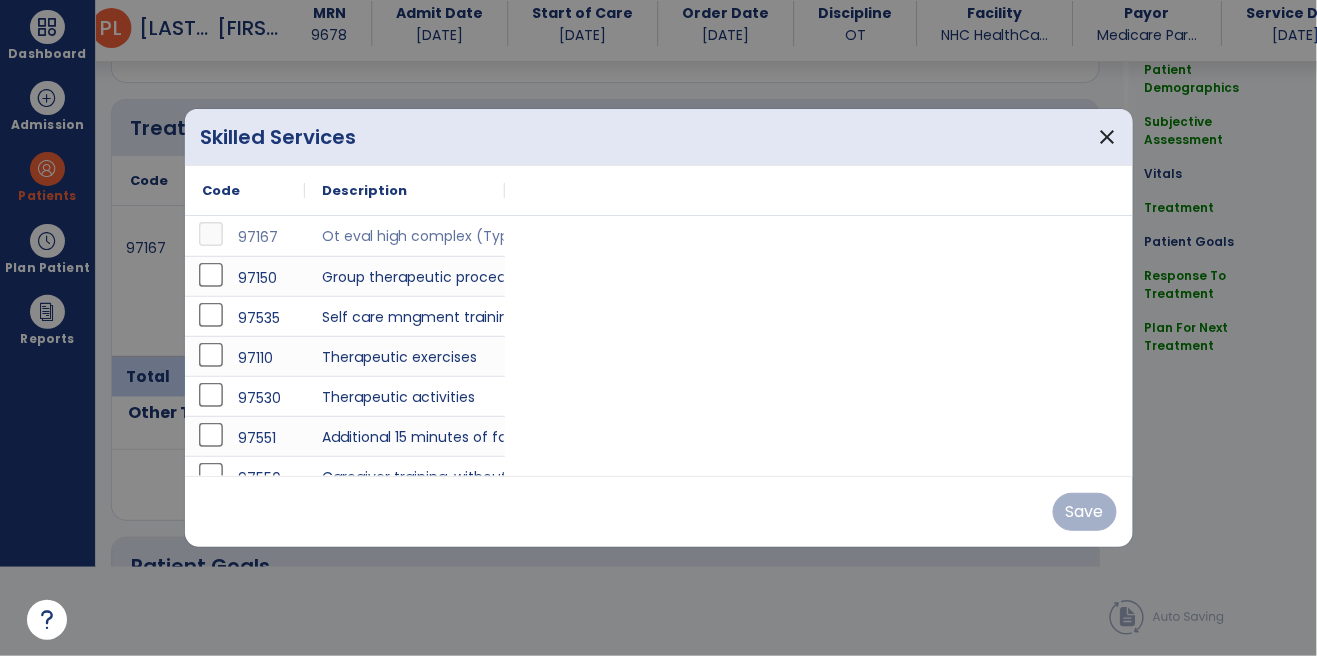 scroll, scrollTop: 0, scrollLeft: 0, axis: both 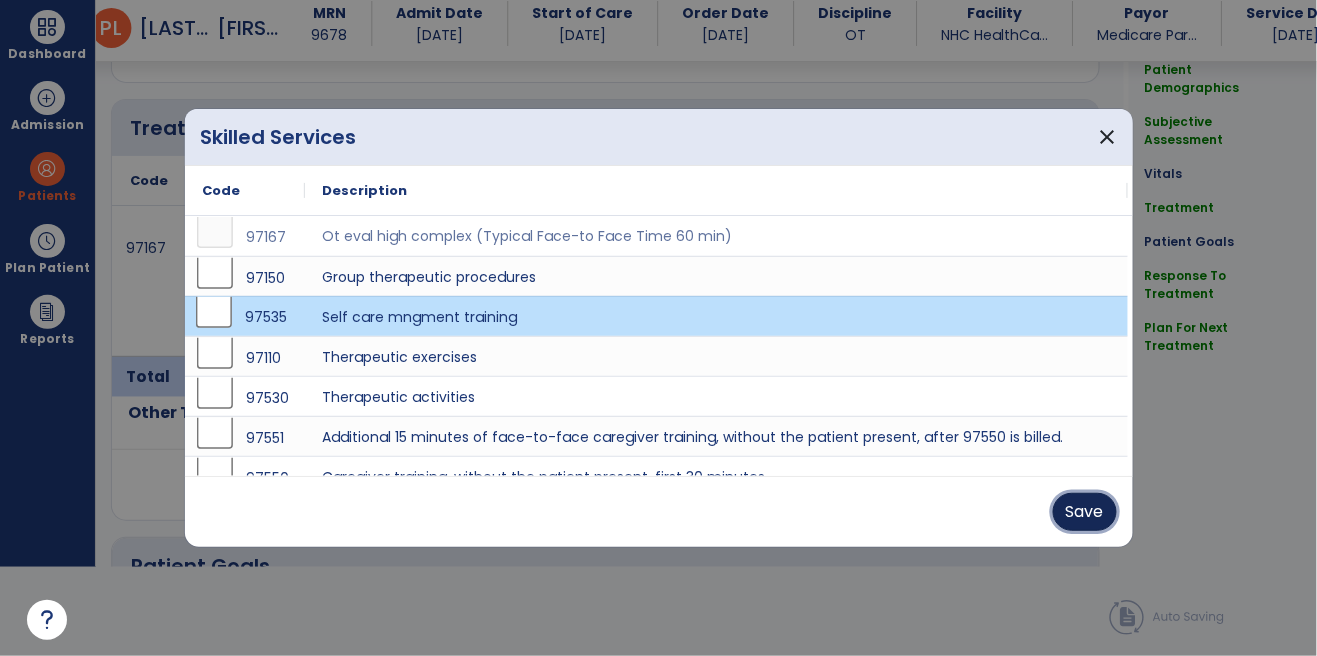 click on "Save" at bounding box center [1085, 512] 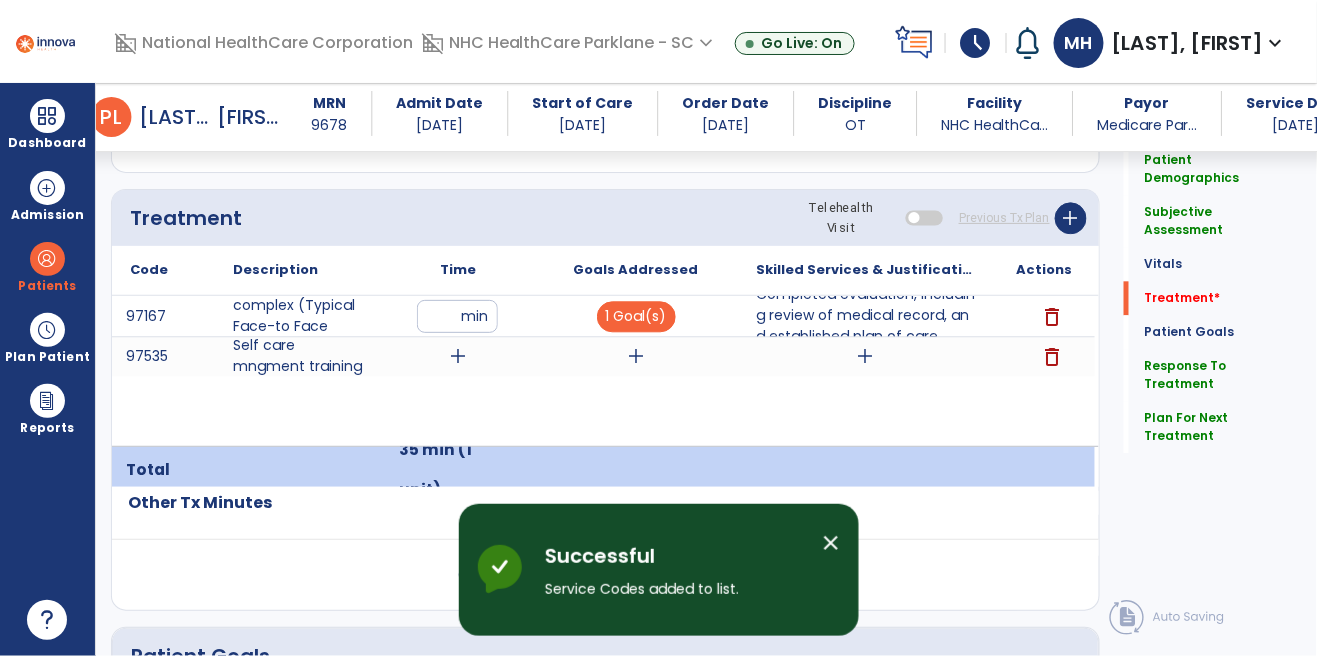 scroll, scrollTop: 89, scrollLeft: 0, axis: vertical 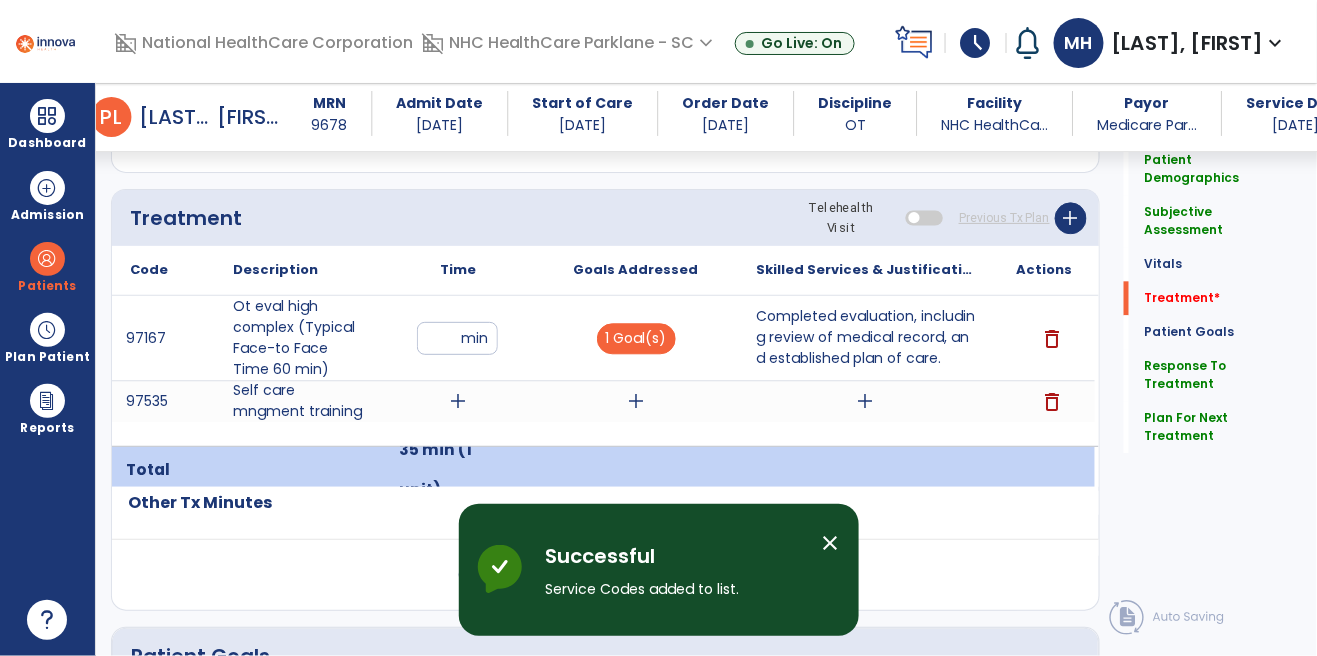 click on "add" at bounding box center (458, 401) 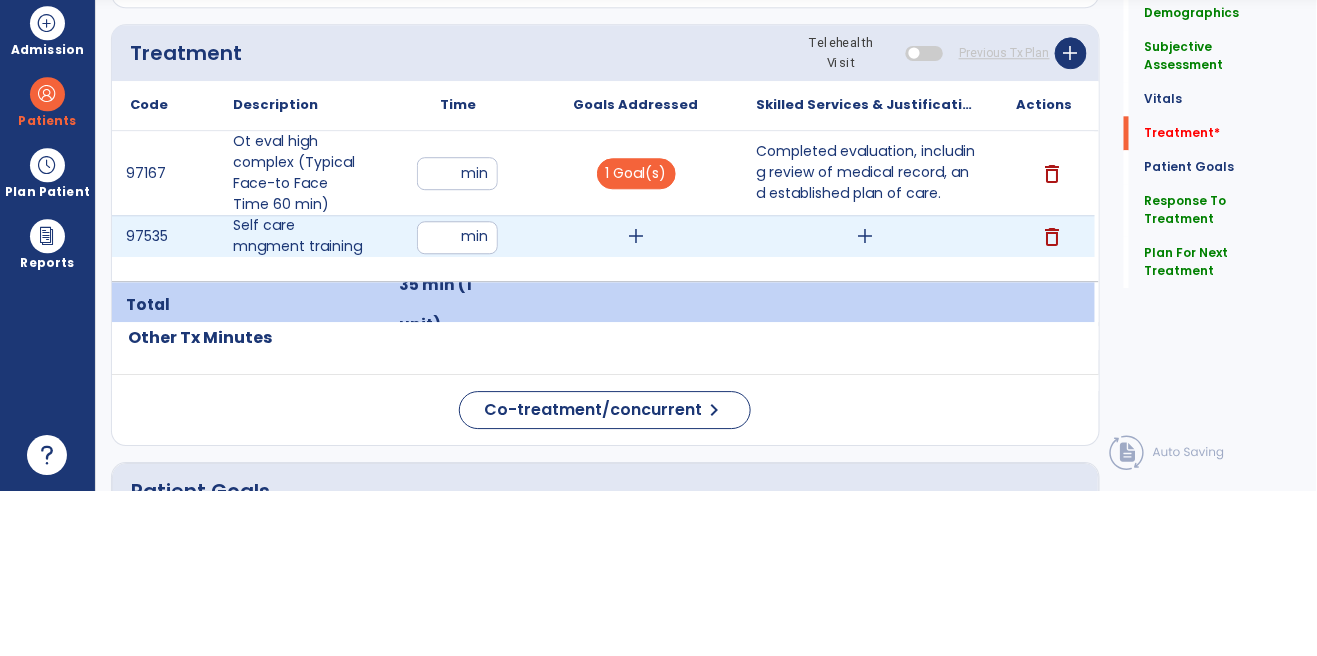 scroll, scrollTop: 89, scrollLeft: 0, axis: vertical 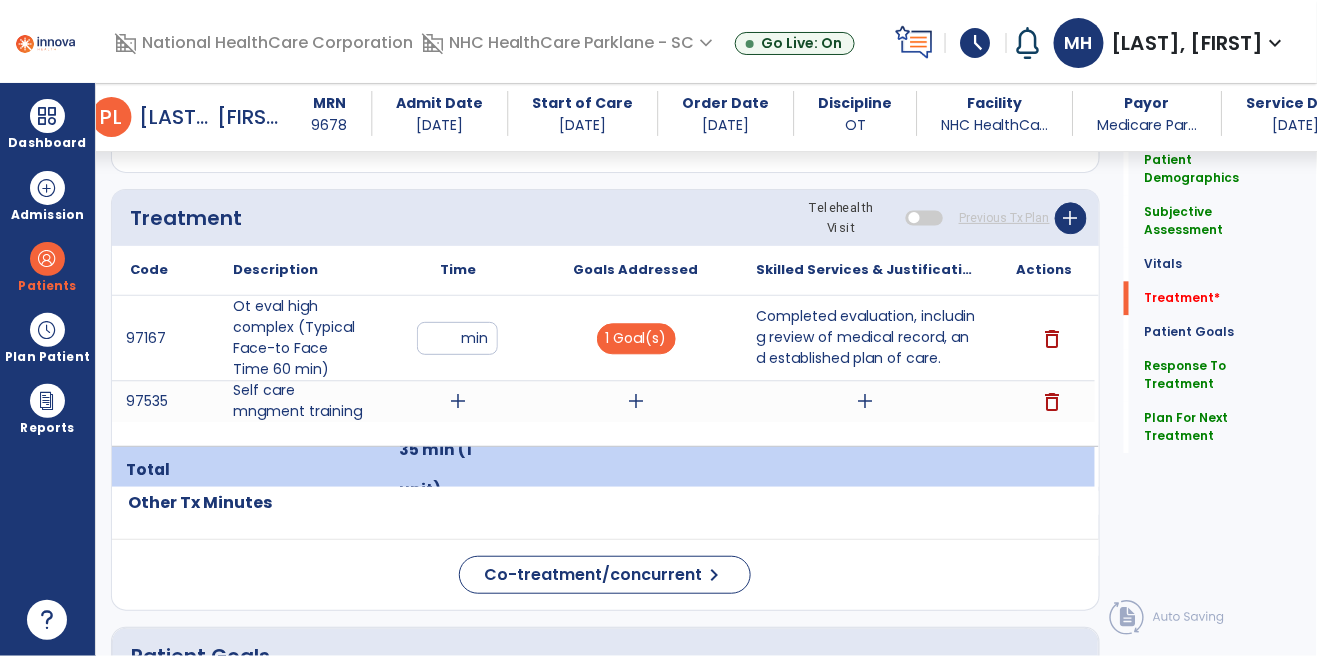 click on "add" at bounding box center (458, 401) 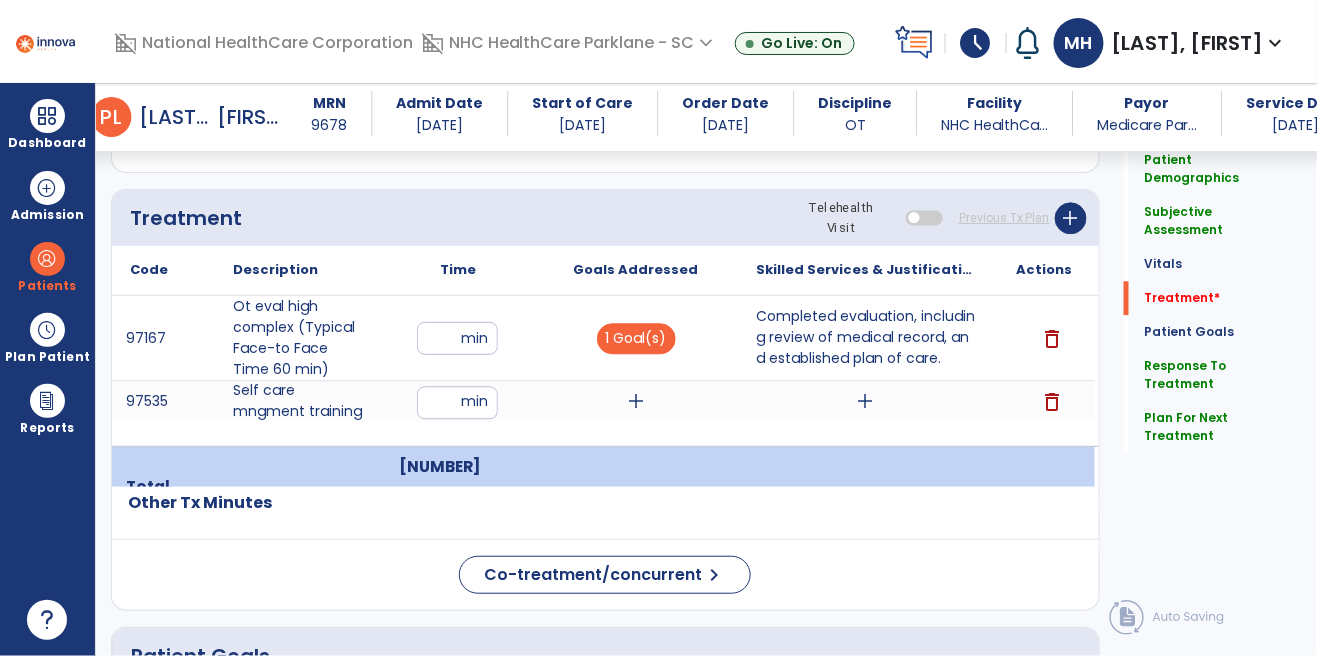 click on "add" at bounding box center (636, 401) 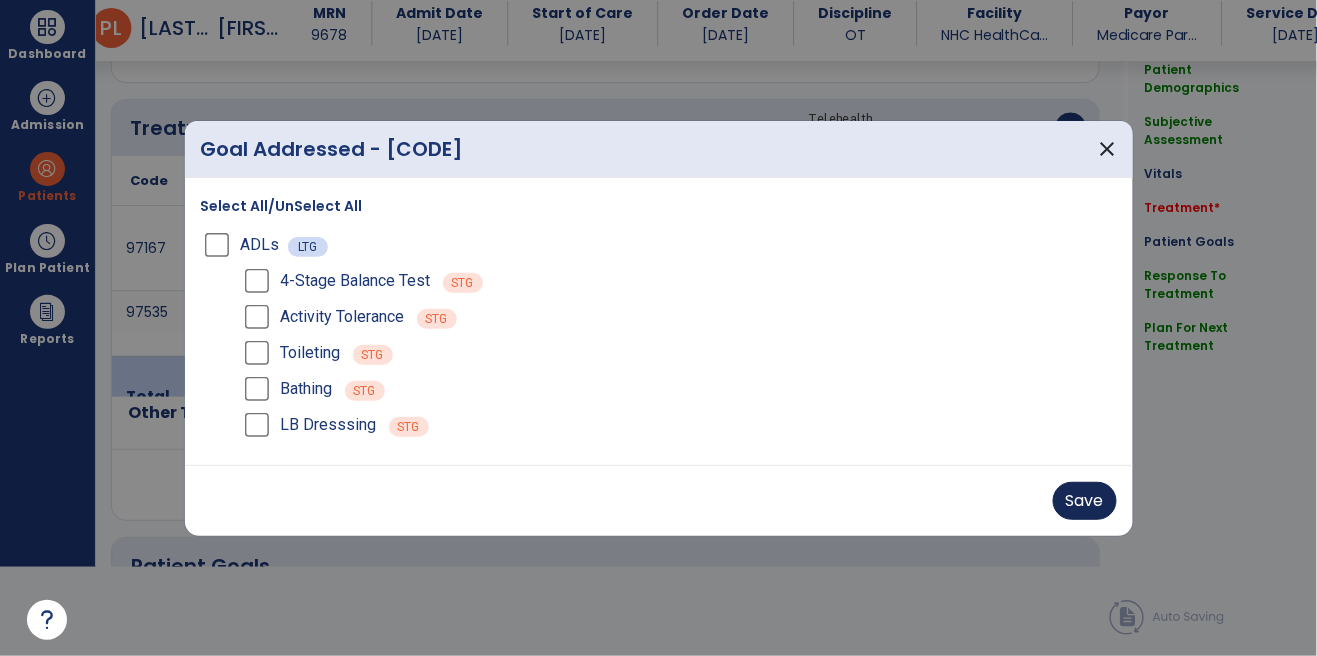 click on "Save" at bounding box center [1085, 501] 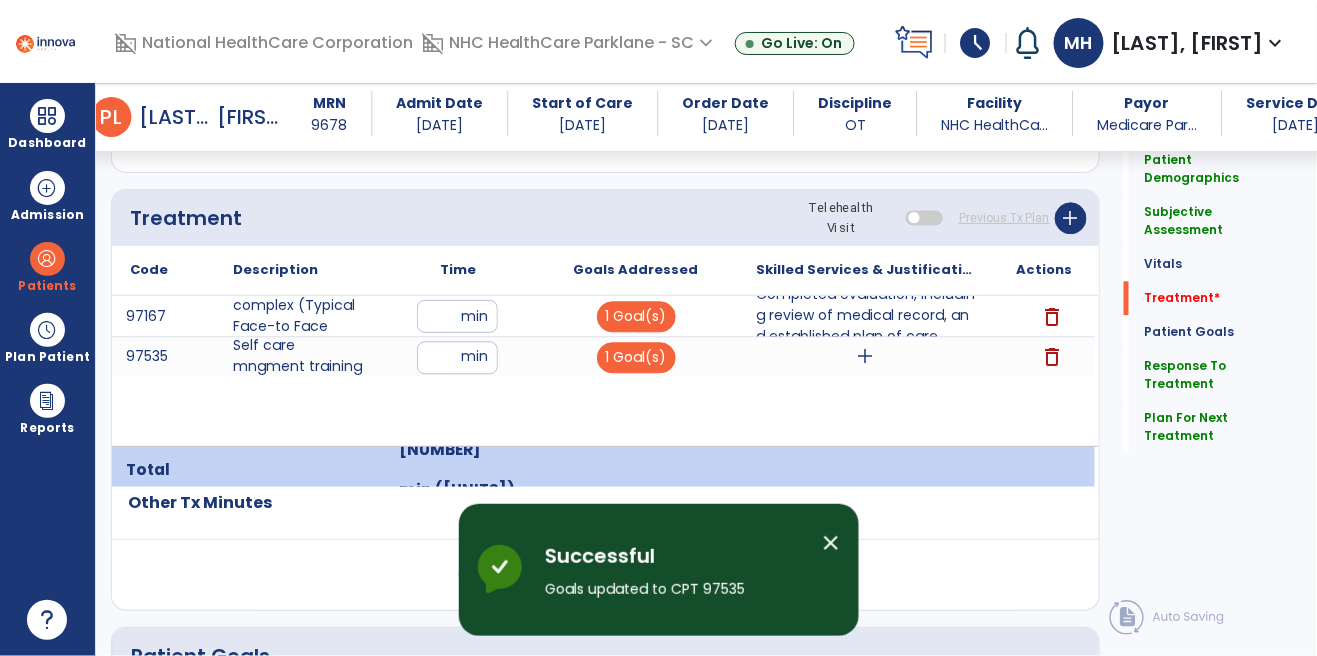 scroll, scrollTop: 89, scrollLeft: 0, axis: vertical 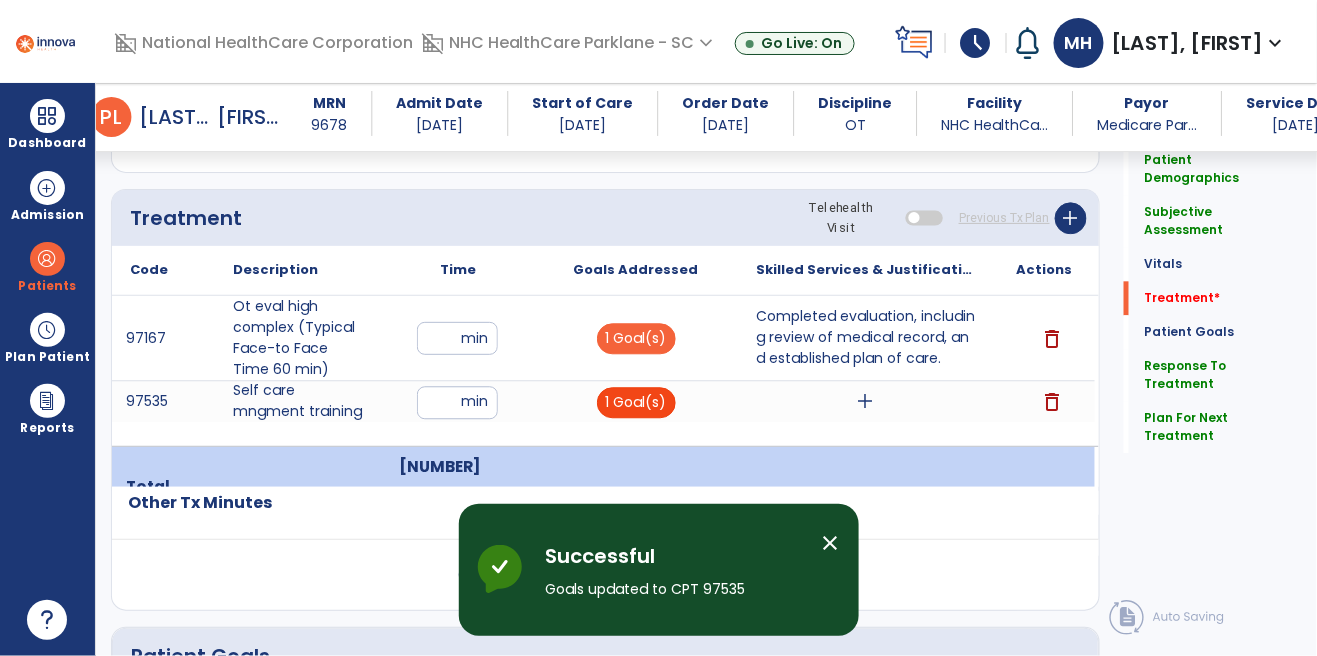 click on "1 Goal(s)" at bounding box center [636, 402] 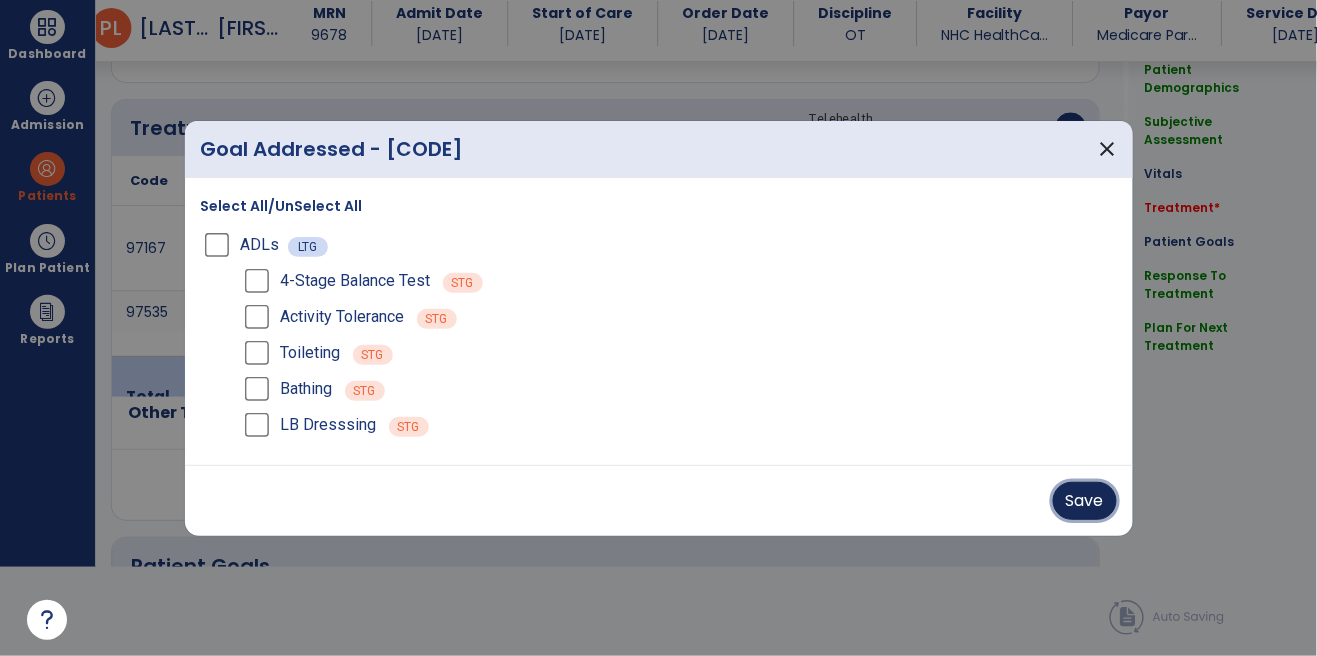 click on "Save" at bounding box center (1085, 501) 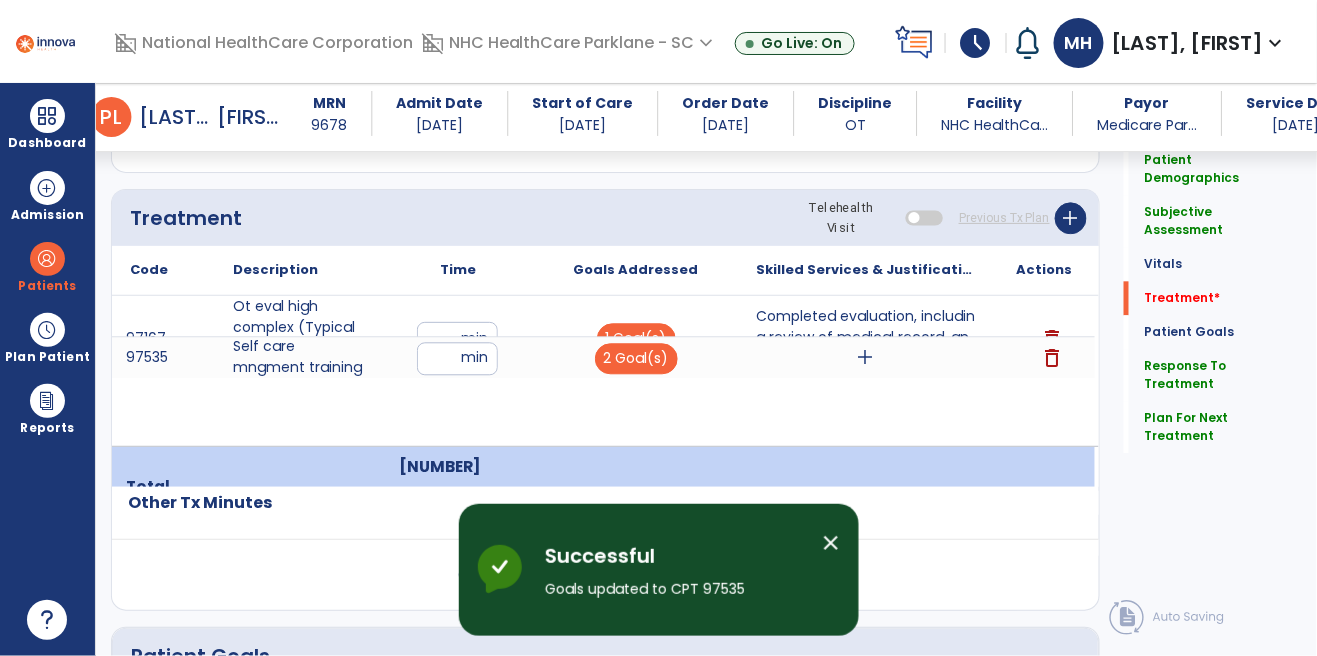 scroll, scrollTop: 89, scrollLeft: 0, axis: vertical 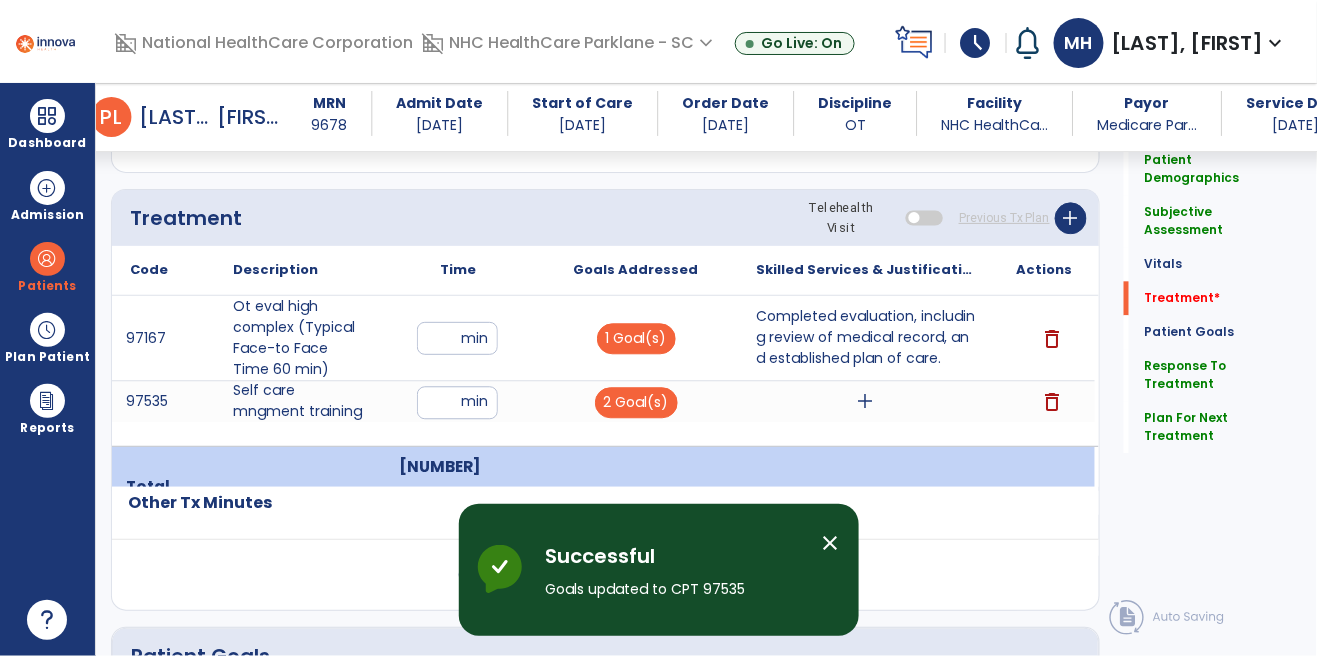 click on "add" at bounding box center (865, 401) 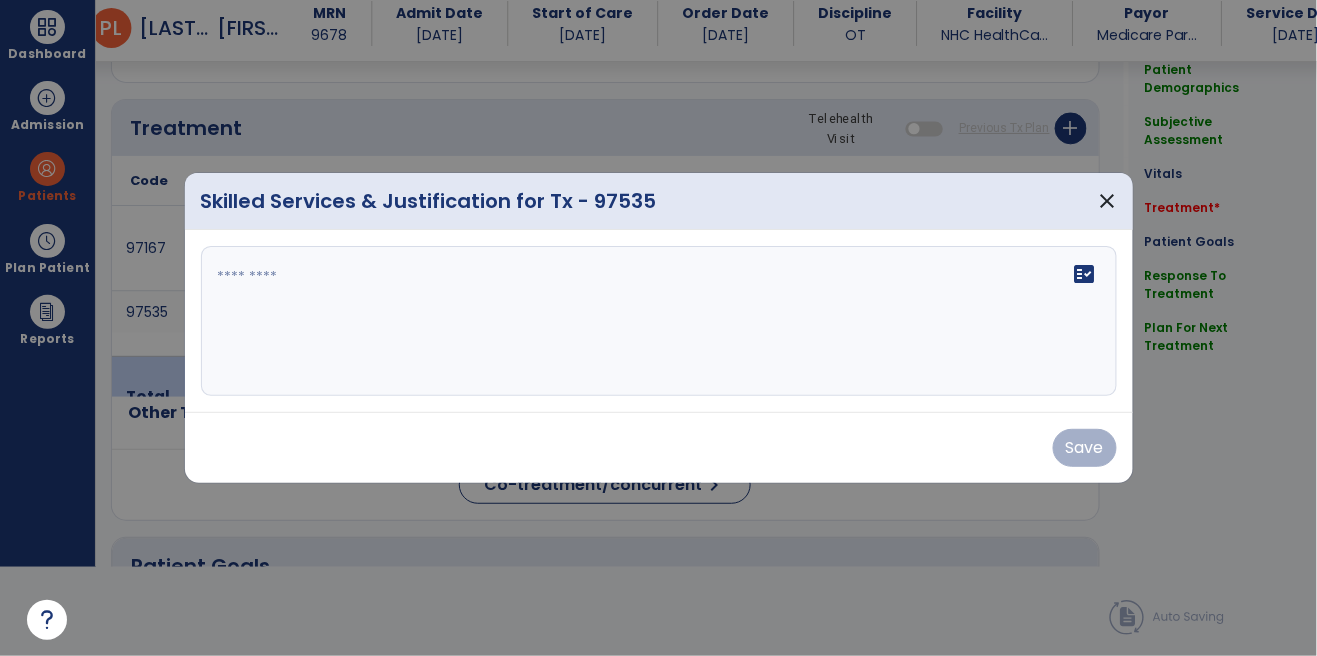 click at bounding box center [659, 321] 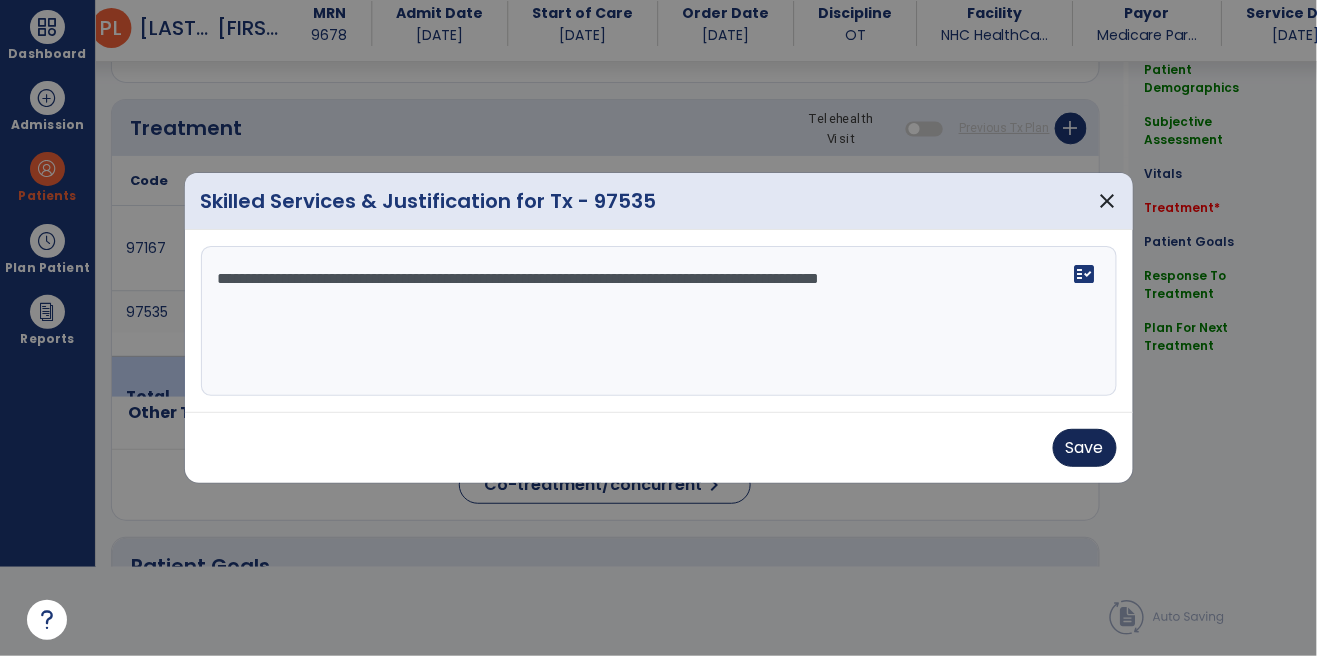 type on "**********" 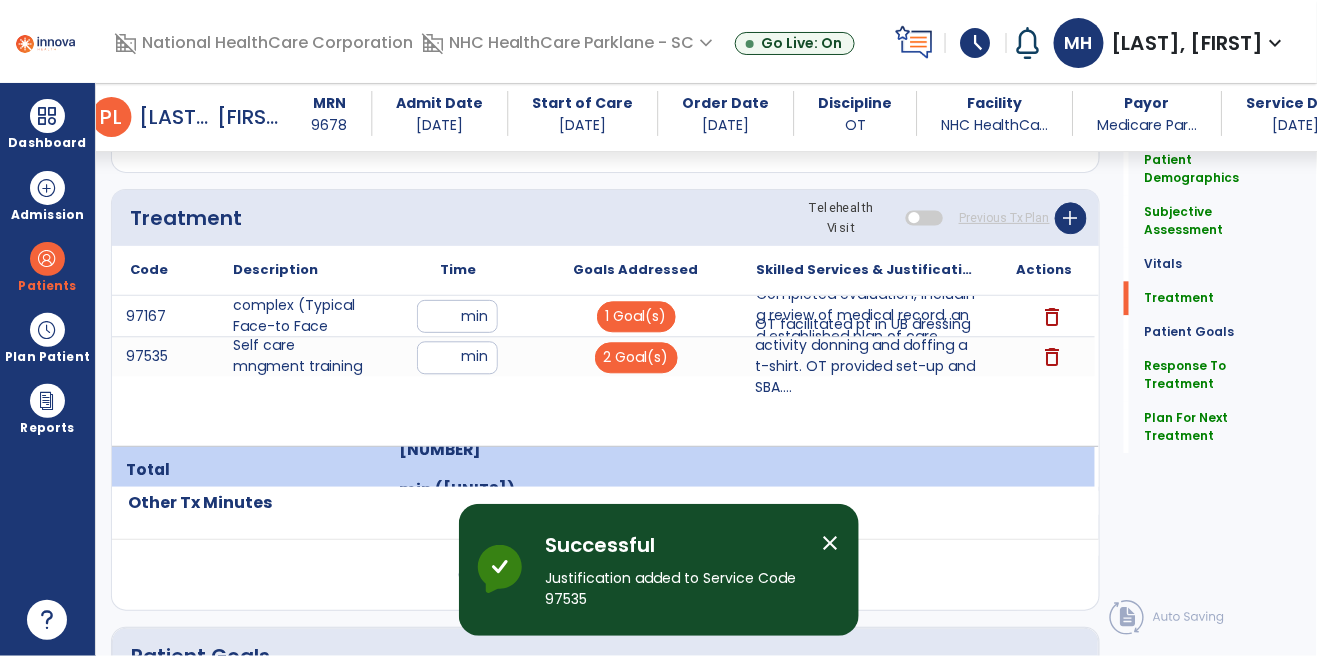 scroll, scrollTop: 89, scrollLeft: 0, axis: vertical 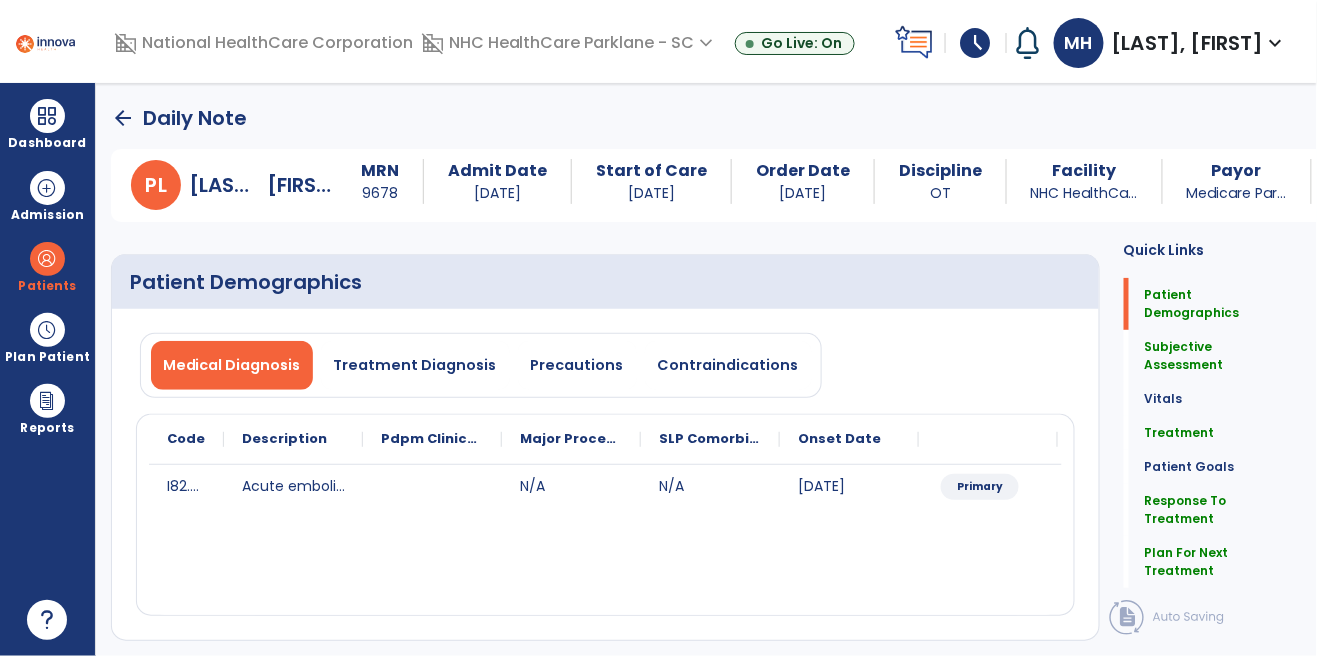 click on "arrow_back" at bounding box center (123, 118) 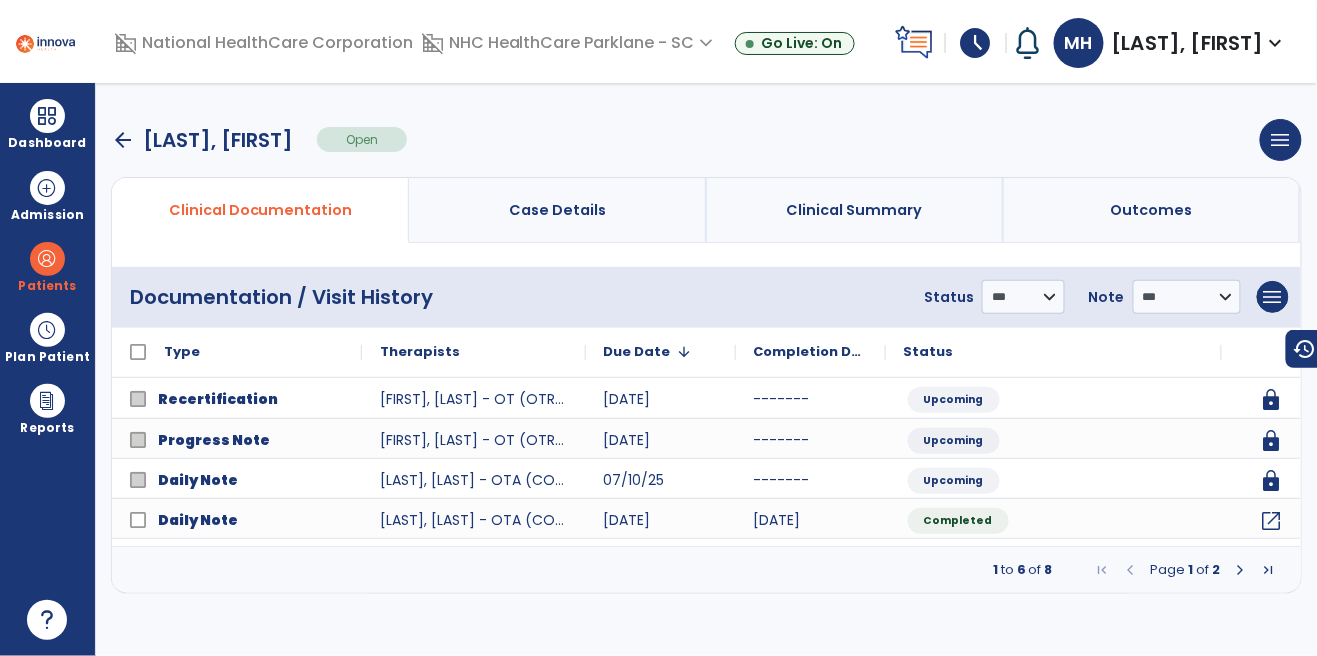 click on "arrow_back" at bounding box center (123, 140) 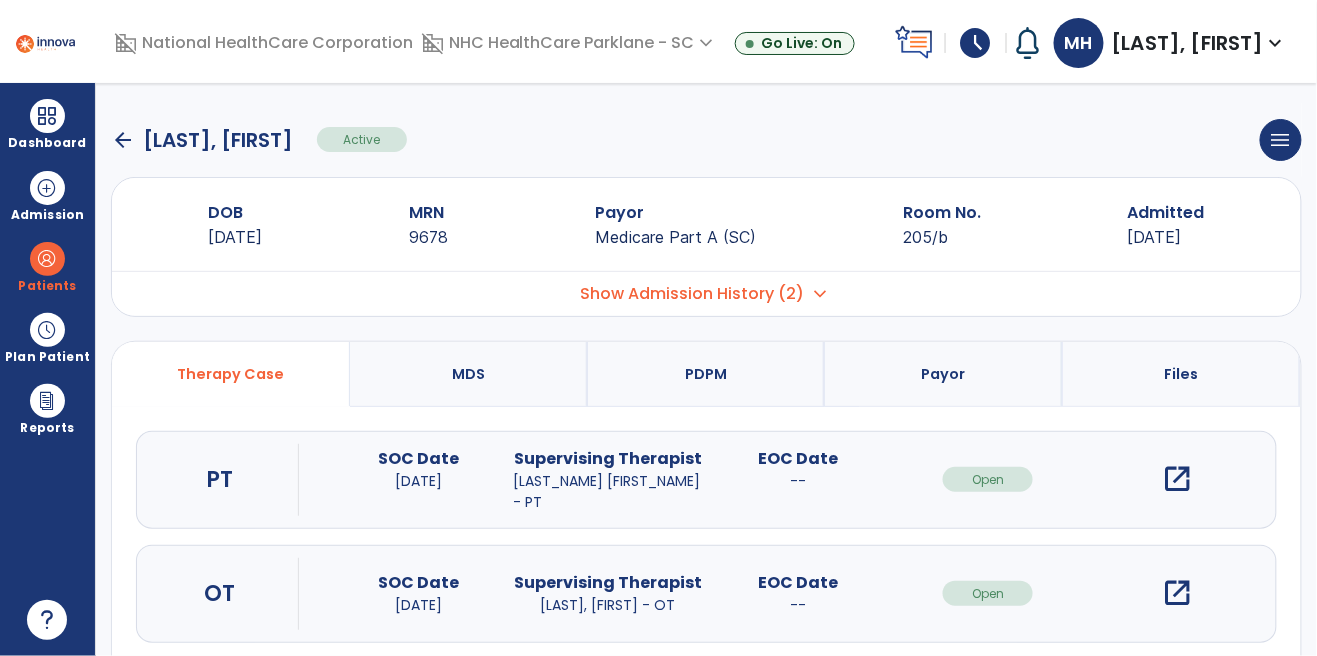 click on "arrow_back" at bounding box center (123, 140) 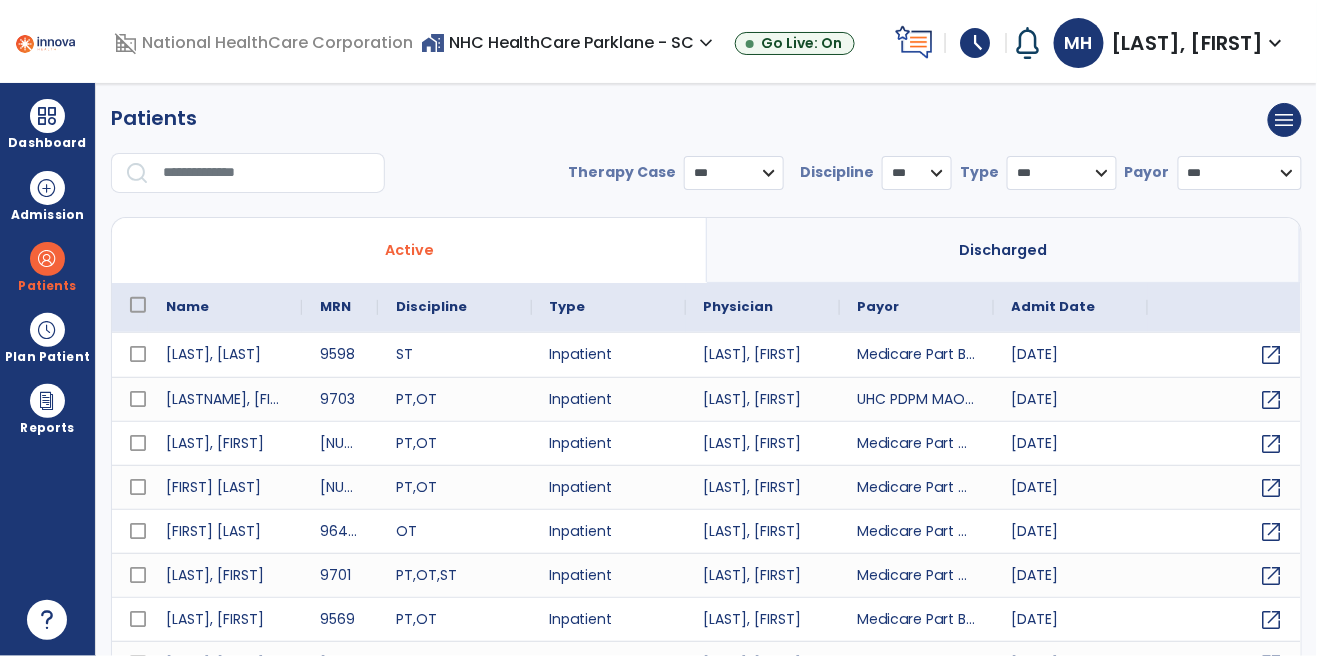 click at bounding box center [267, 173] 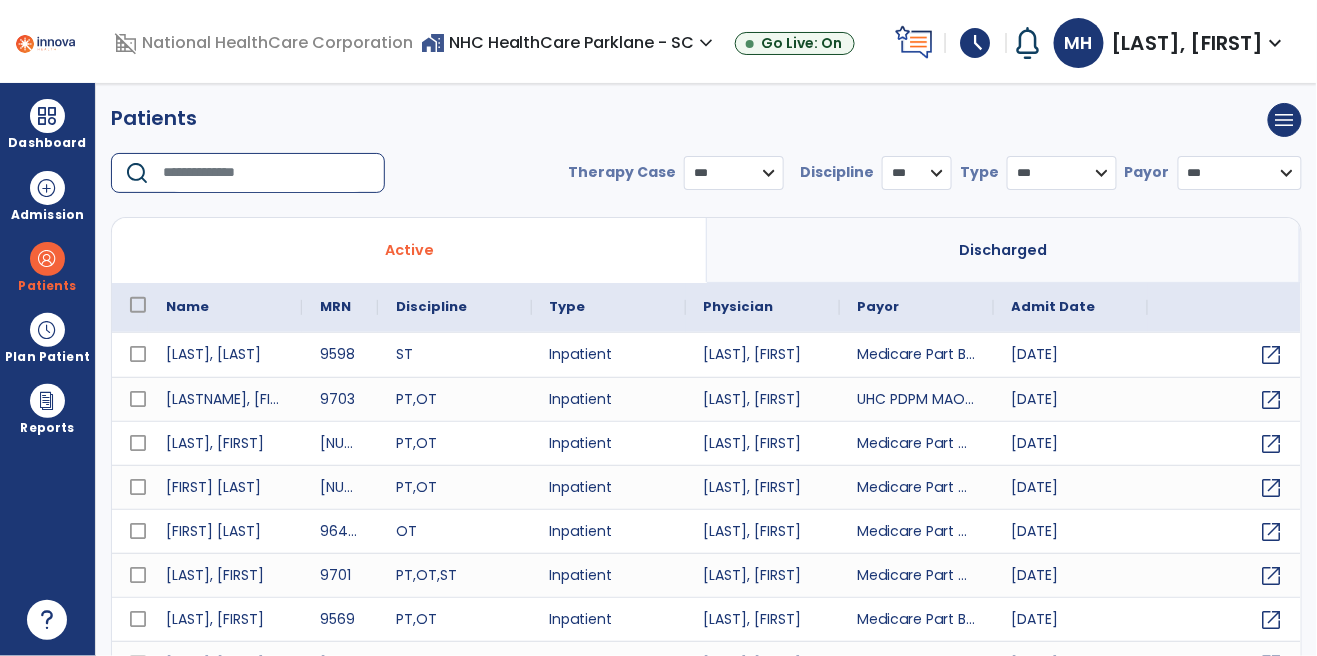 click at bounding box center (267, 173) 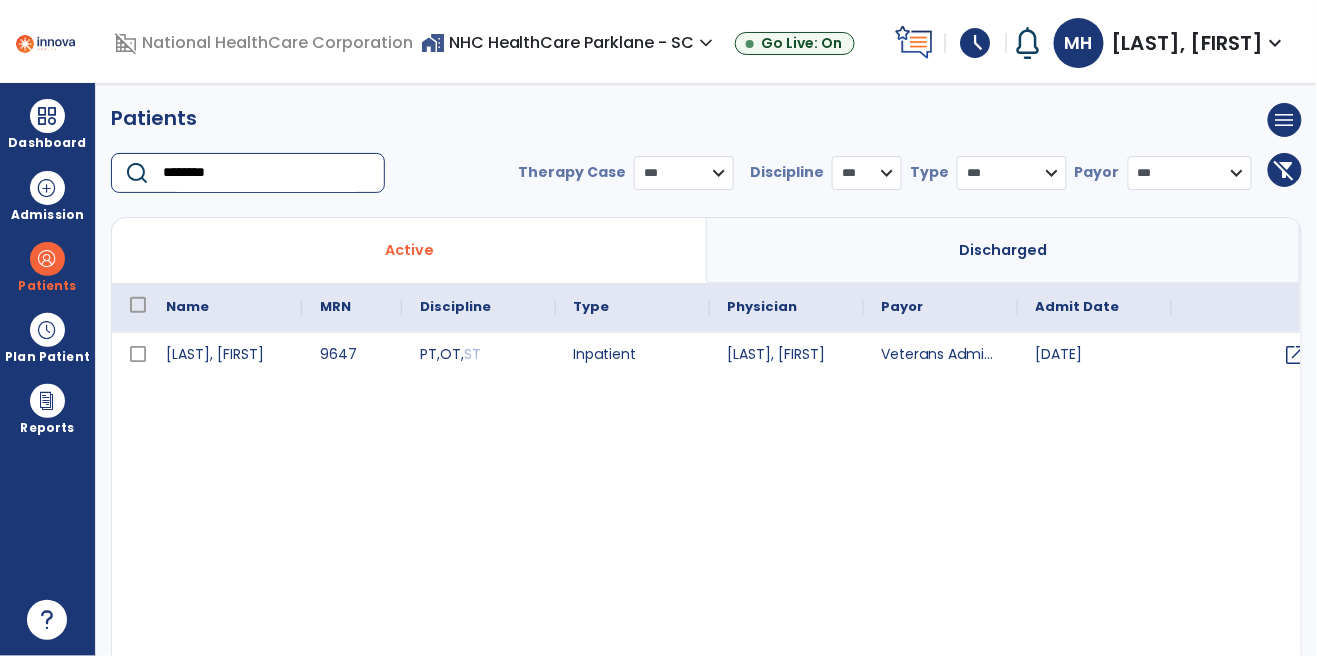 type on "********" 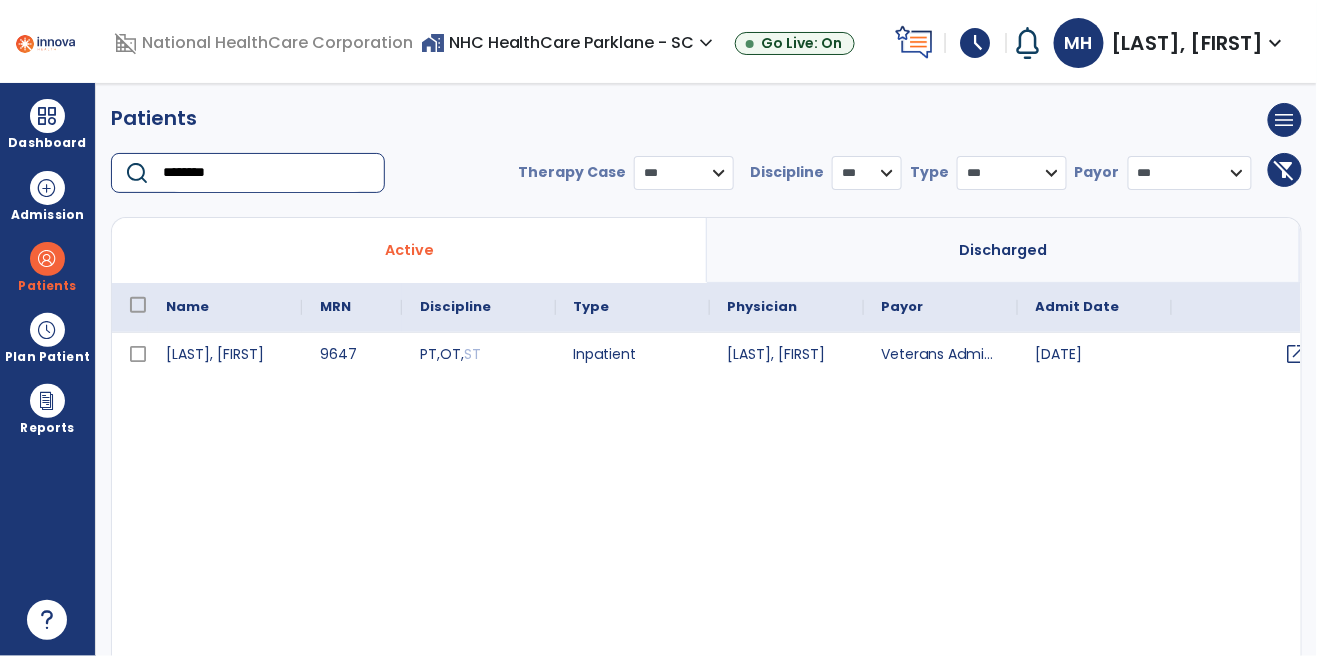 click on "open_in_new" at bounding box center [1297, 354] 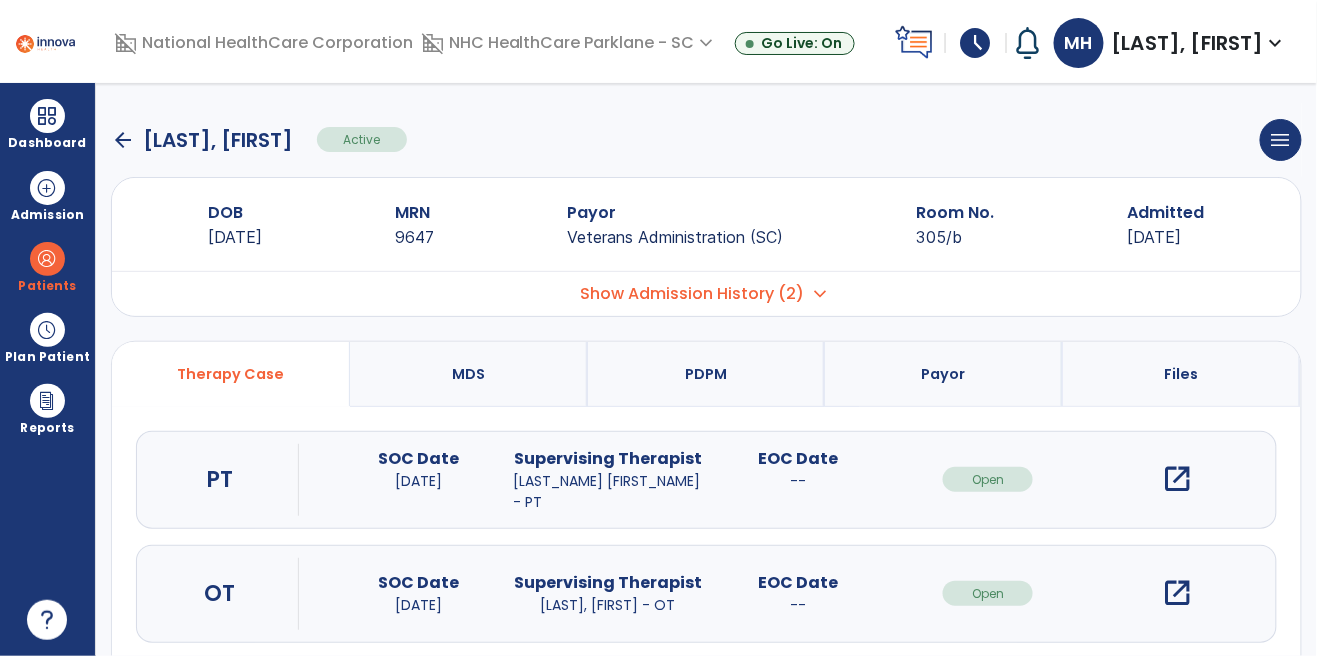 click on "open_in_new" at bounding box center [1178, 479] 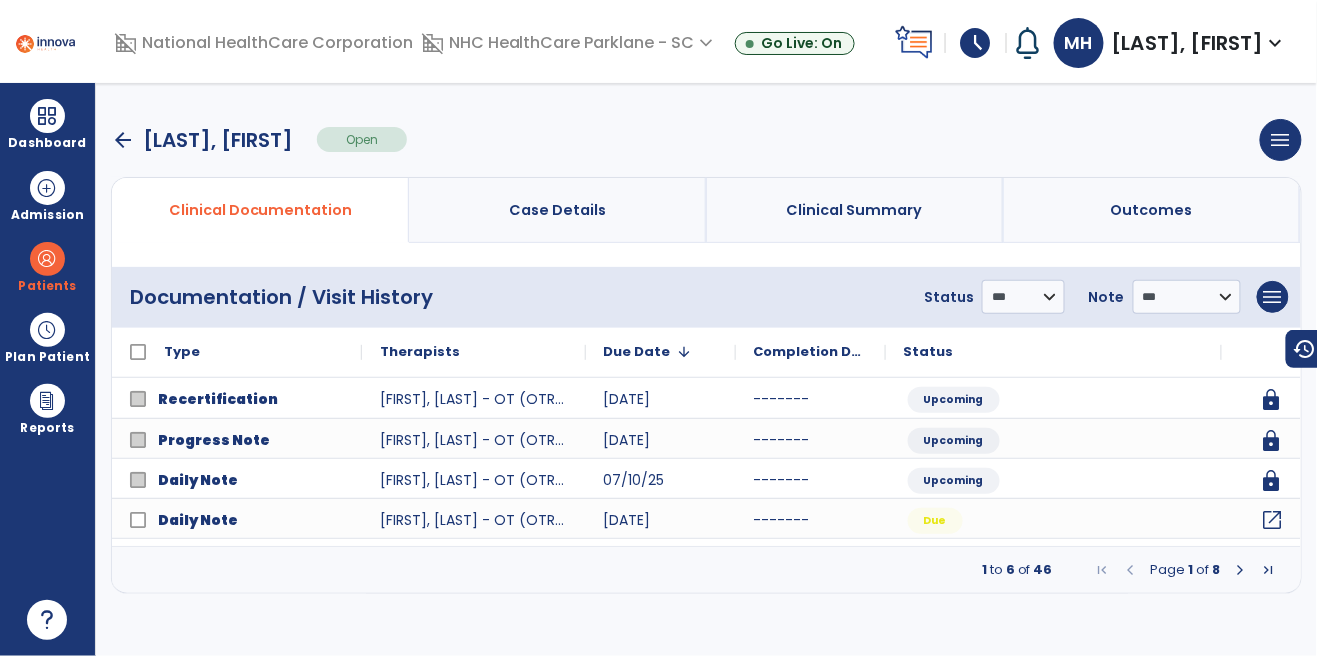 click on "open_in_new" at bounding box center (1273, 520) 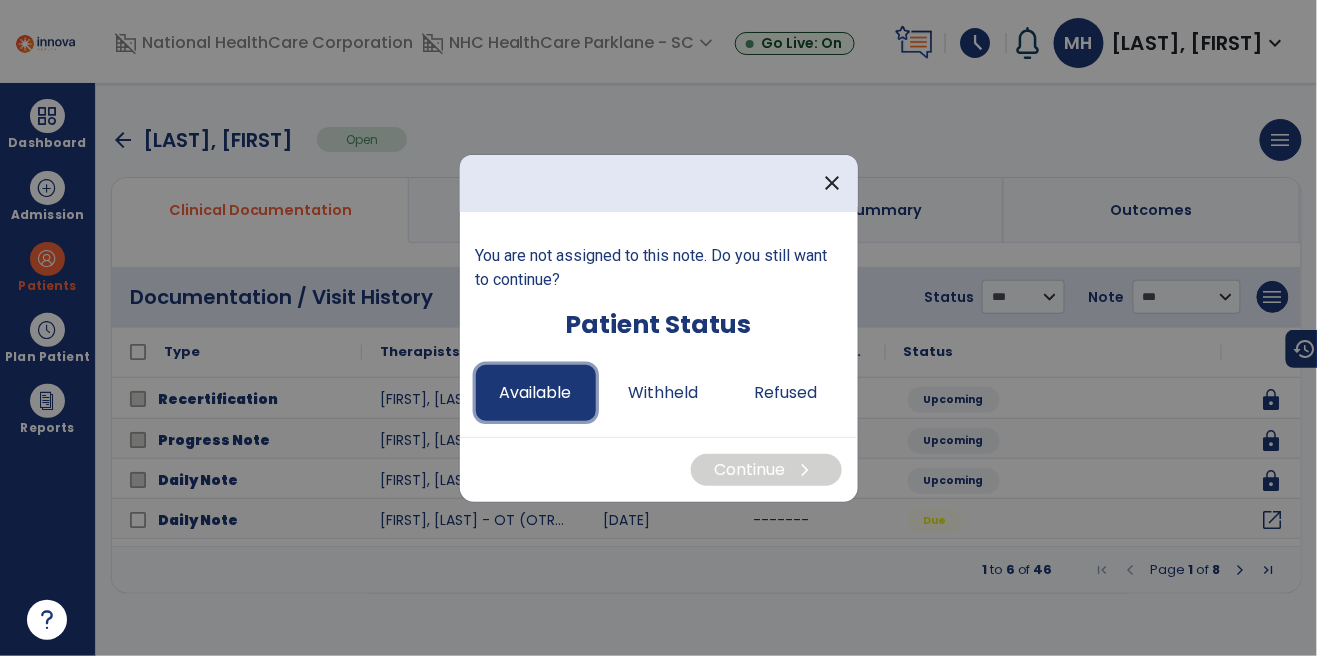 click on "Available" at bounding box center (536, 393) 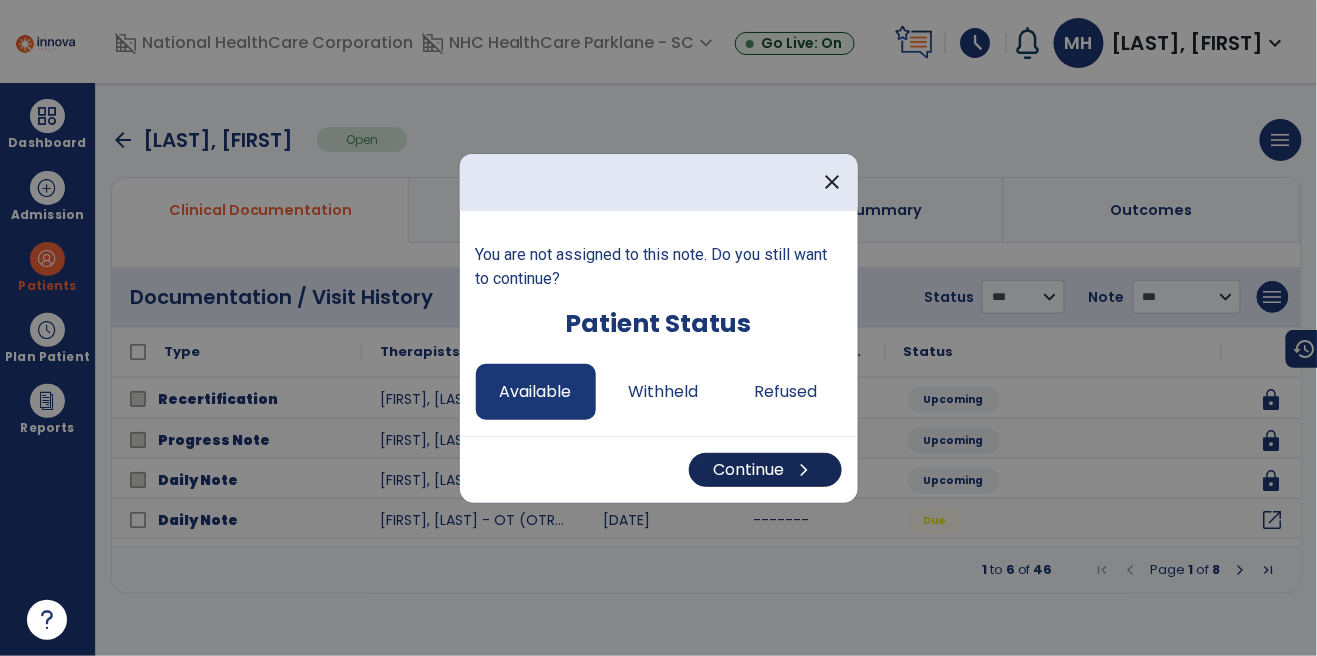 click on "Continue   chevron_right" at bounding box center [765, 470] 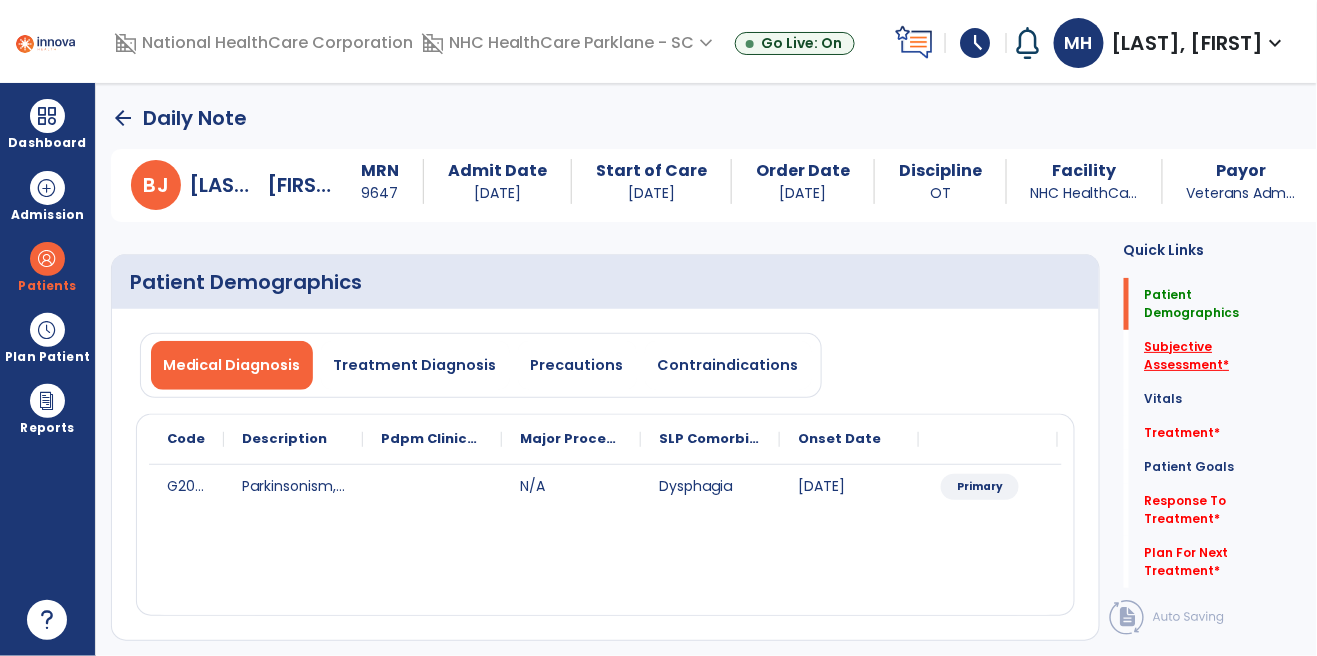click on "Subjective Assessment   *" at bounding box center (1216, 304) 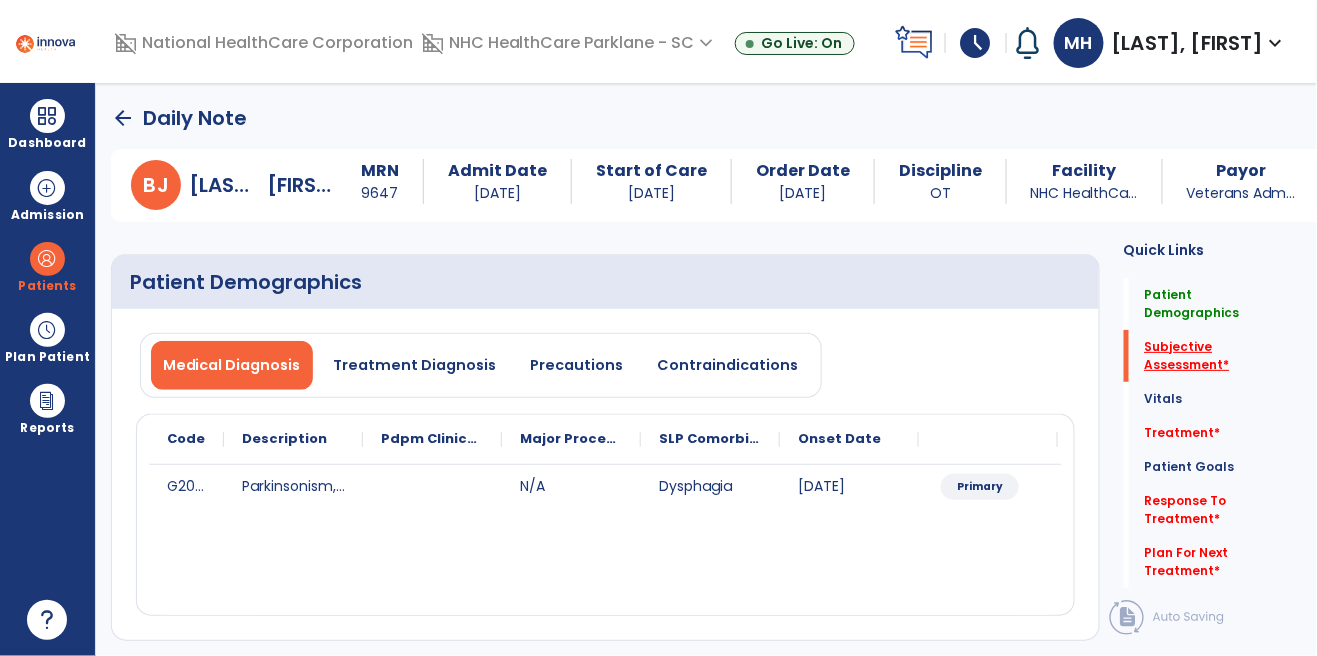 scroll, scrollTop: 29, scrollLeft: 0, axis: vertical 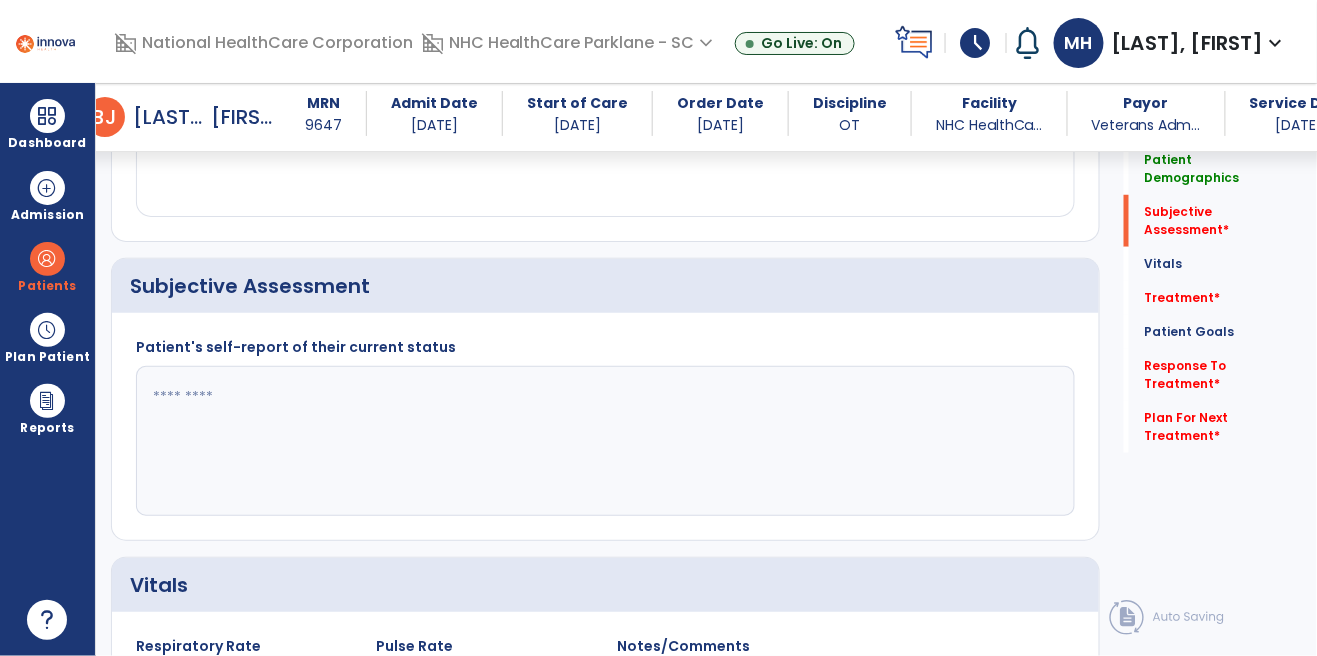 click at bounding box center (603, 441) 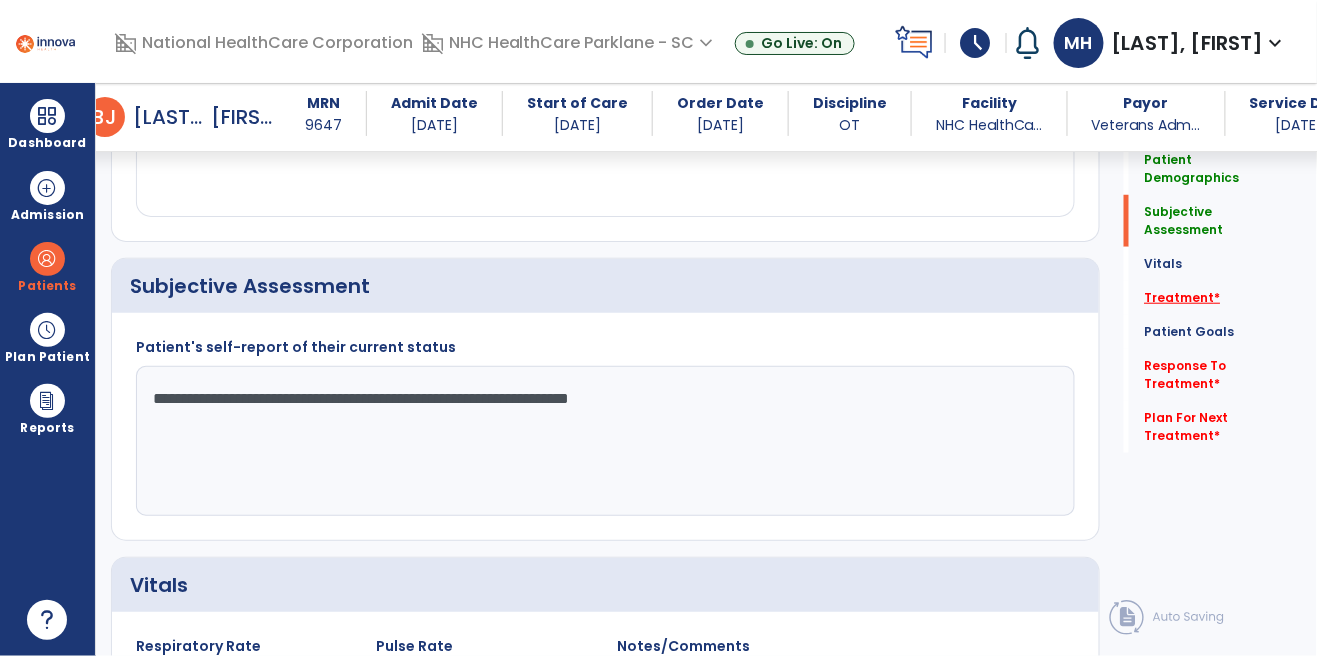 type on "**********" 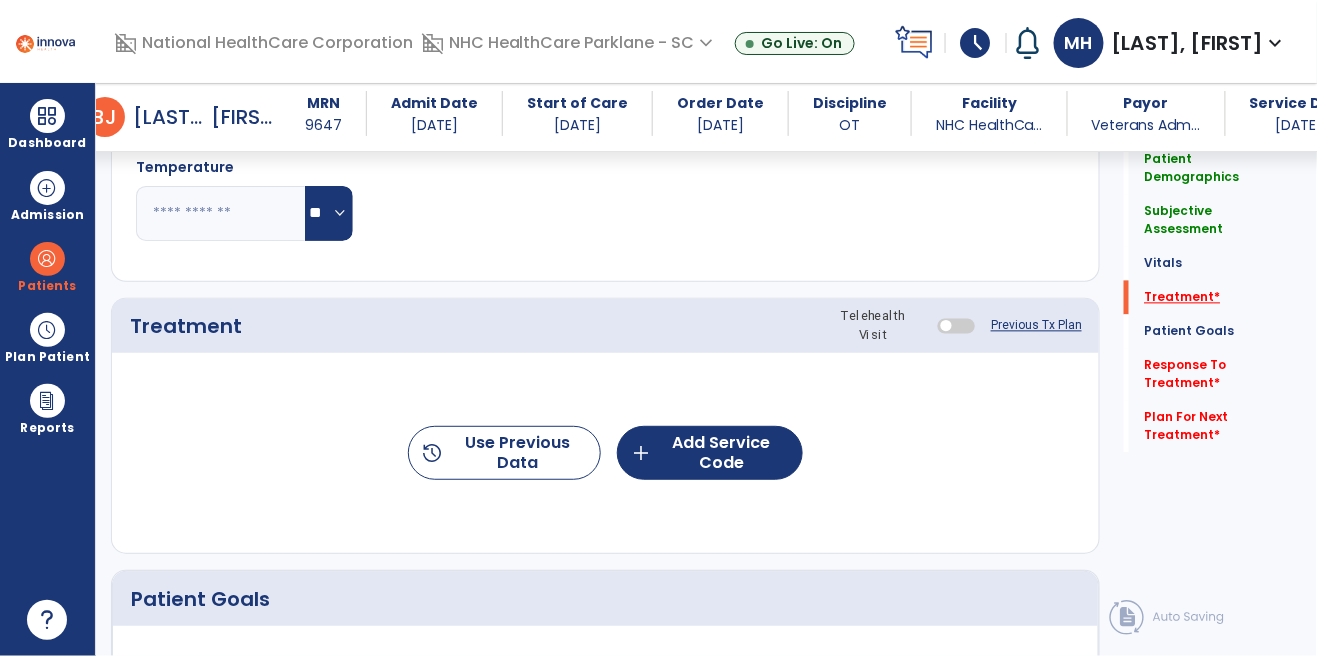 scroll, scrollTop: 1068, scrollLeft: 0, axis: vertical 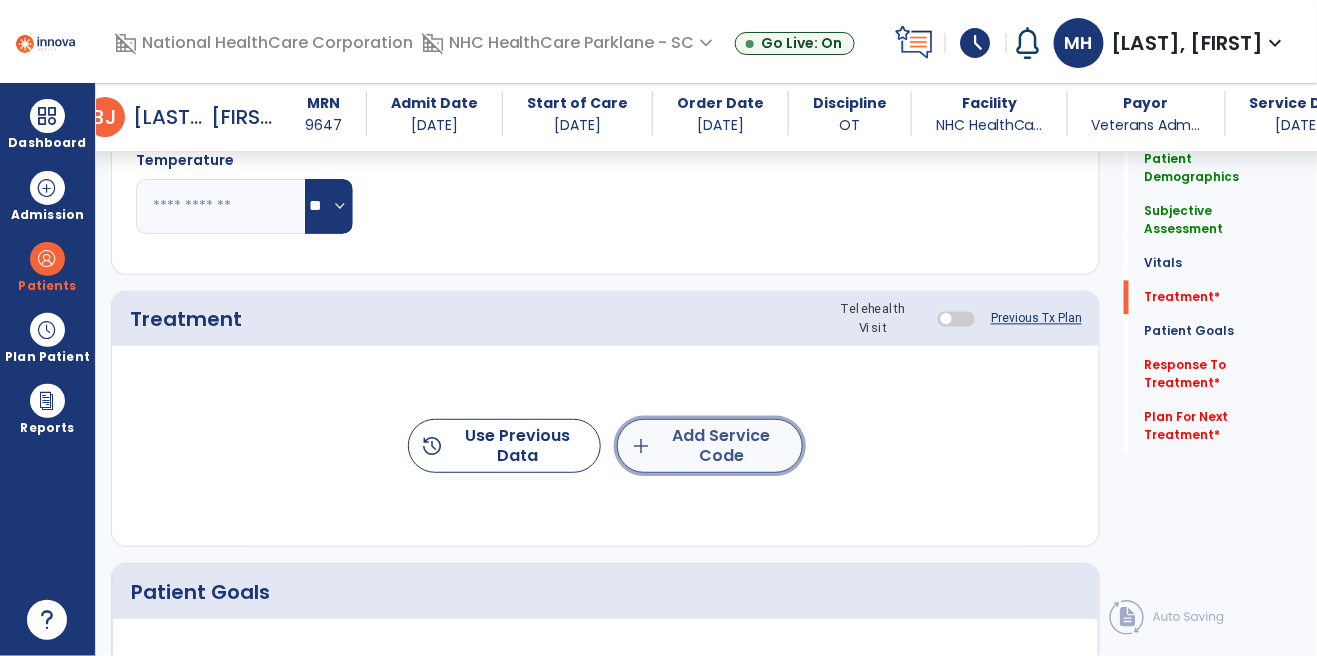 click on "add  Add Service Code" at bounding box center [710, 446] 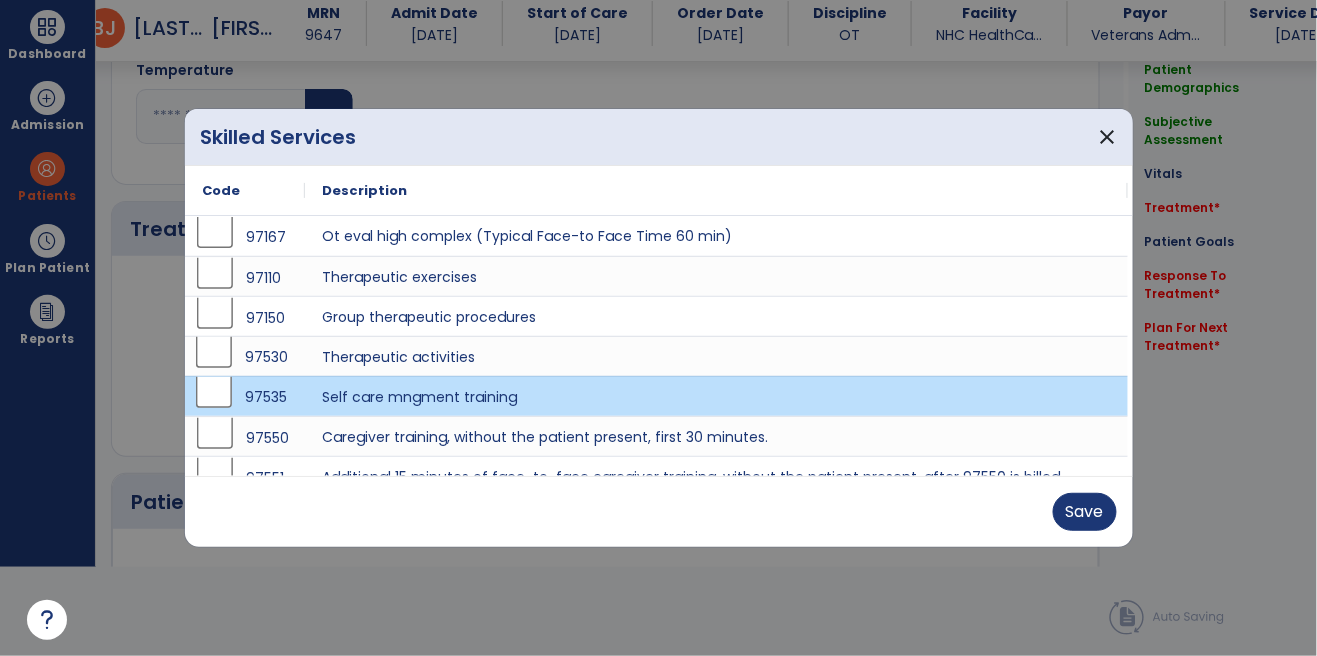 click on "97530" at bounding box center (245, 278) 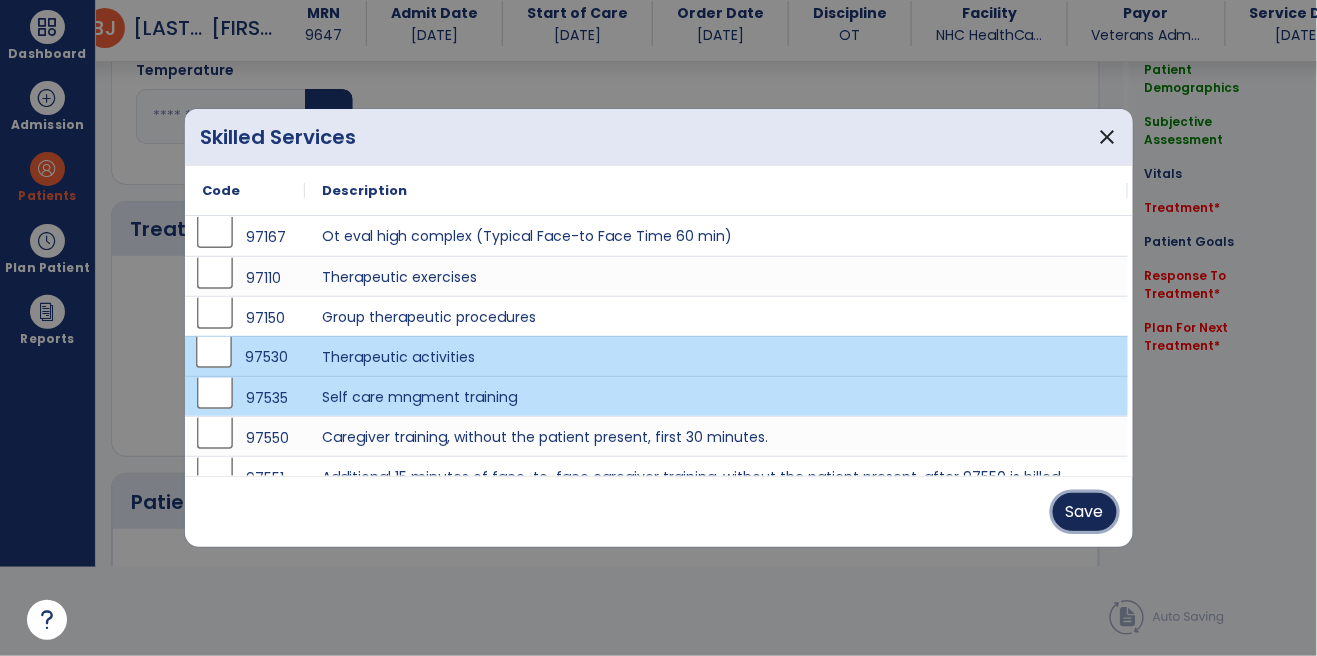 click on "Save" at bounding box center (1085, 512) 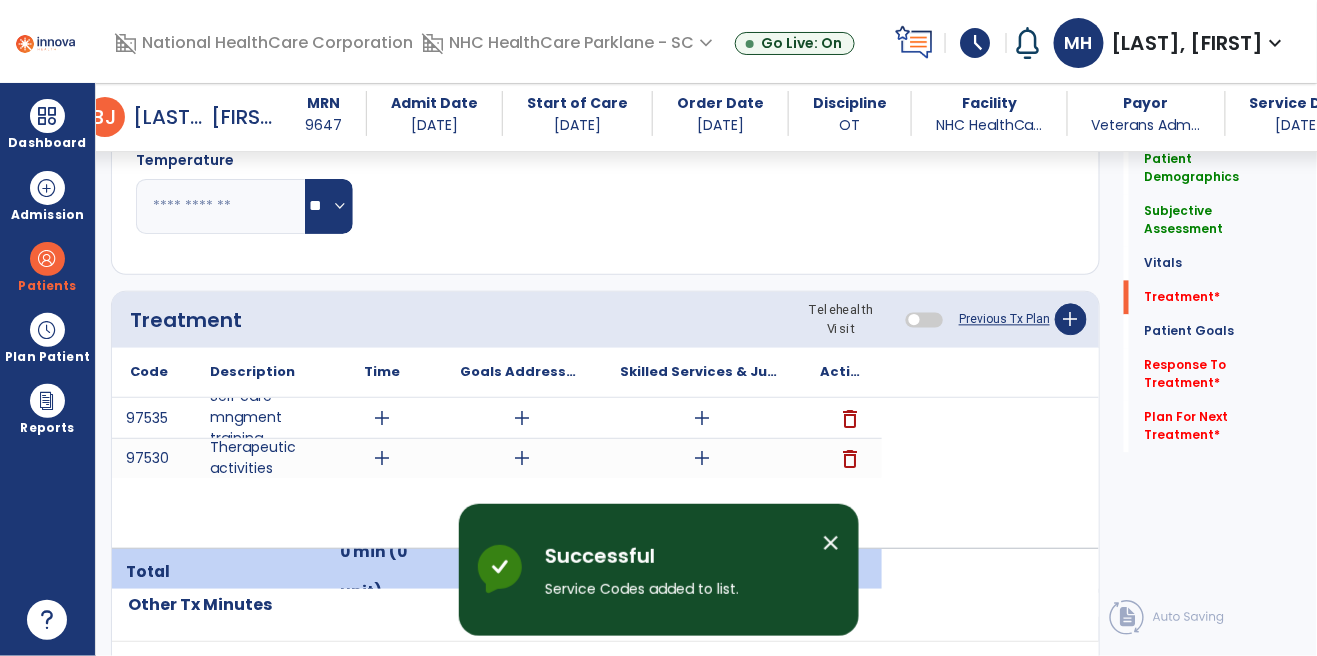 scroll, scrollTop: 89, scrollLeft: 0, axis: vertical 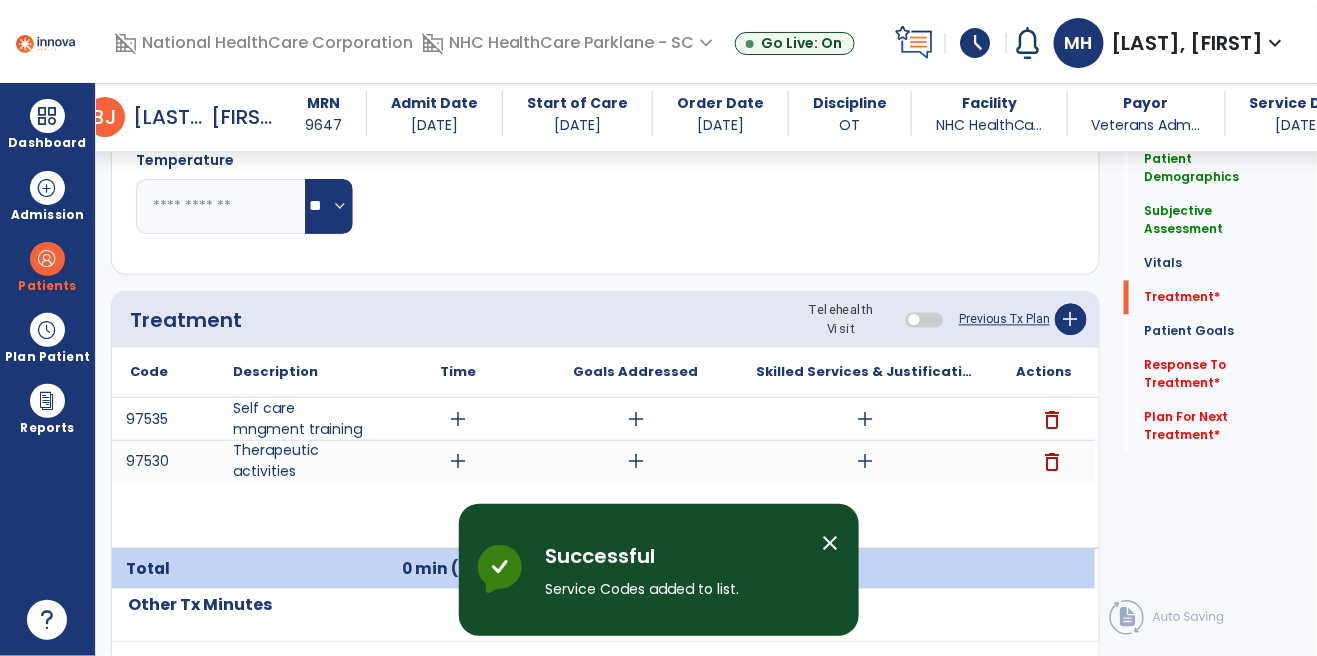 click on "add" at bounding box center (458, 419) 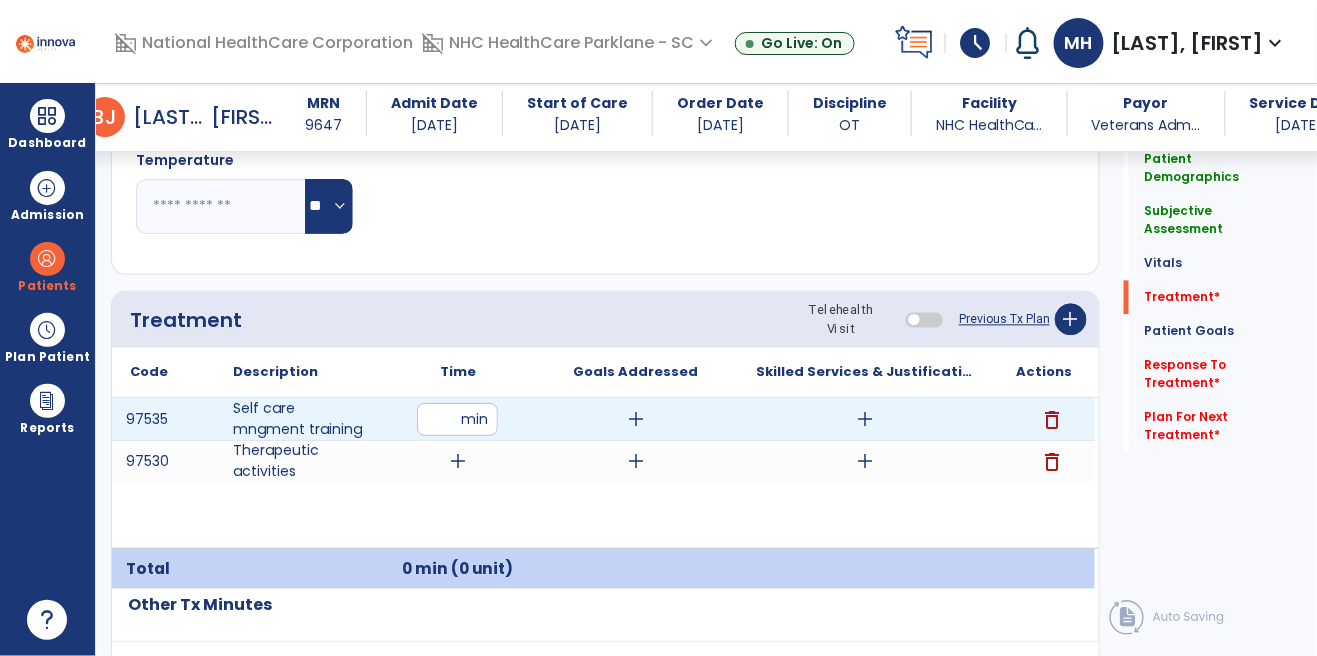 type on "*" 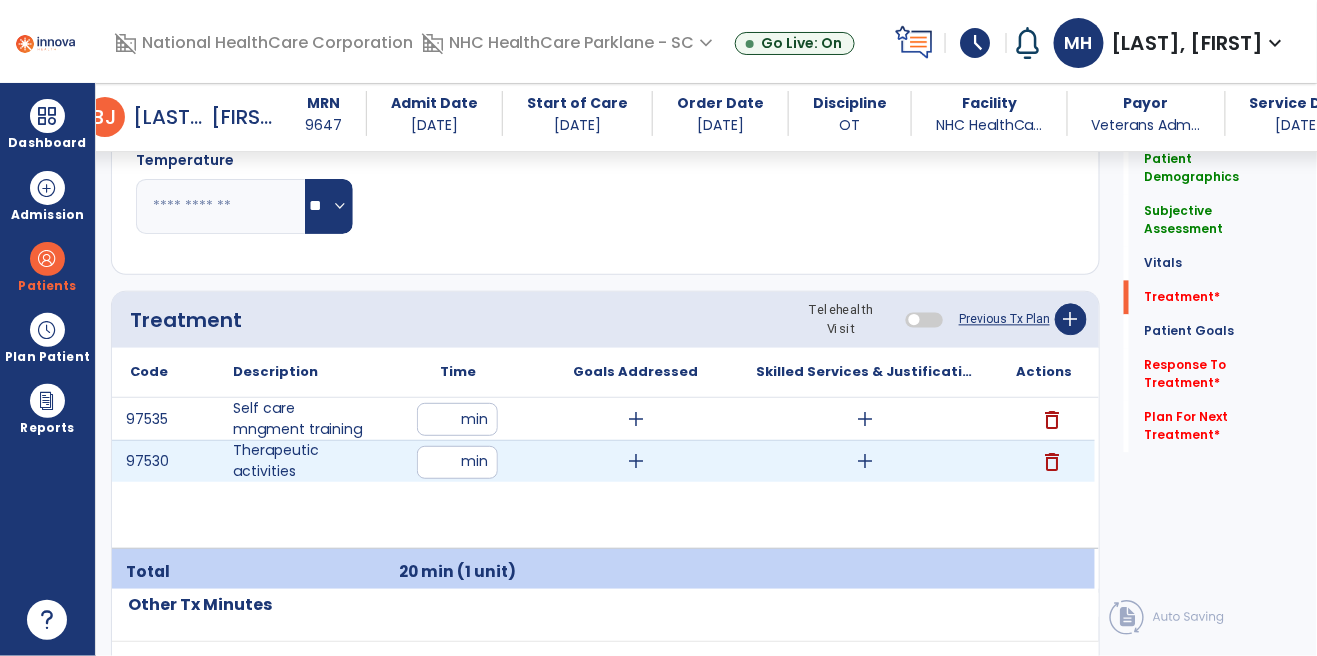 type on "*" 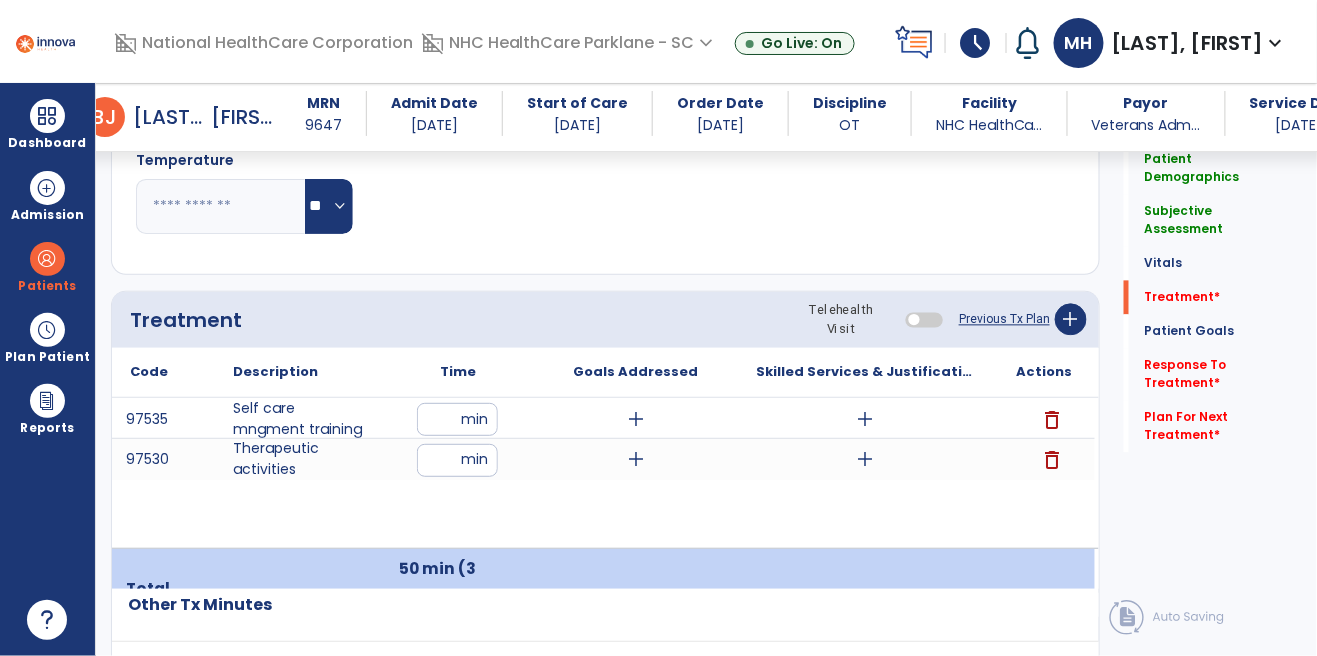 scroll, scrollTop: 1053, scrollLeft: 0, axis: vertical 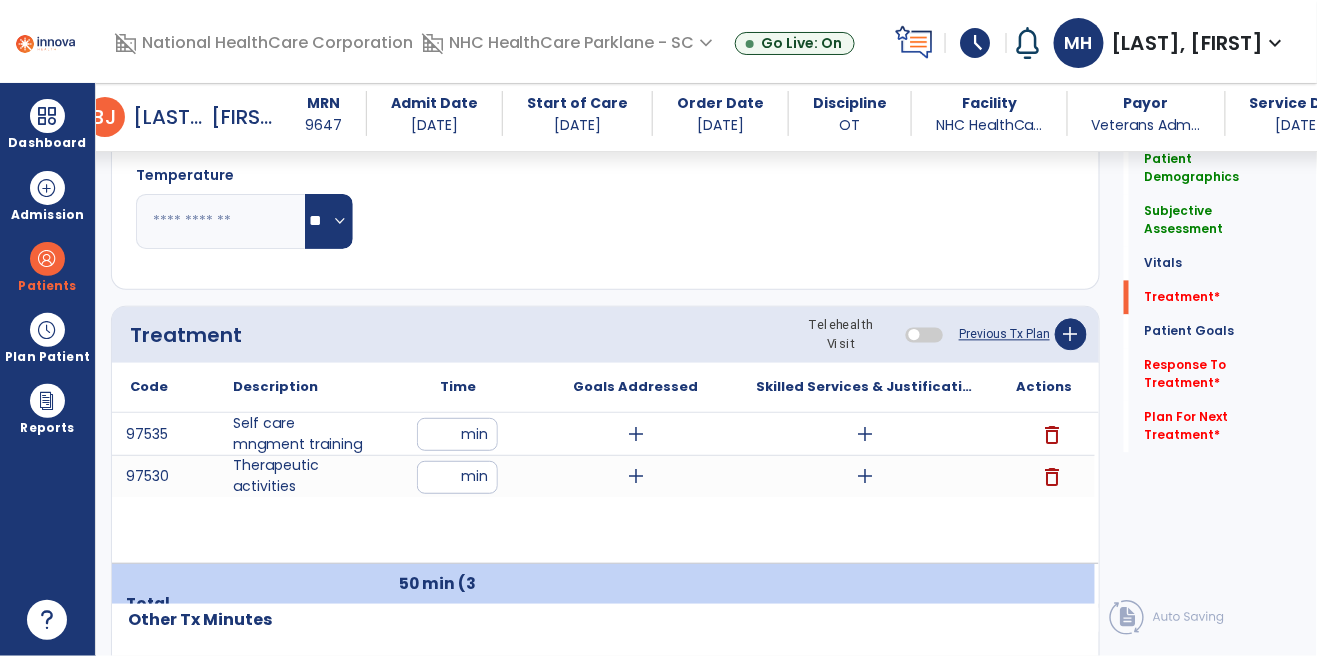 click on "add" at bounding box center [636, 434] 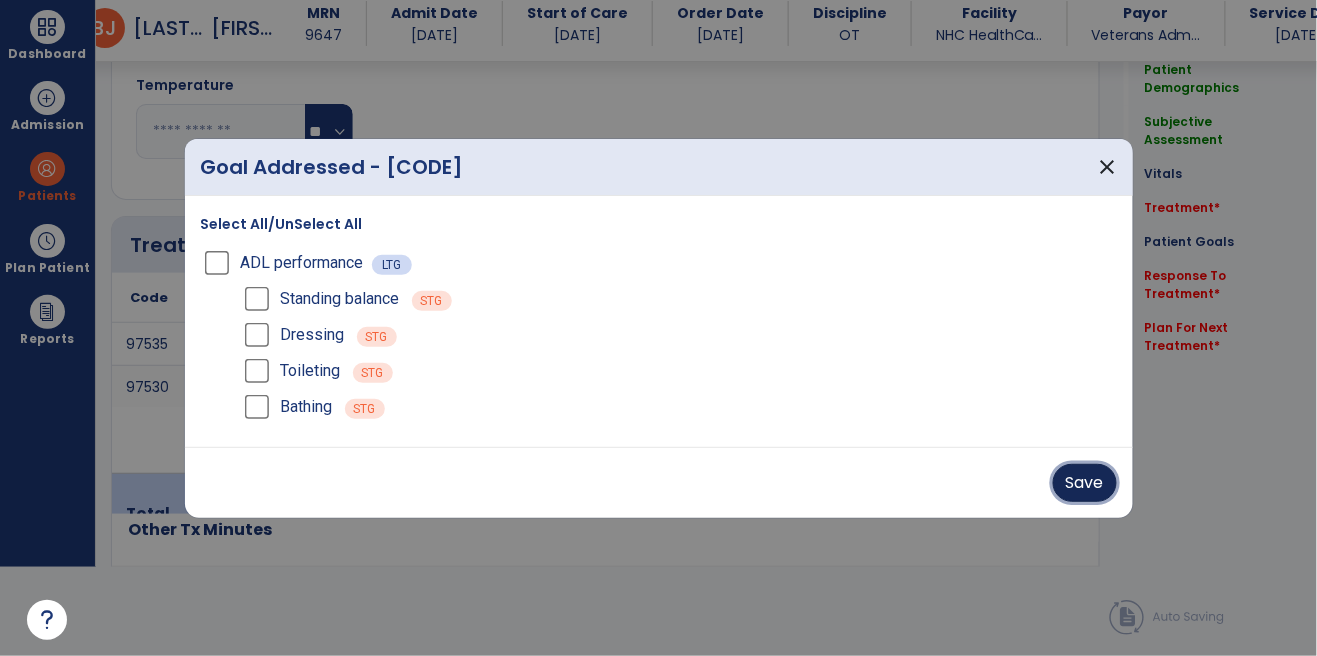 click on "Save" at bounding box center (1085, 483) 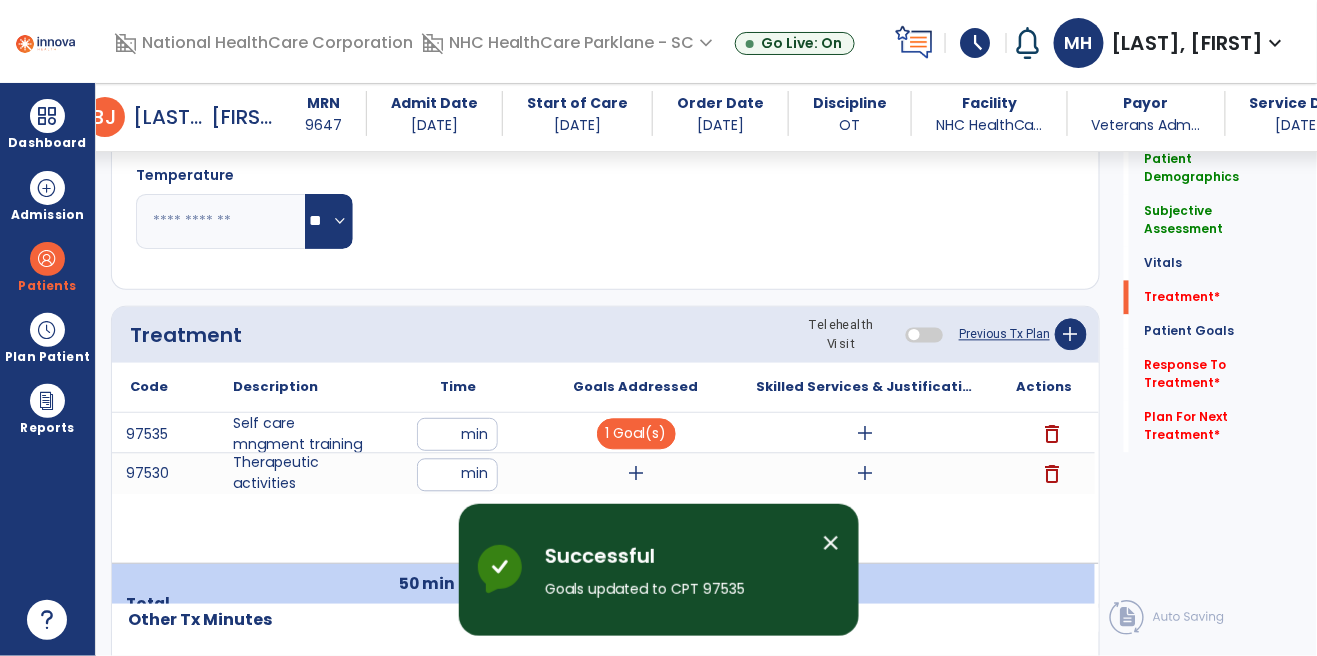 scroll, scrollTop: 89, scrollLeft: 0, axis: vertical 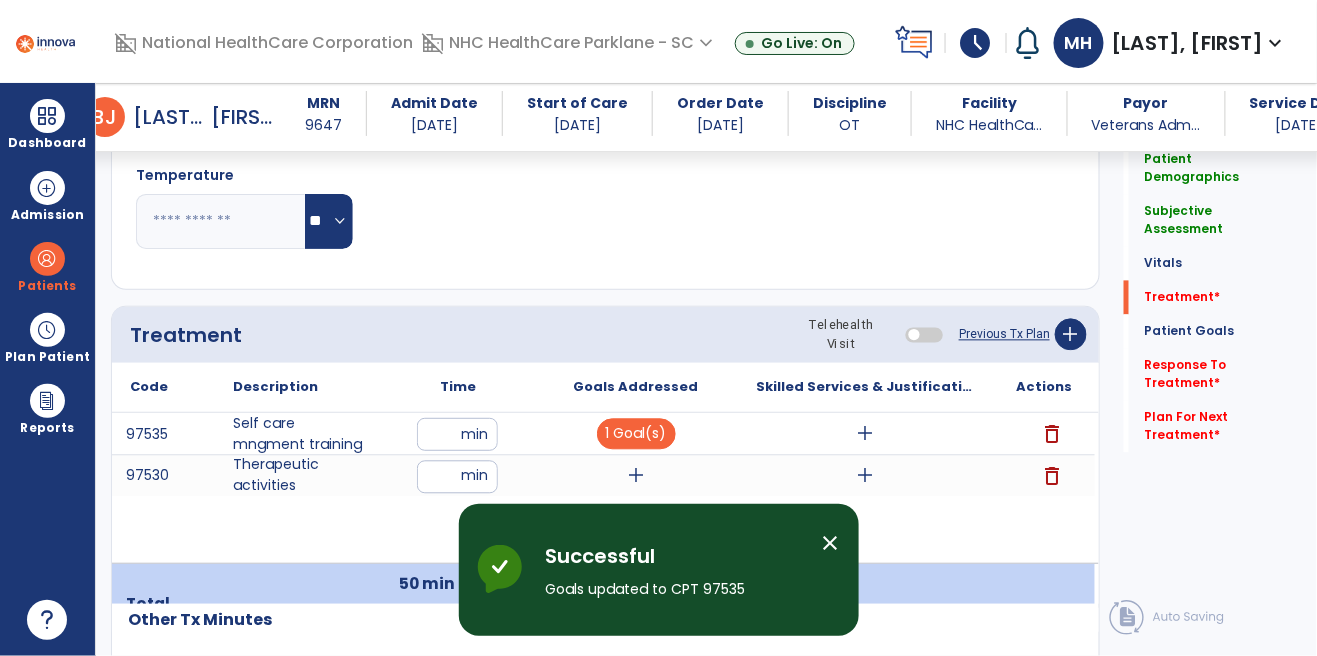 click on "add" at bounding box center [636, 476] 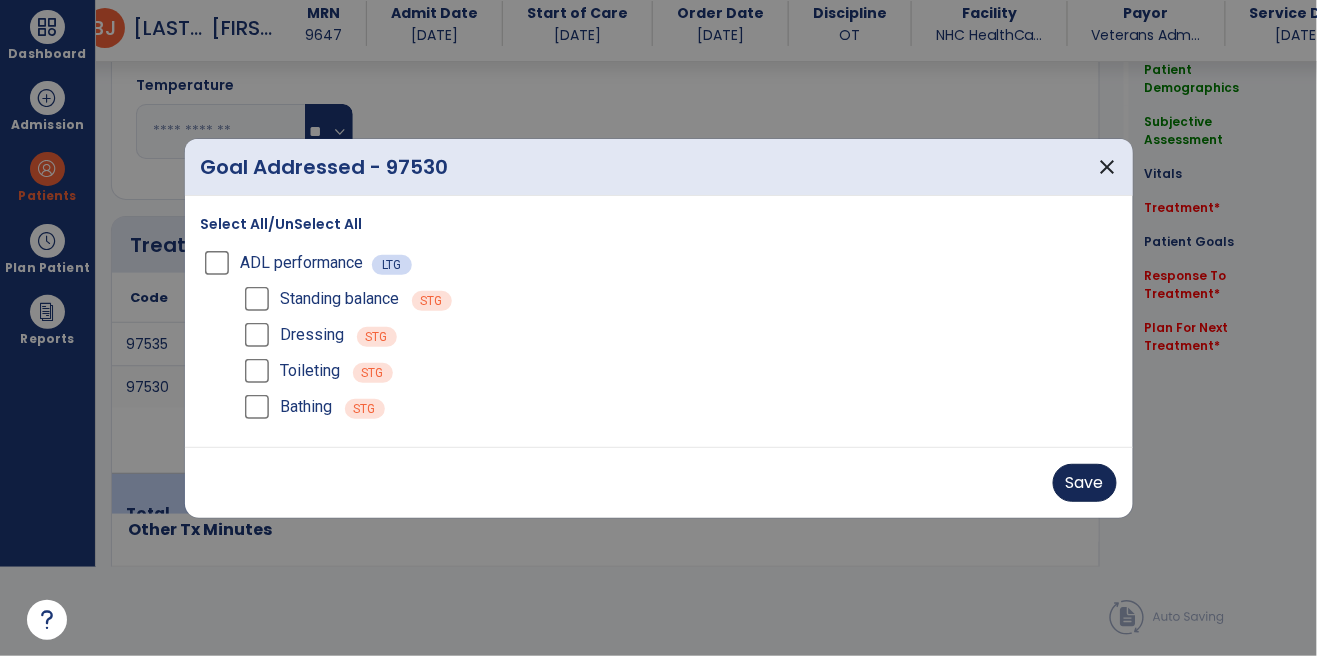 click on "Save" at bounding box center (1085, 483) 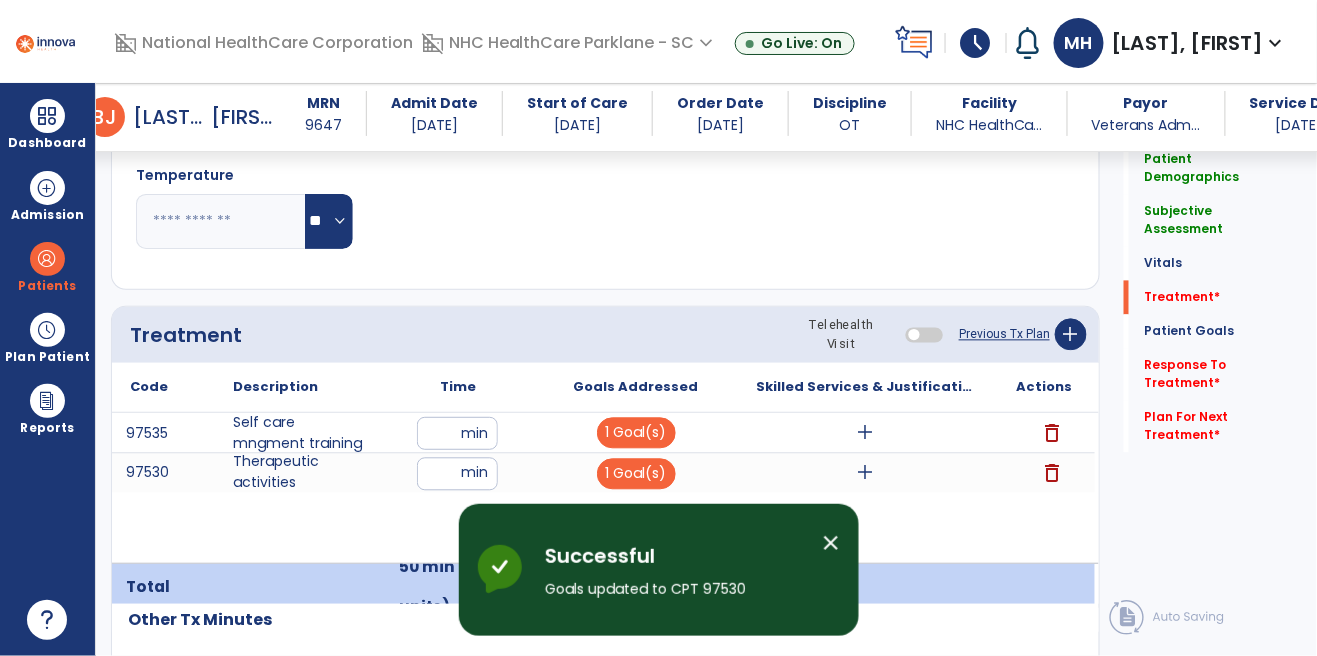 scroll, scrollTop: 89, scrollLeft: 0, axis: vertical 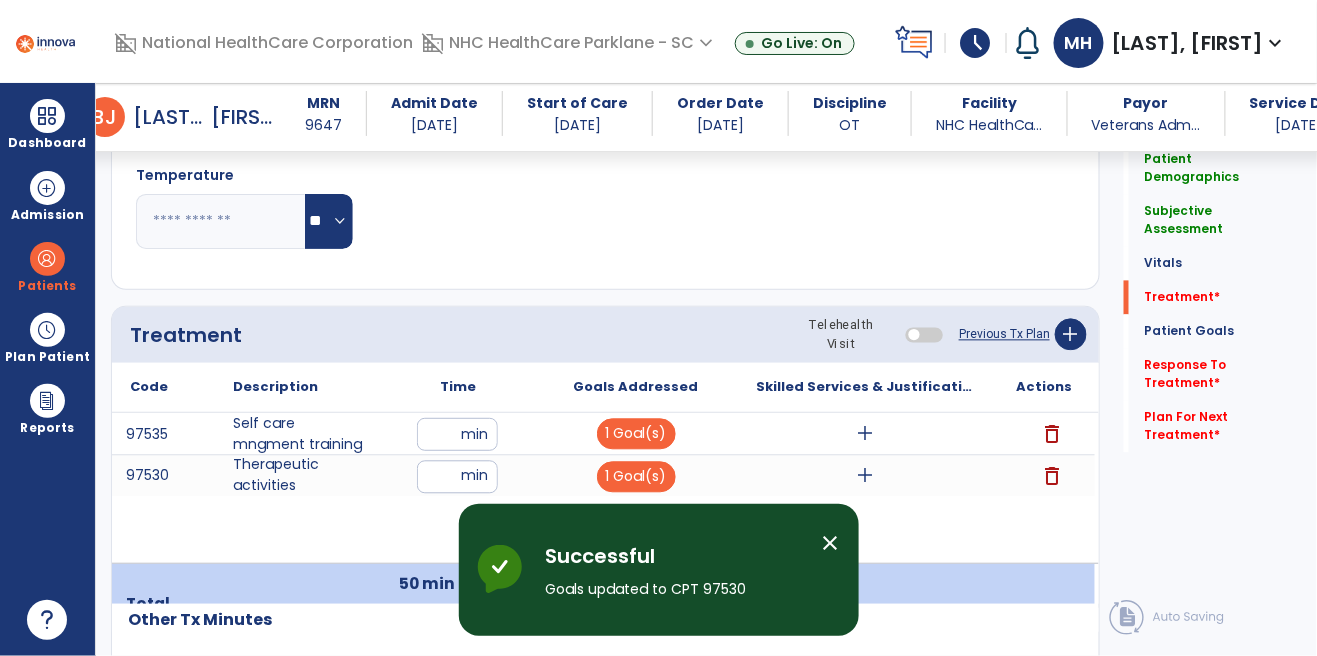 click on "add" at bounding box center [866, 434] 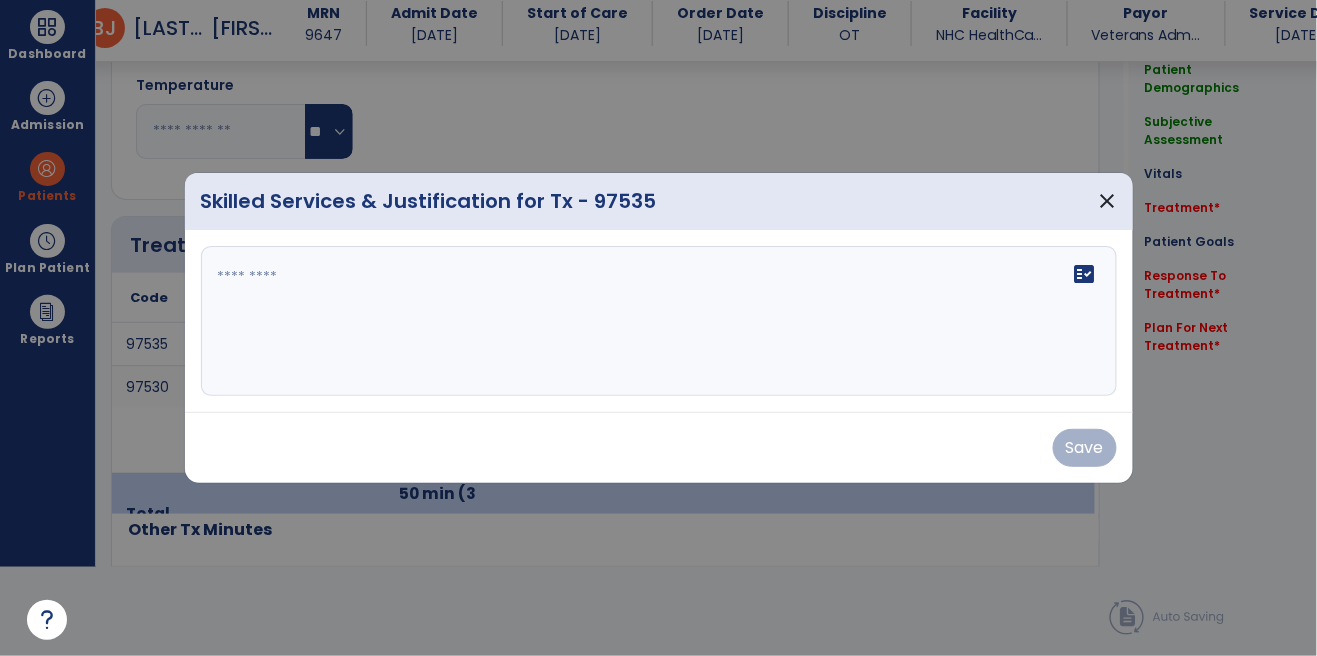 scroll, scrollTop: 0, scrollLeft: 0, axis: both 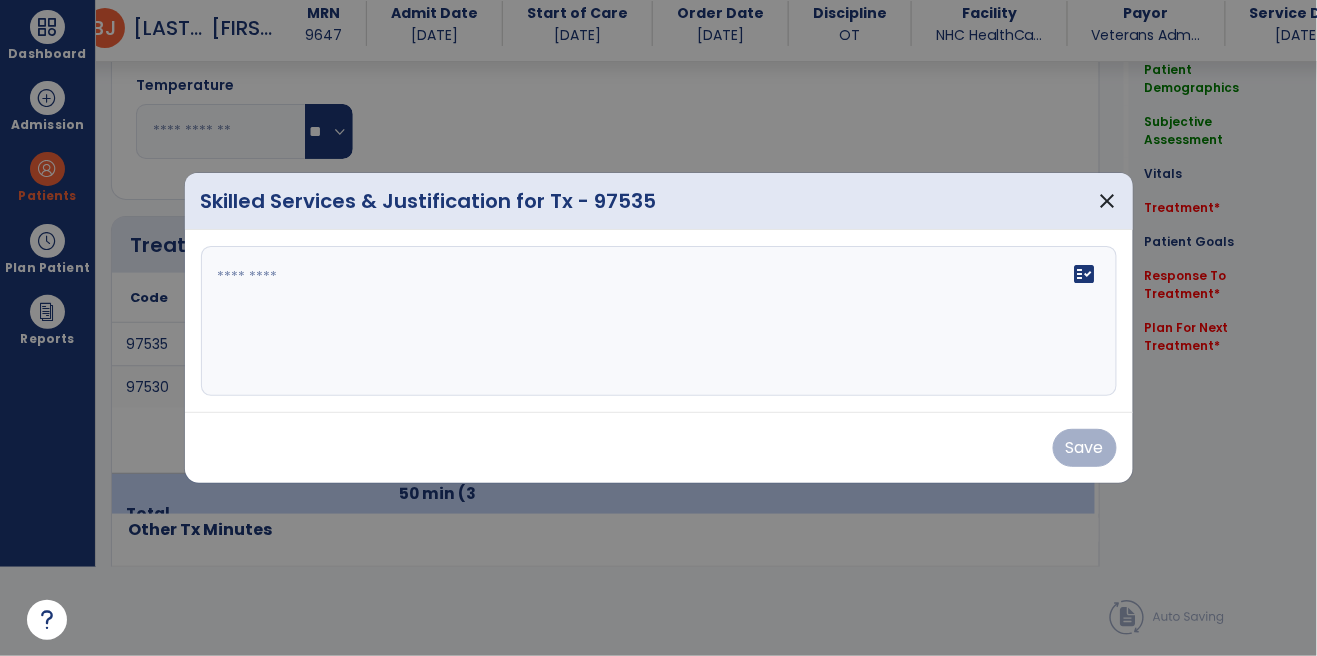 click at bounding box center (659, 321) 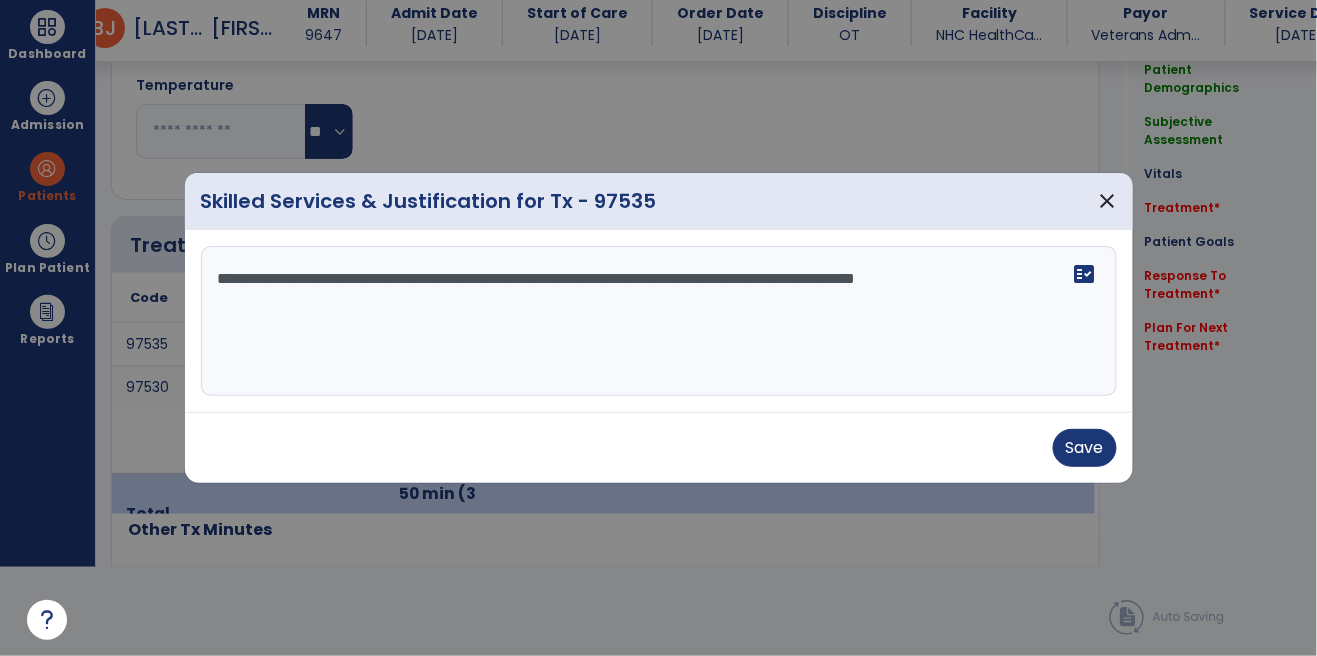 click on "**********" at bounding box center [659, 321] 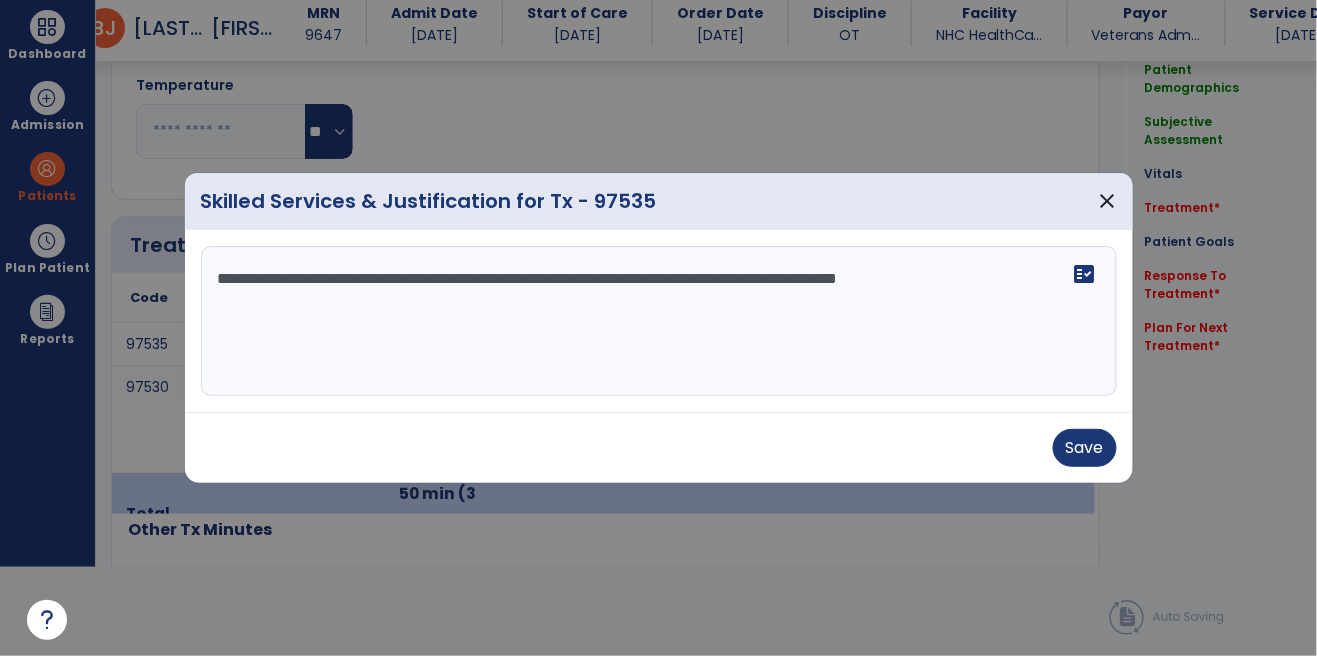 click on "**********" at bounding box center (659, 321) 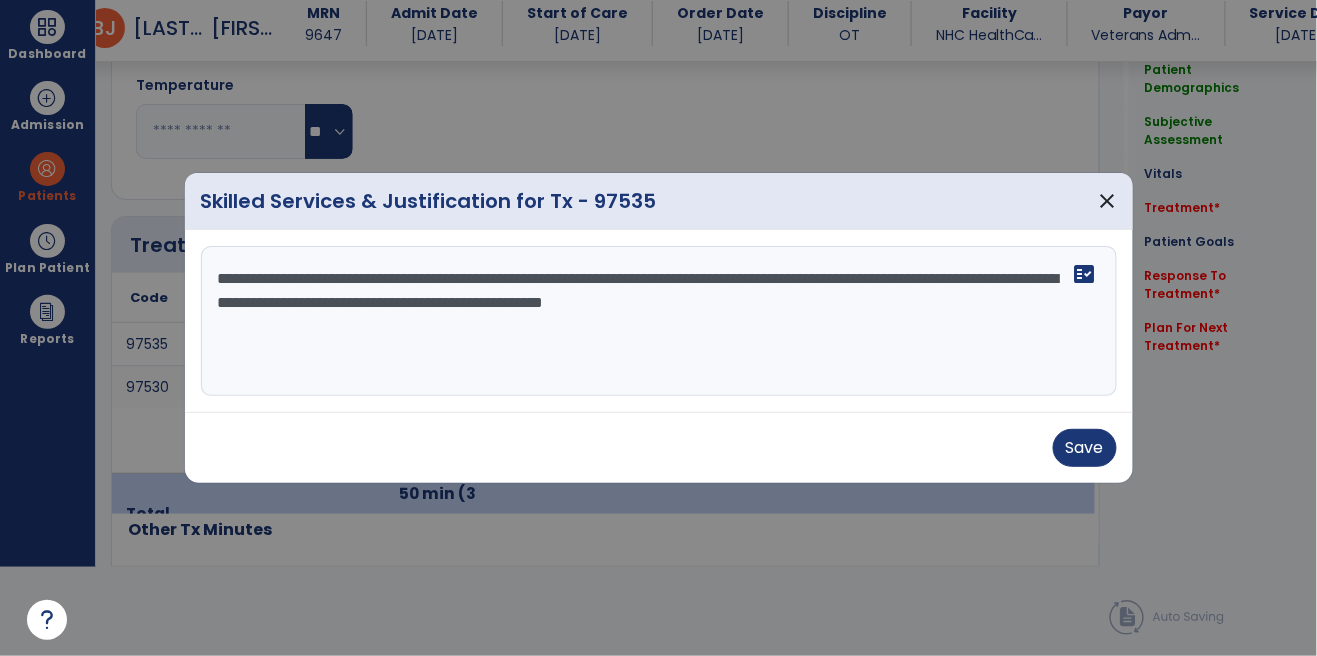 click at bounding box center [658, 328] 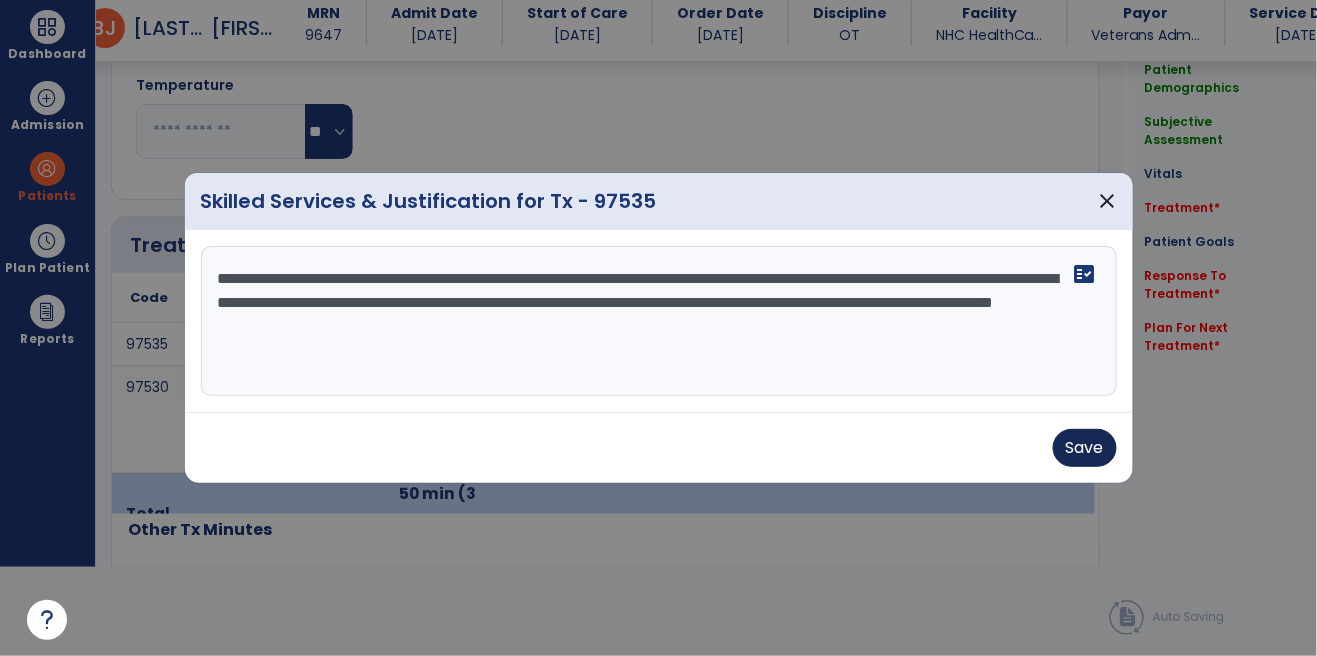 type on "**********" 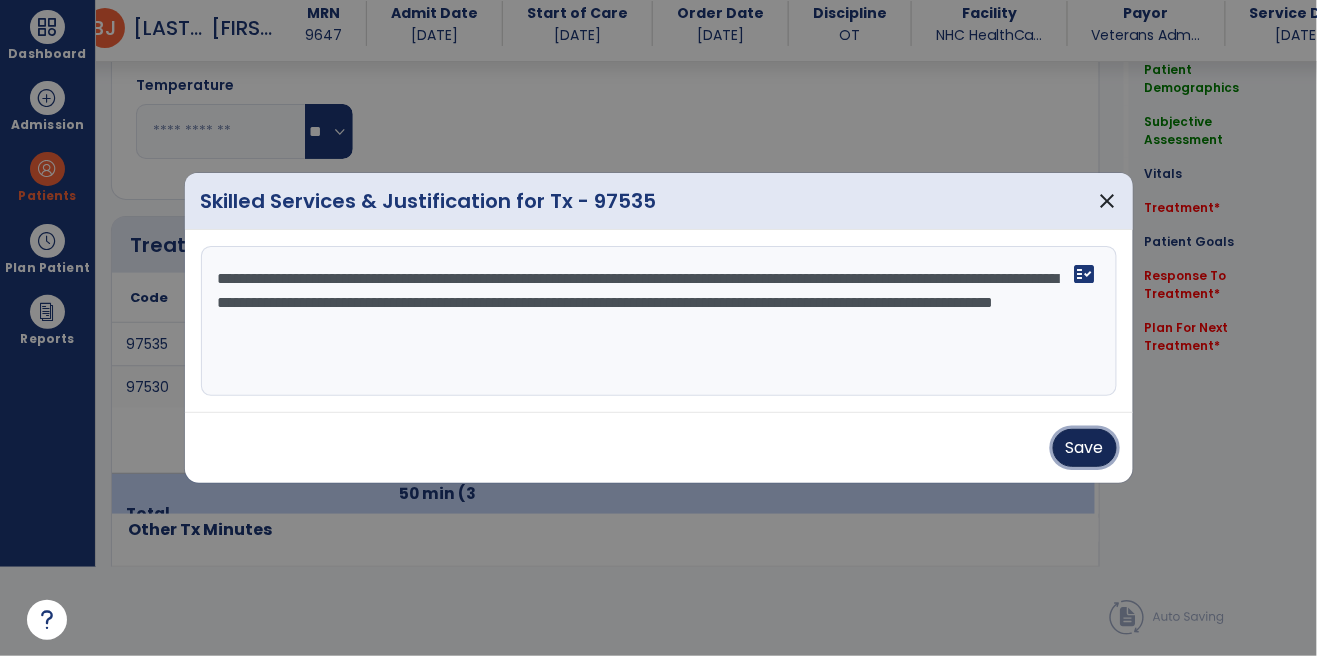 click on "Save" at bounding box center (1085, 448) 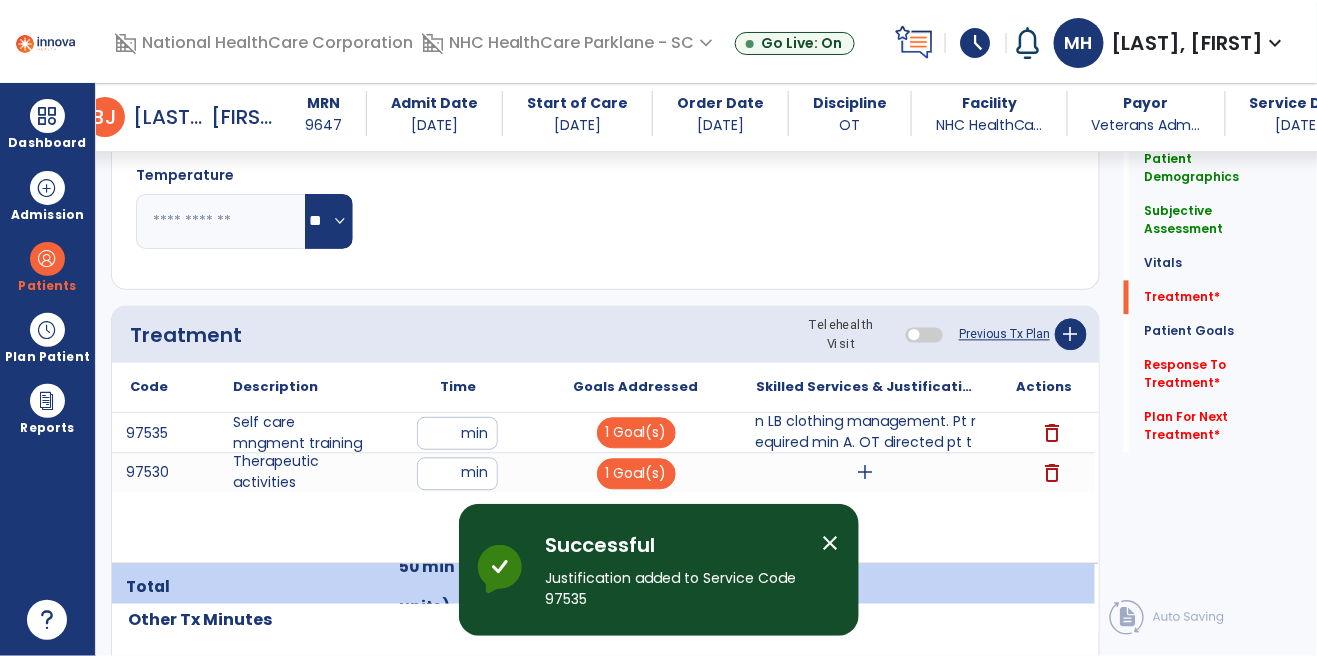 scroll, scrollTop: 89, scrollLeft: 0, axis: vertical 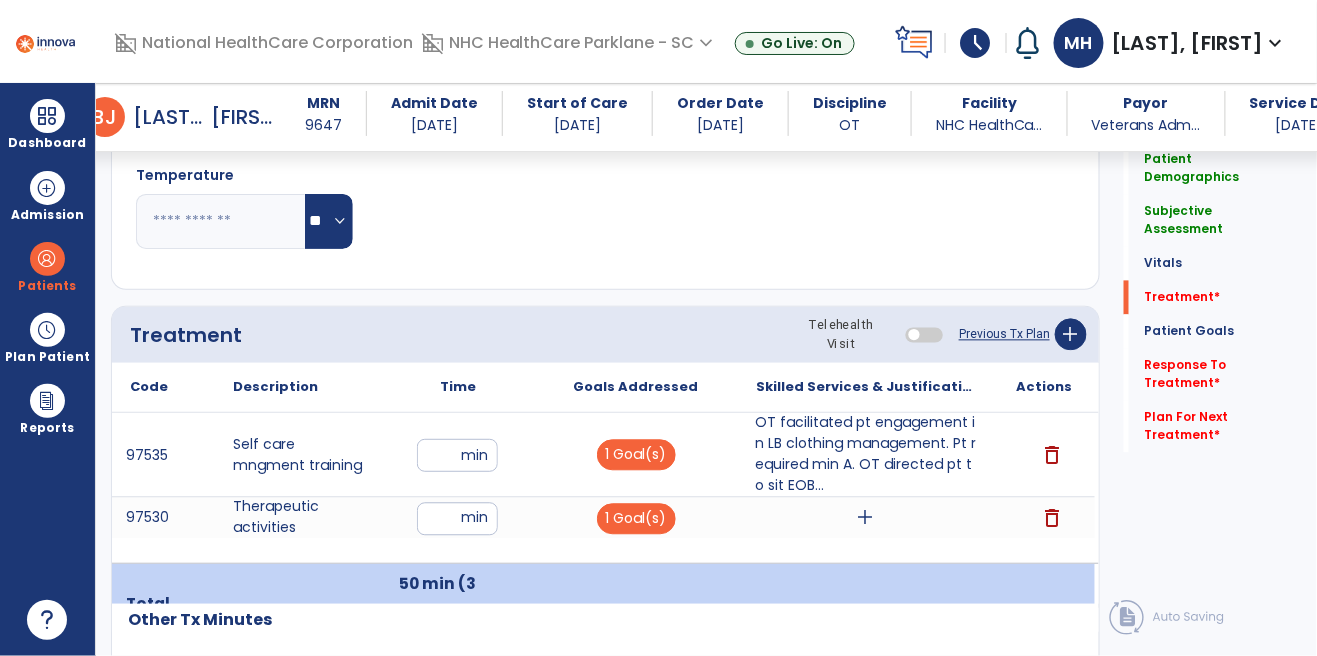 click on "Skilled Services & Justification for Tx" at bounding box center [458, 387] 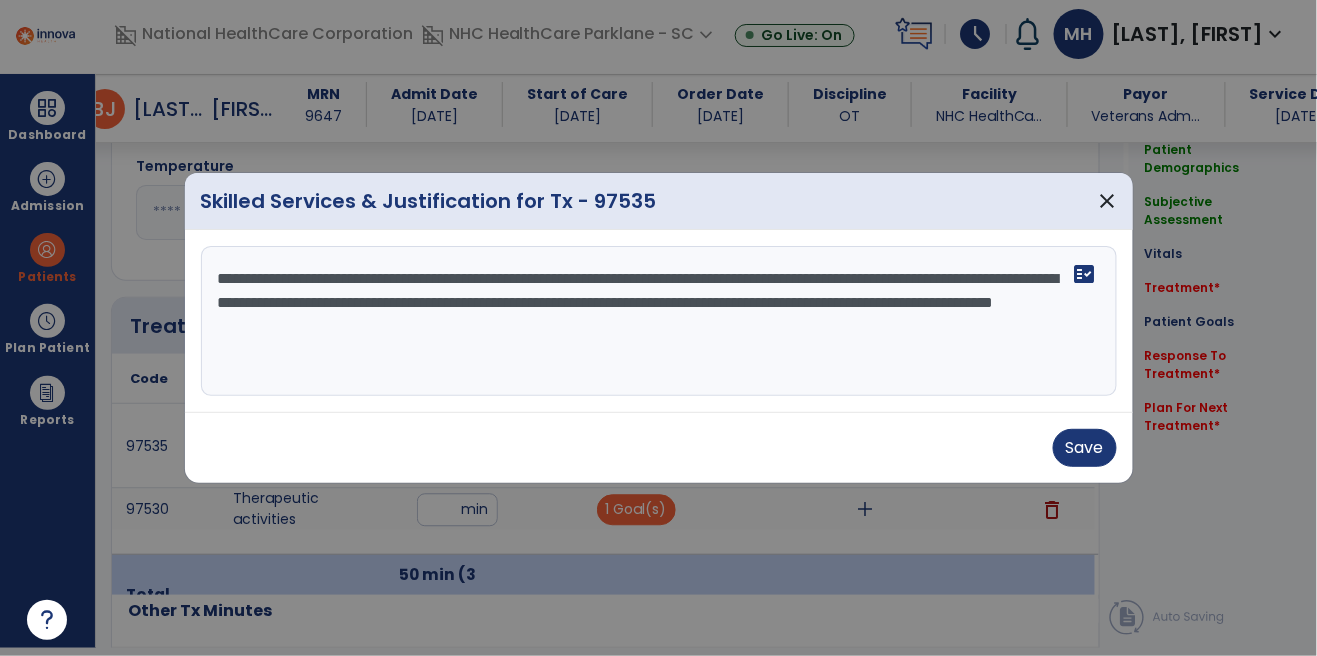 scroll, scrollTop: 0, scrollLeft: 0, axis: both 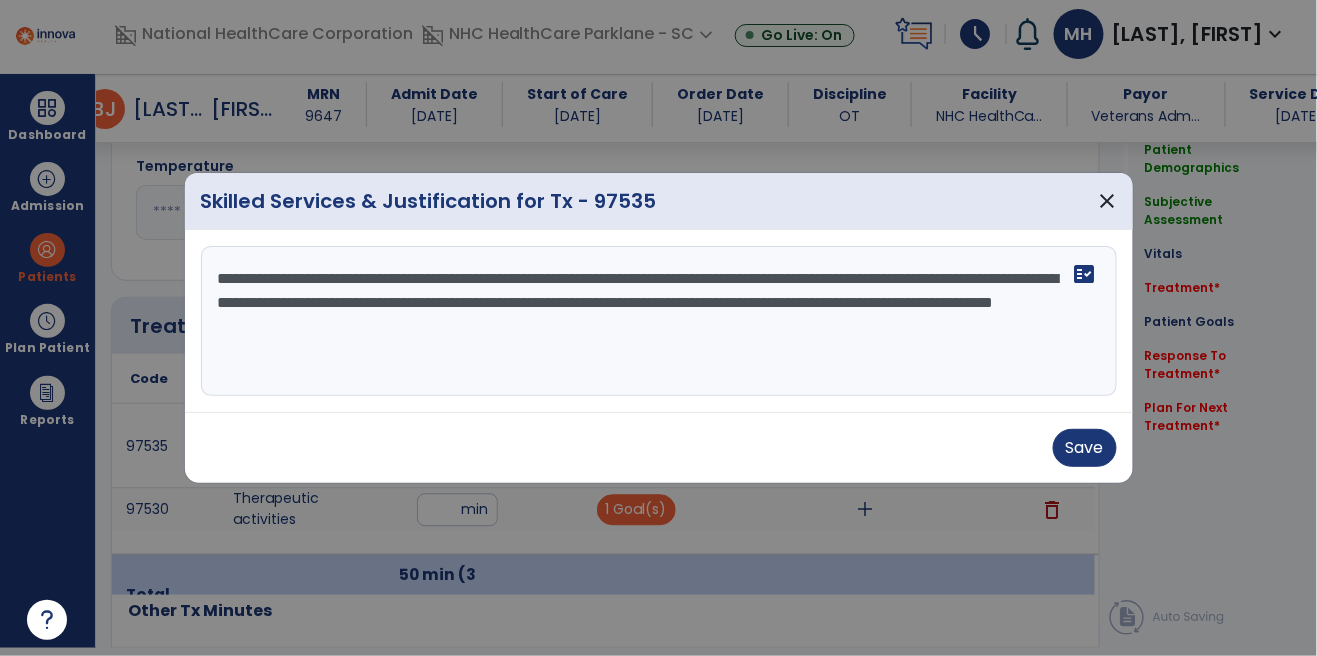 click on "**********" at bounding box center [659, 321] 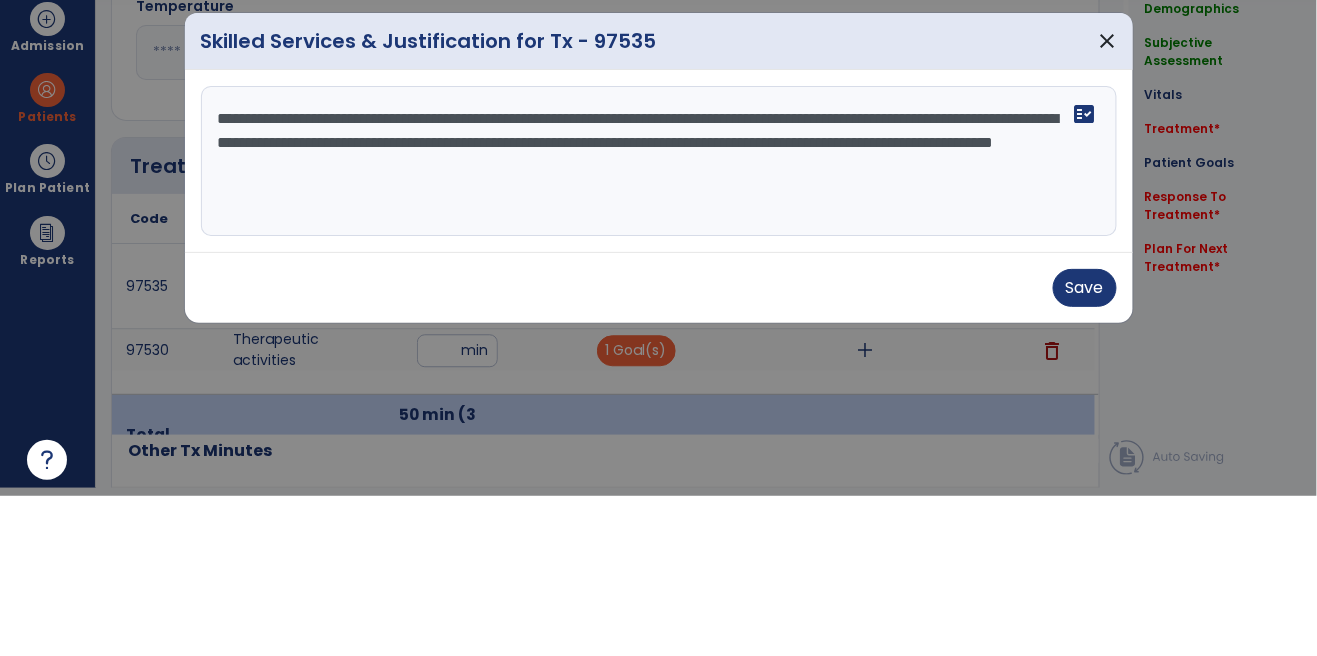 click on "**********" at bounding box center (659, 321) 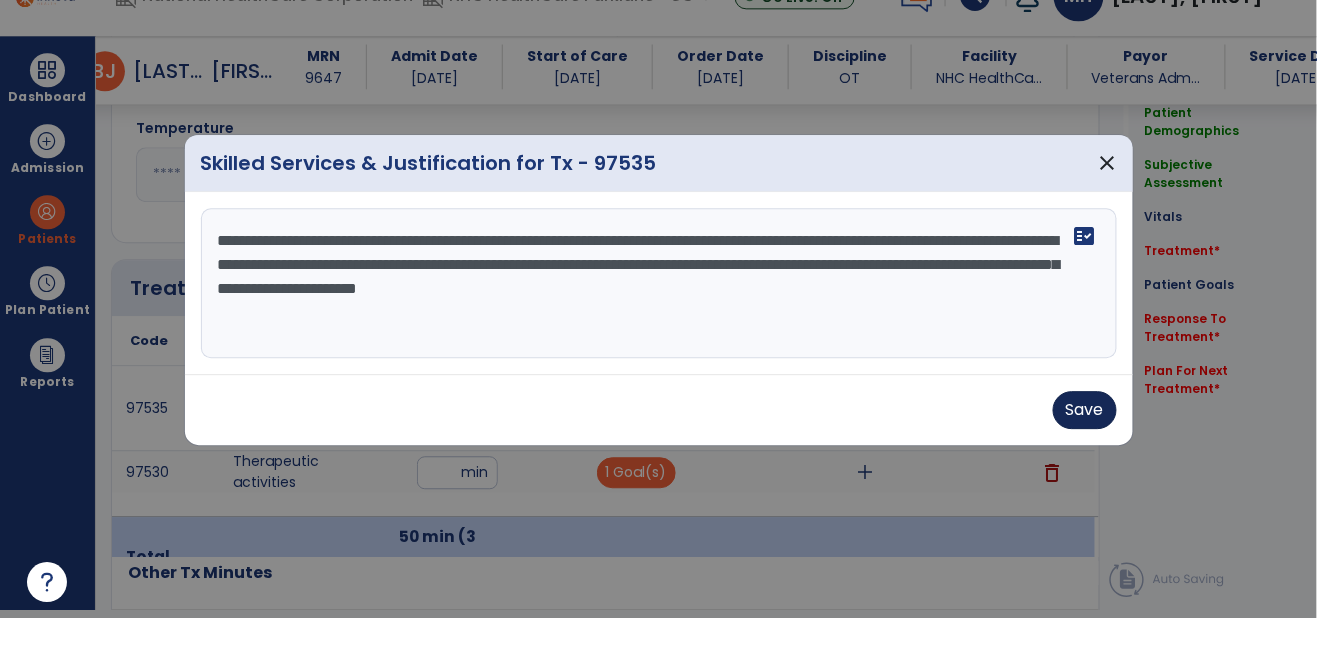 type on "**********" 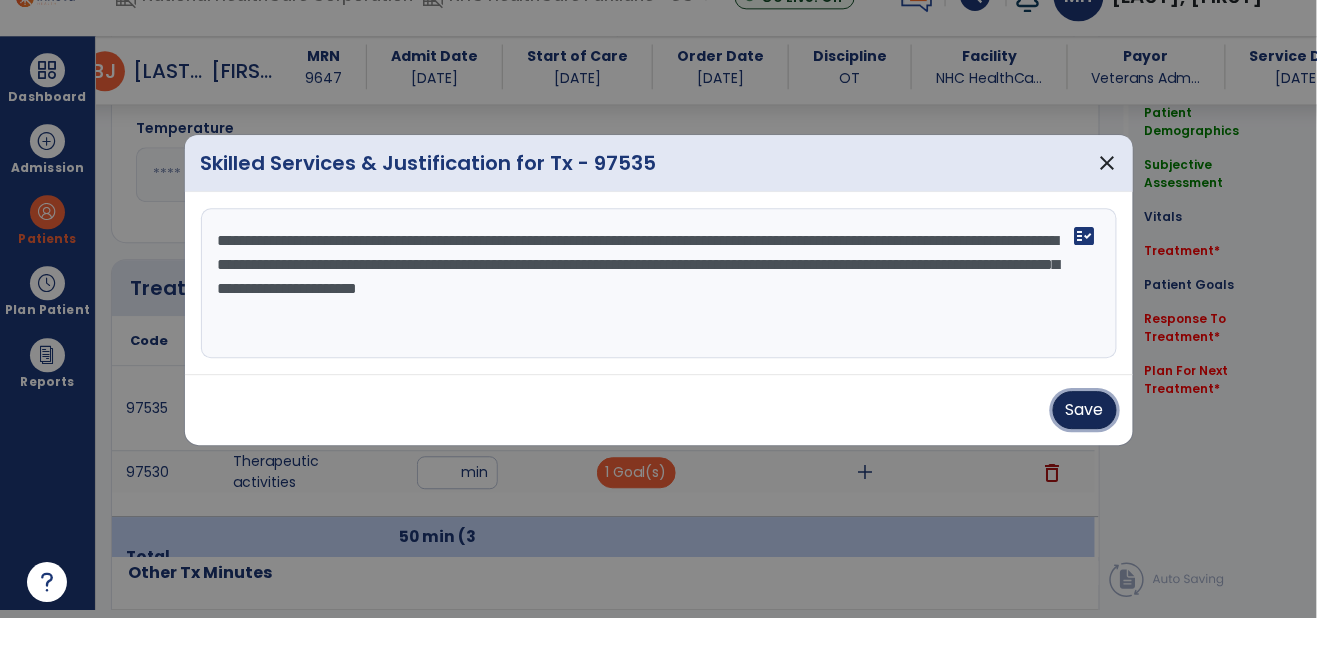 click on "Save" at bounding box center (1085, 448) 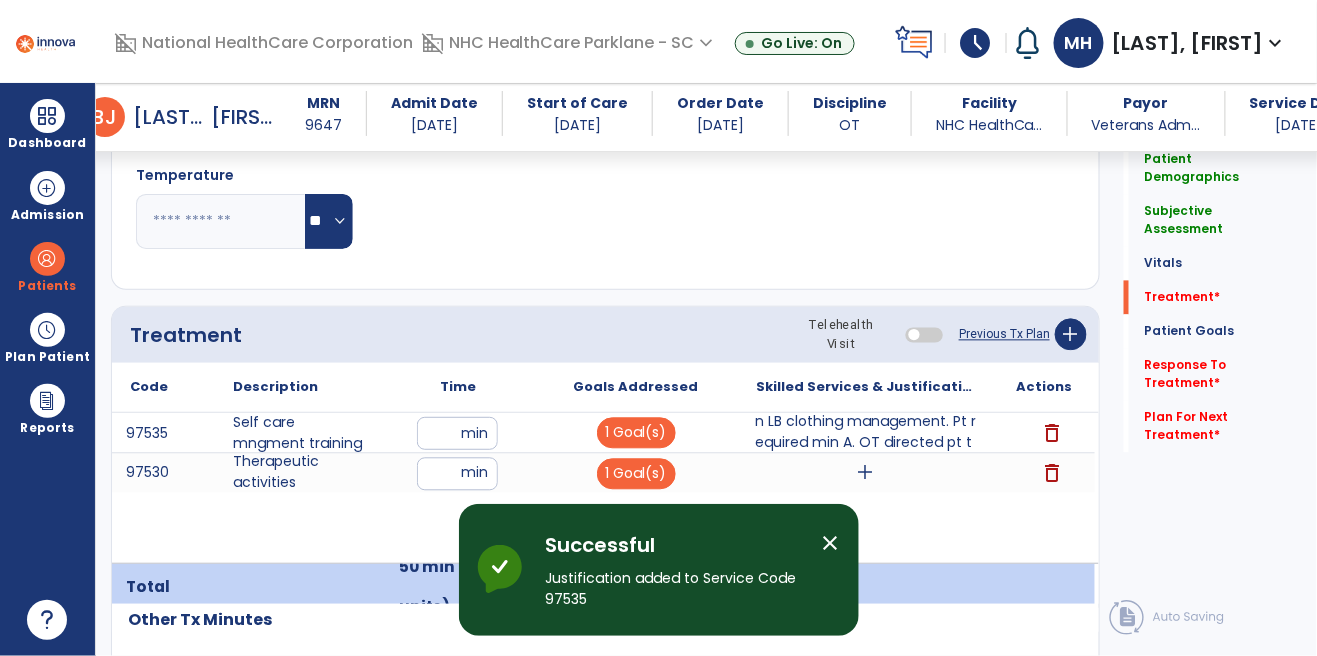 scroll, scrollTop: 8, scrollLeft: 0, axis: vertical 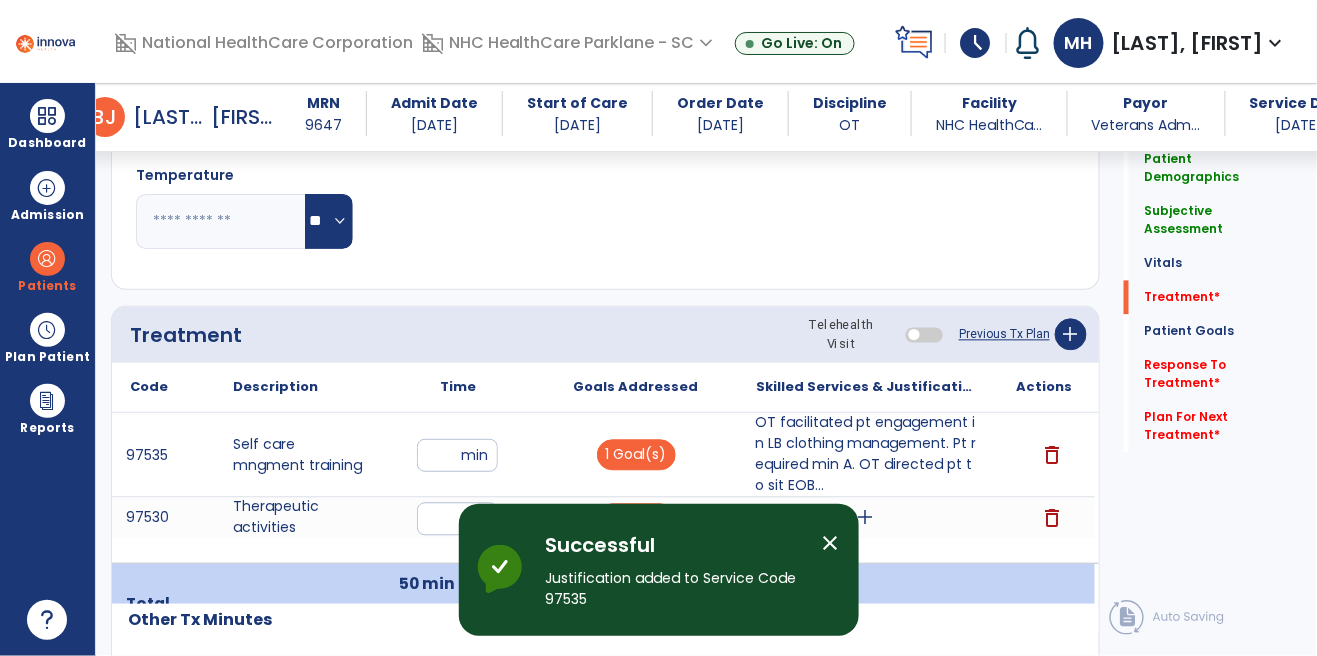 click on "add" at bounding box center (865, 518) 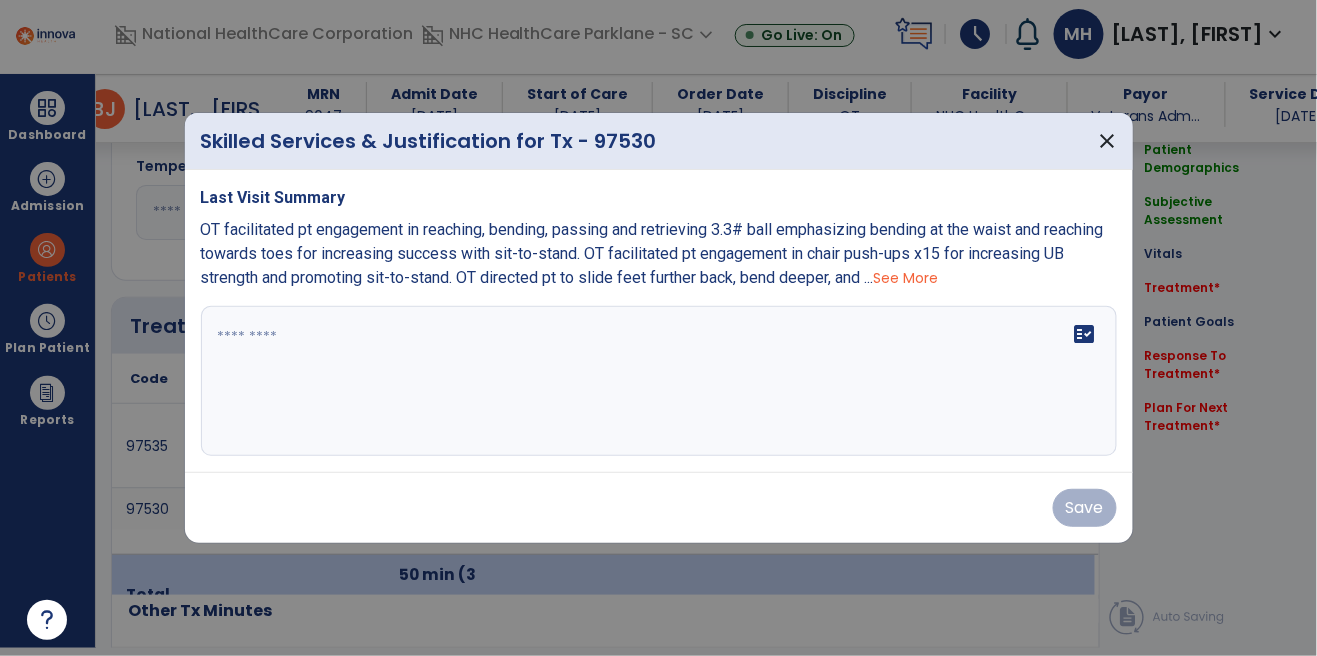 scroll, scrollTop: 0, scrollLeft: 0, axis: both 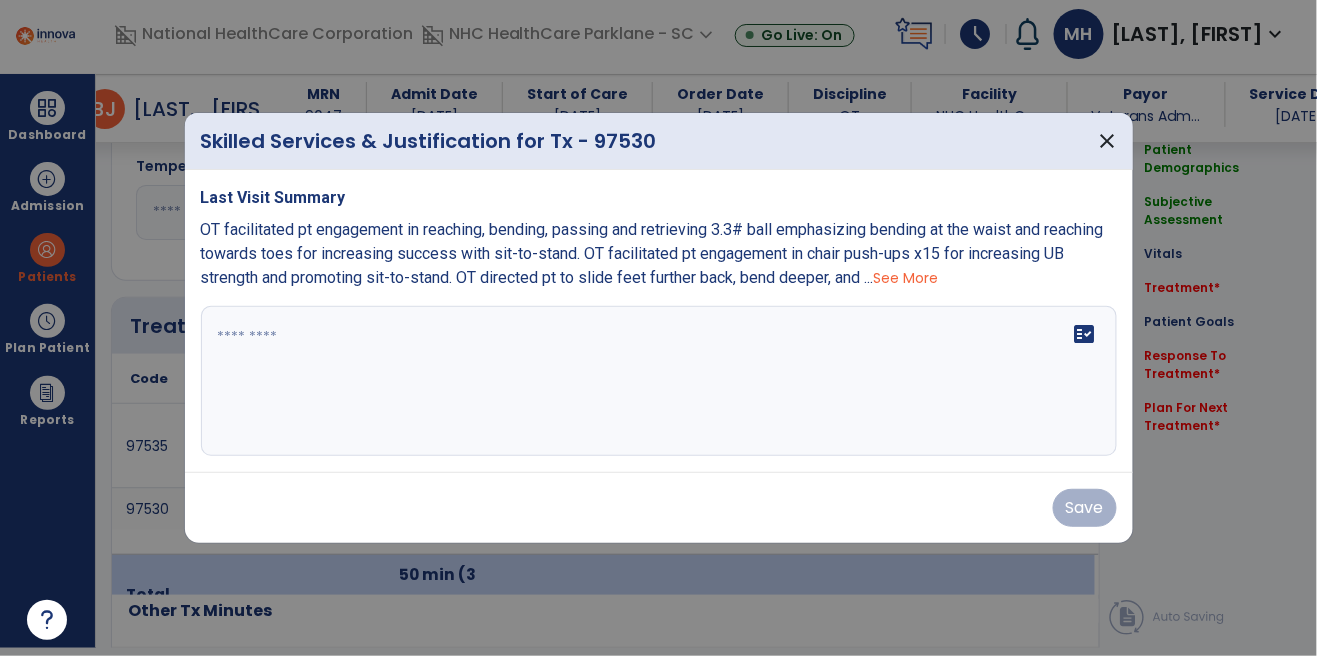 click on "See More" at bounding box center [906, 278] 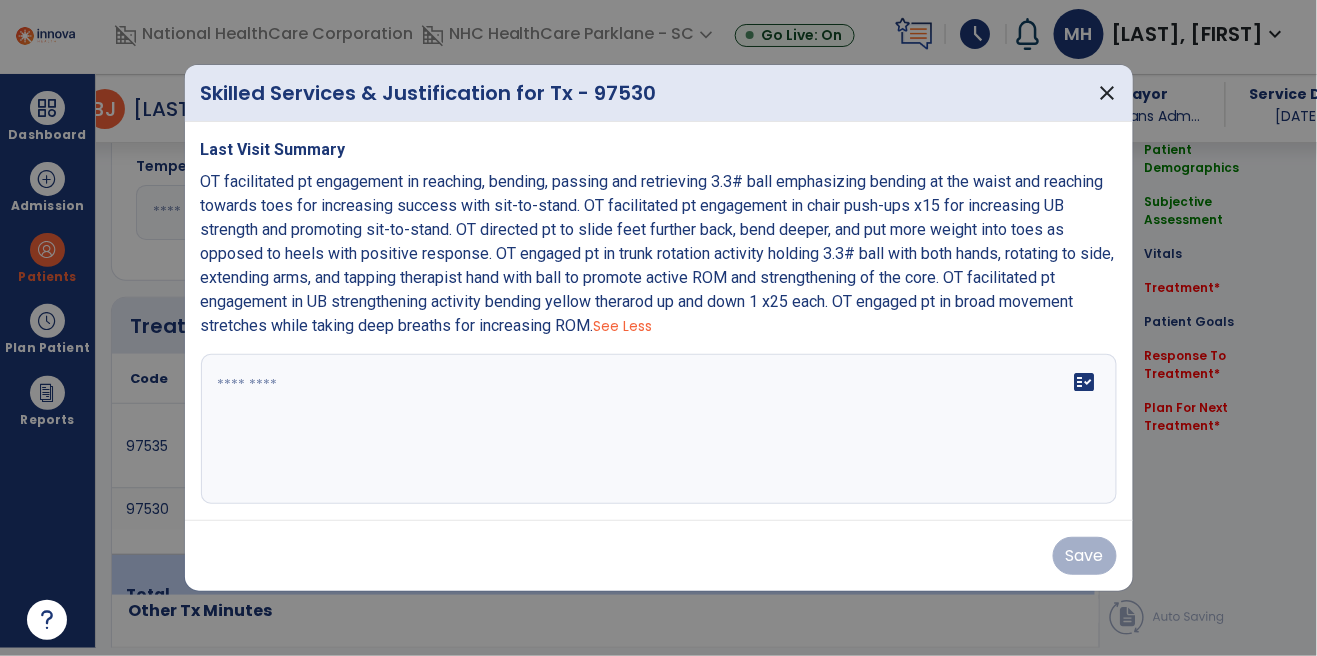 click at bounding box center [658, 328] 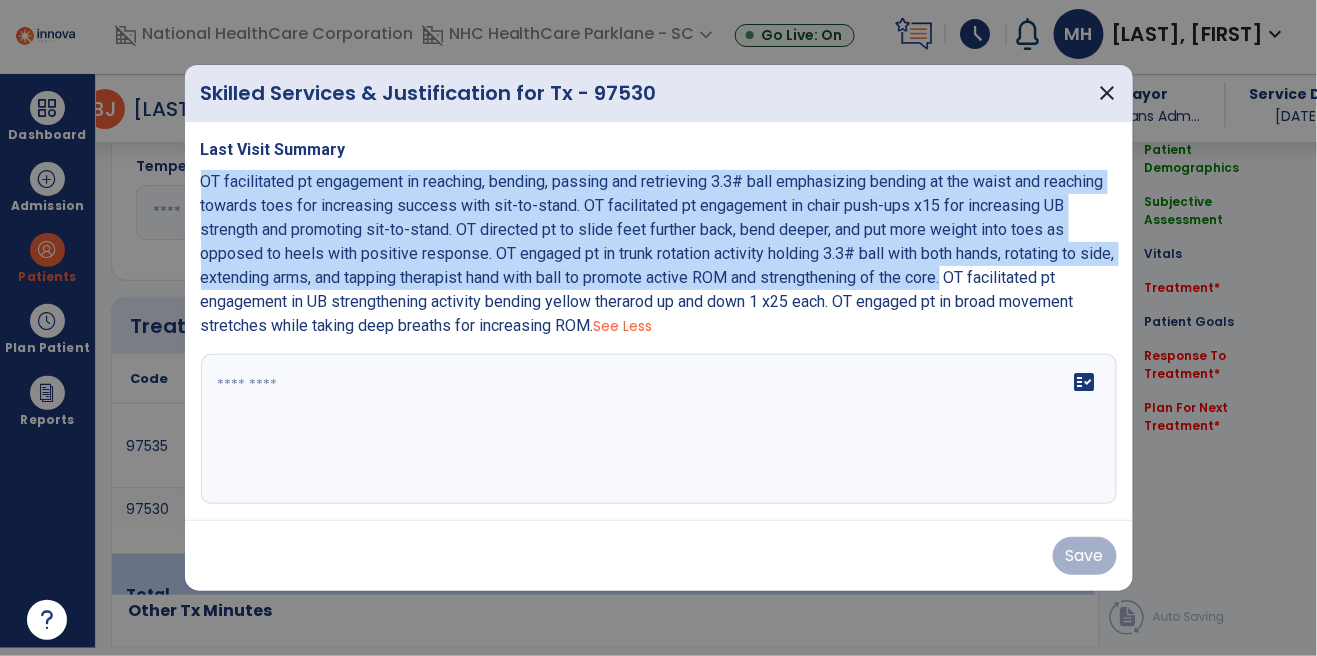 drag, startPoint x: 991, startPoint y: 277, endPoint x: 203, endPoint y: 149, distance: 798.32825 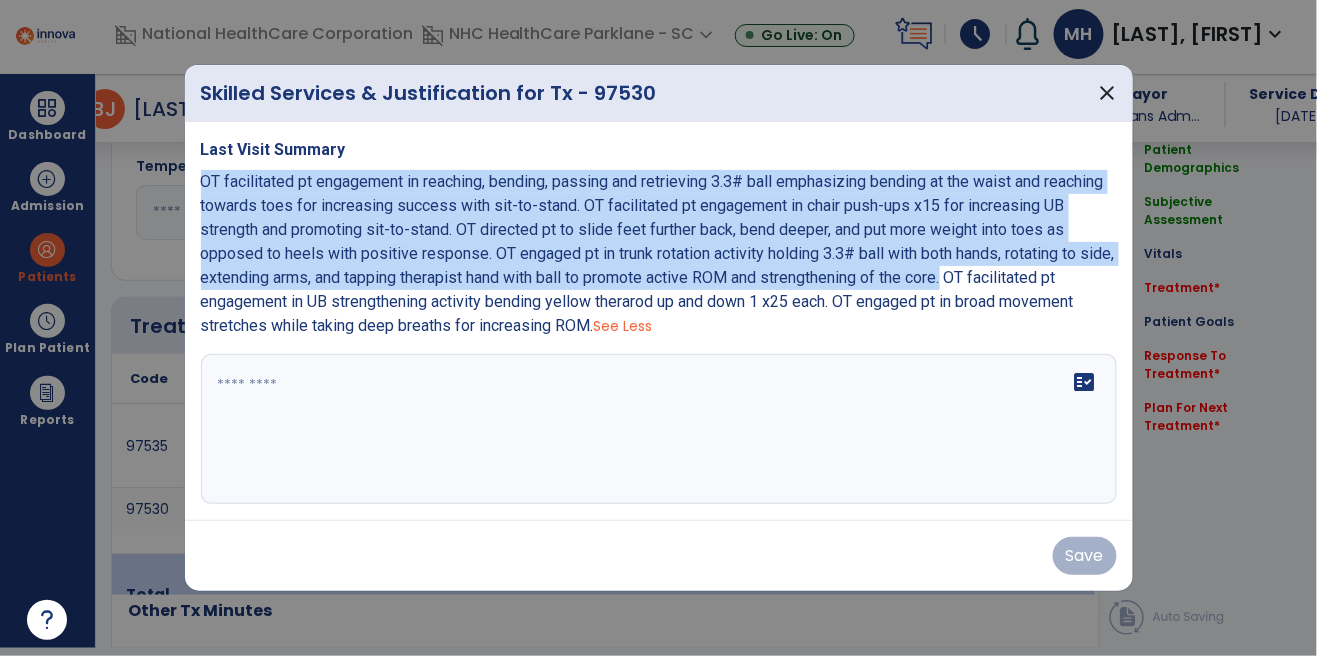 click on "Last Visit Summary OT facilitated pt engagement in reaching, bending, passing and retrieving 3.3# ball emphasizing bending at the waist and reaching towards toes for increasing success with sit-to-stand. OT facilitated pt engagement in chair push-ups x15 for increasing UB strength and promoting sit-to-stand. OT directed pt to slide feet further back, bend deeper, and put more weight into toes as opposed to heels with positive response. OT engaged pt in trunk rotation activity holding 3.3# ball with both hands, rotating to side, extending arms, and tapping therapist hand with ball to promote active ROM and strengthening of the core. OT facilitated pt engagement in UB strengthening activity bending yellow therarod up and down 1 x25 each. OT engaged pt in broad movement stretches while taking deep breaths for increasing ROM.  See Less" at bounding box center (659, 238) 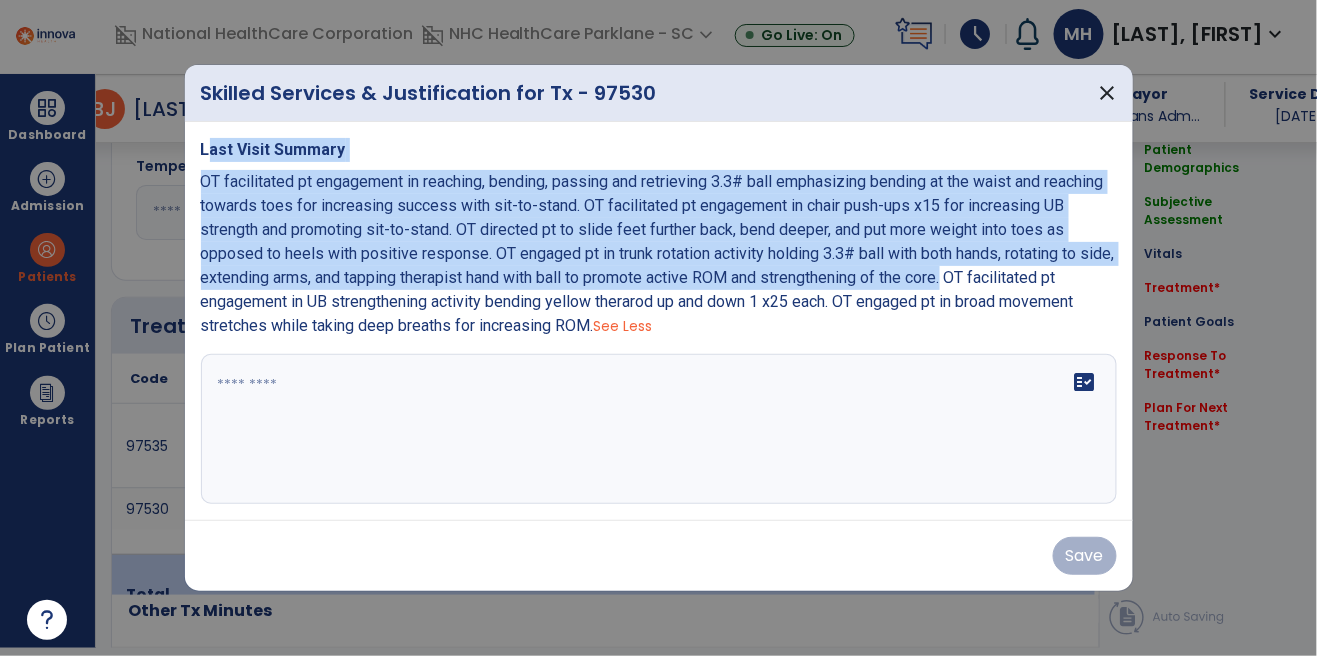 copy on "Last Visit Summary OT facilitated pt engagement in reaching, bending, passing and retrieving 3.3# ball emphasizing bending at the waist and reaching towards toes for increasing success with sit-to-stand. OT facilitated pt engagement in chair push-ups x15 for increasing UB strength and promoting sit-to-stand. OT directed pt to slide feet further back, bend deeper, and put more weight into toes as opposed to heels with positive response. OT engaged pt in trunk rotation activity holding 3.3# ball with both hands, rotating to side, extending arms, and tapping therapist hand with ball to promote active ROM and strengthening of the core." 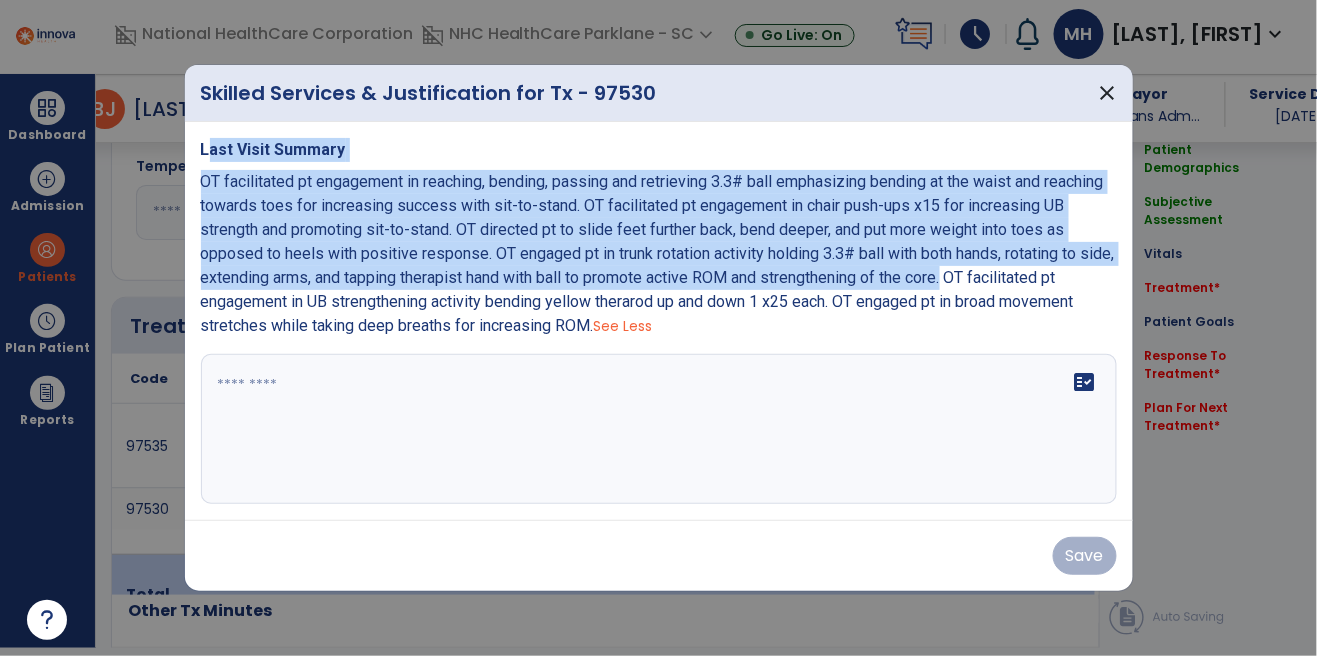 click at bounding box center [659, 429] 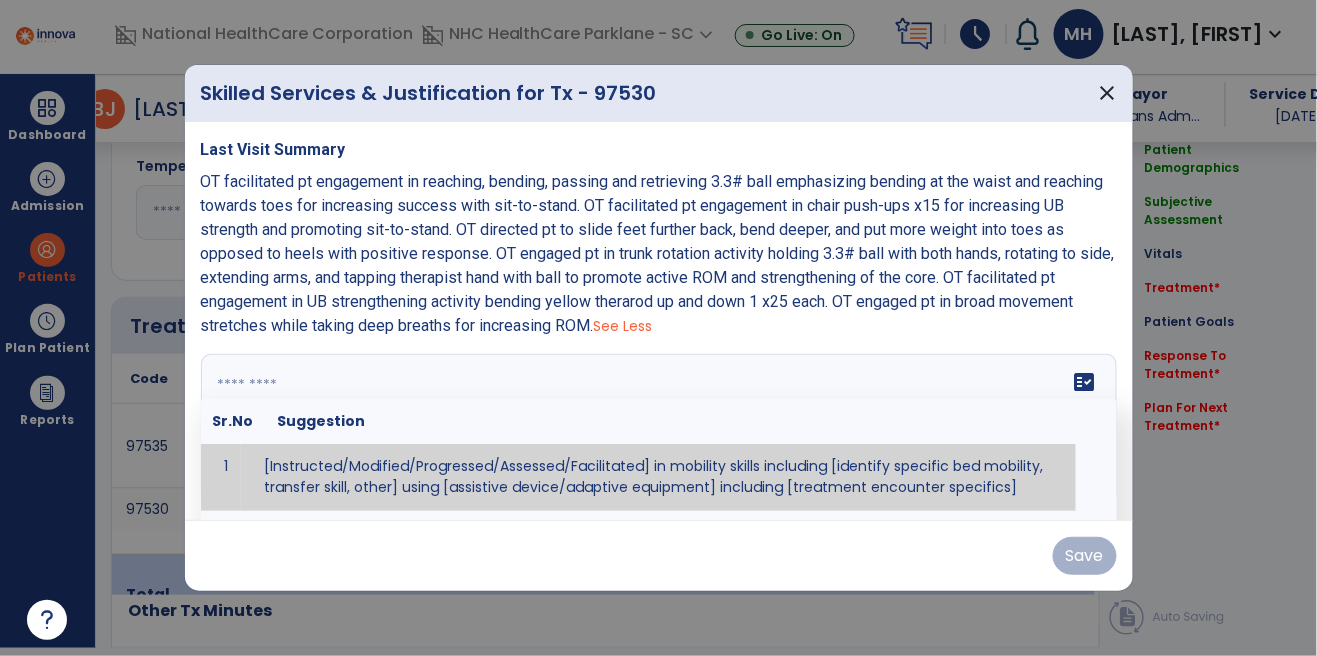 paste on "**********" 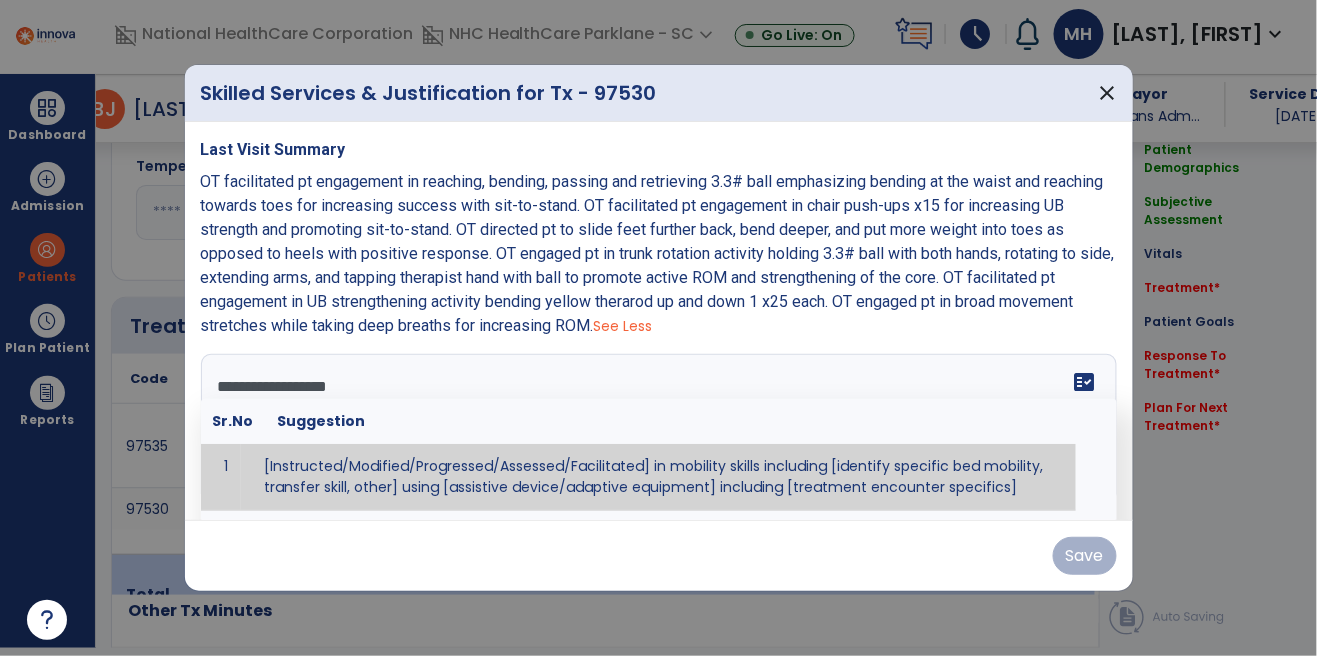 scroll, scrollTop: 63, scrollLeft: 0, axis: vertical 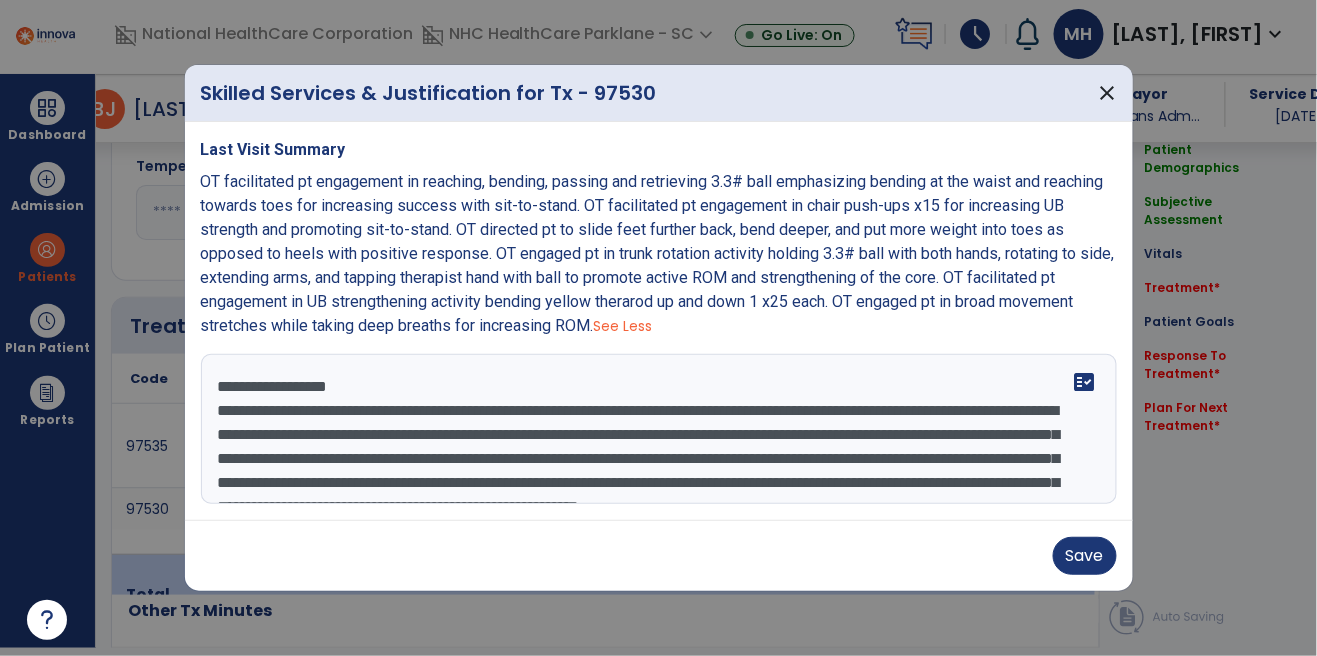 click on "**********" at bounding box center [659, 429] 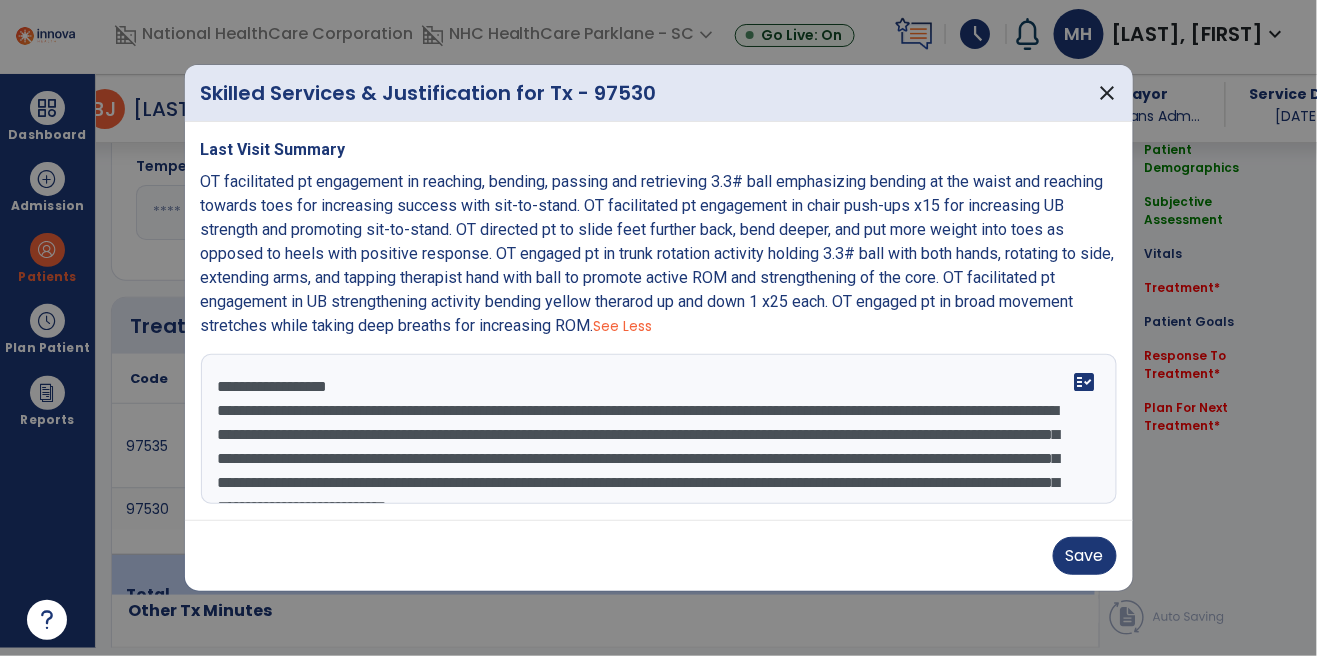 scroll, scrollTop: 48, scrollLeft: 0, axis: vertical 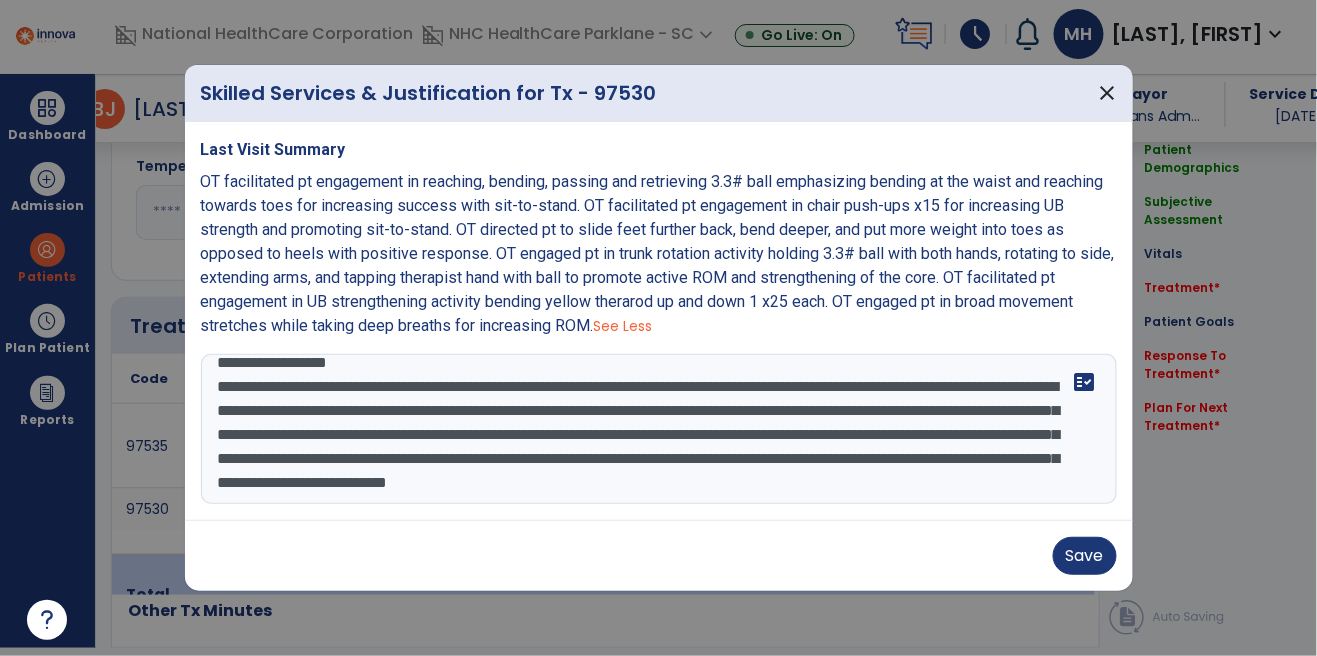 click on "**********" at bounding box center (659, 429) 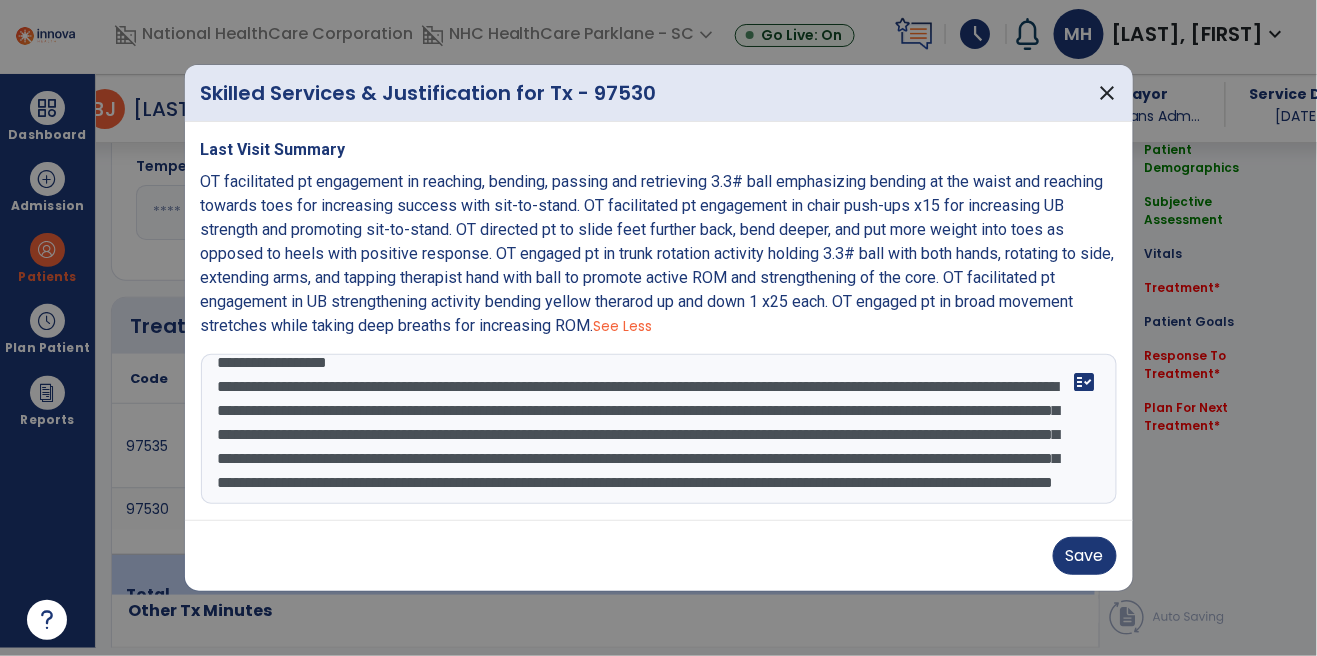 scroll, scrollTop: 72, scrollLeft: 0, axis: vertical 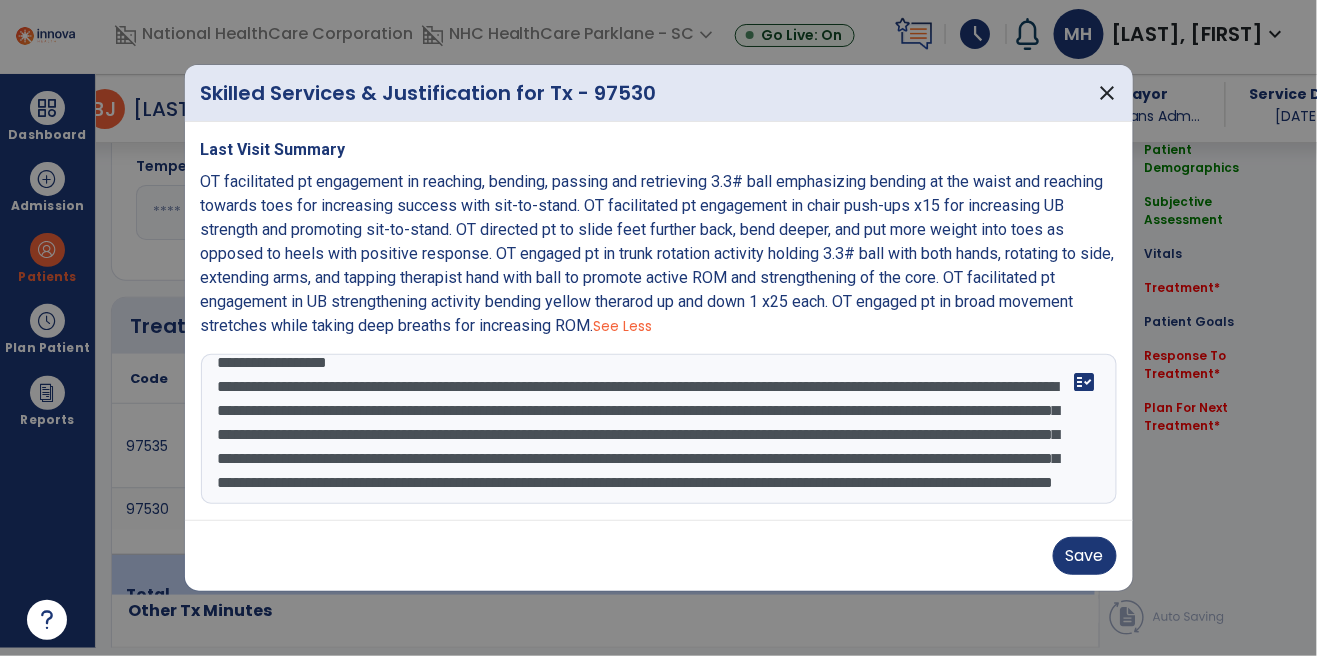 click on "**********" at bounding box center [659, 429] 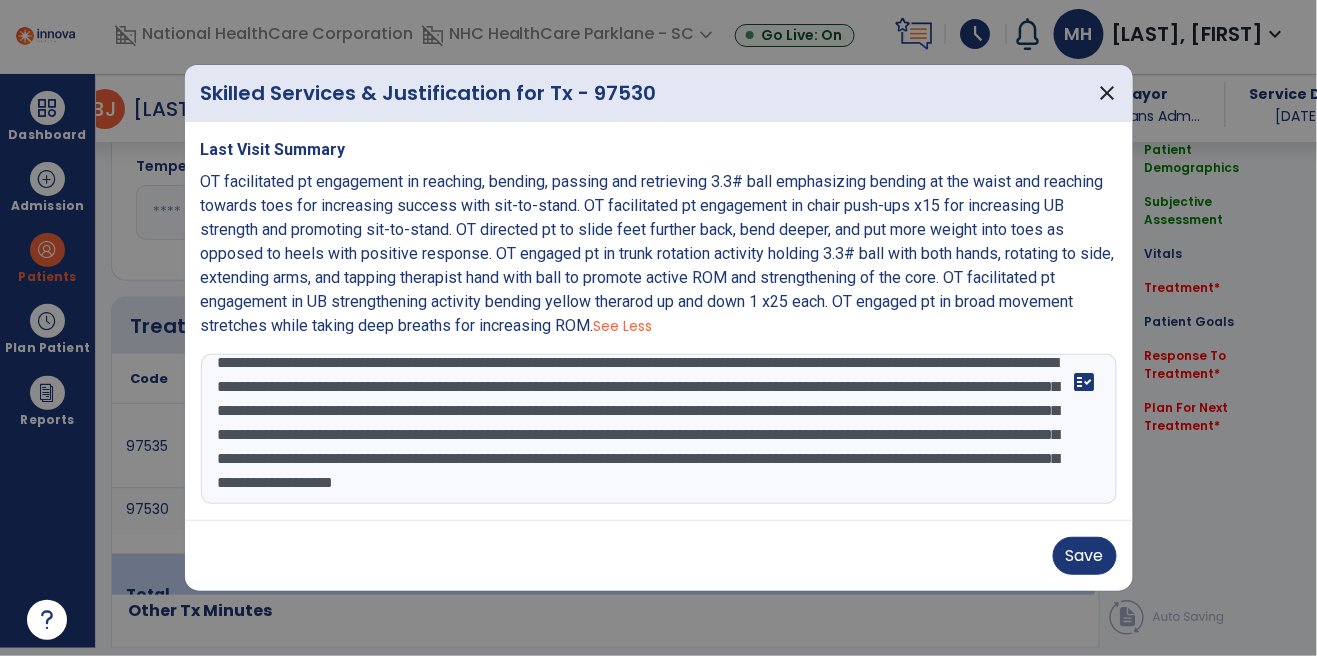 scroll, scrollTop: 13, scrollLeft: 0, axis: vertical 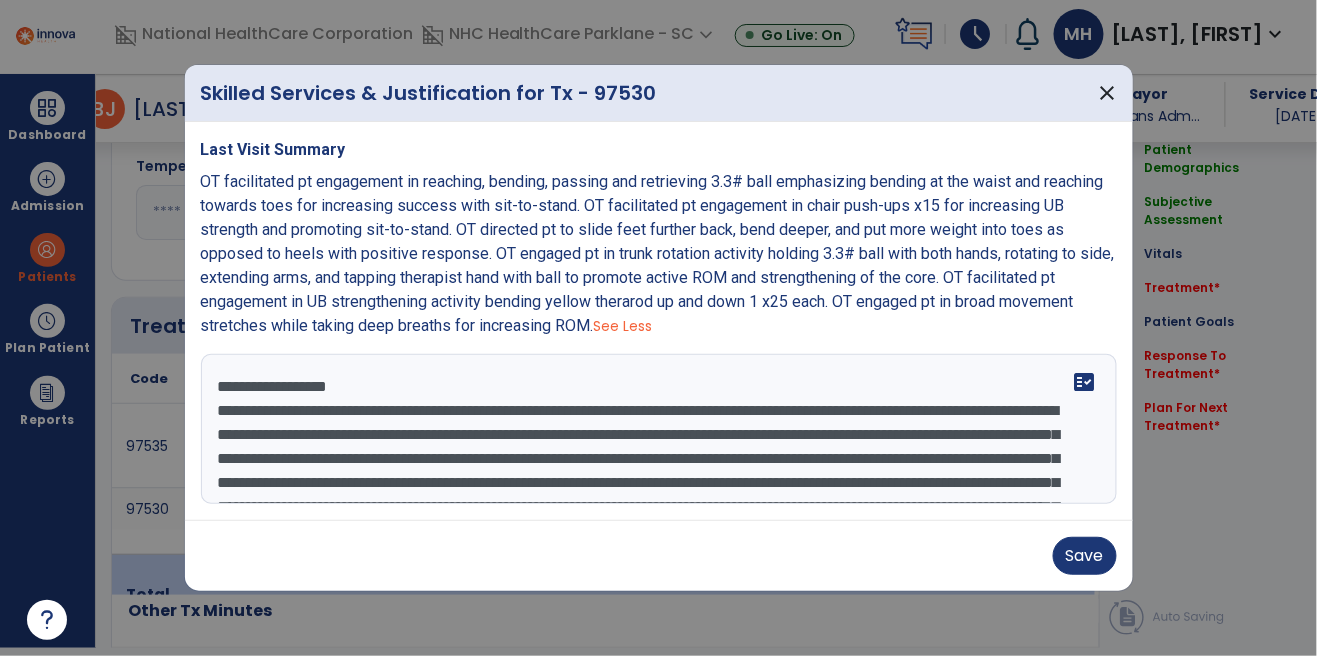 click on "**********" at bounding box center (659, 429) 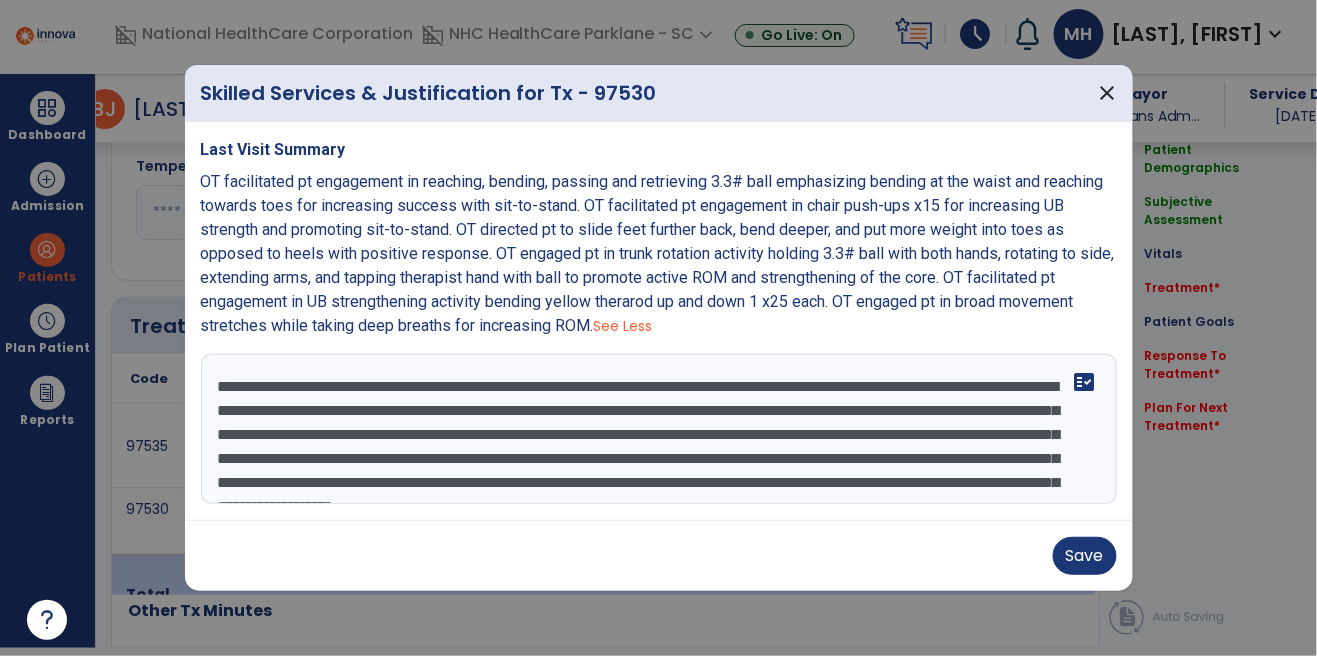 scroll, scrollTop: 44, scrollLeft: 0, axis: vertical 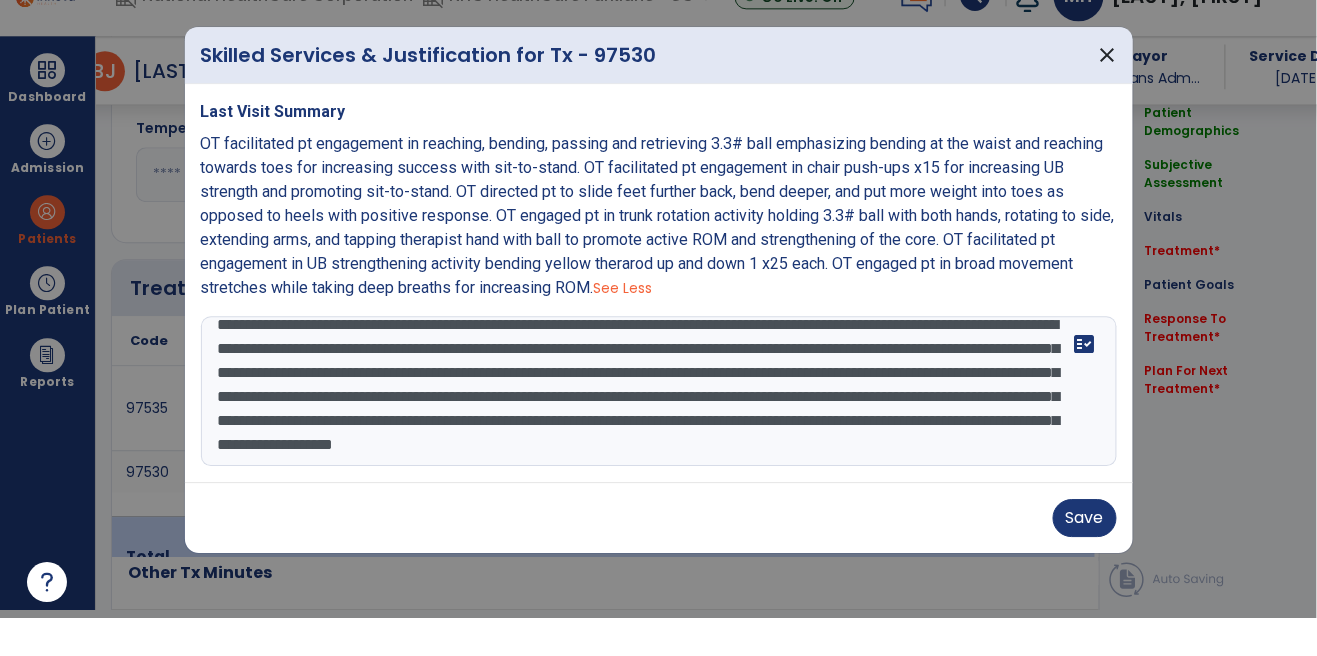 click on "**********" at bounding box center [659, 429] 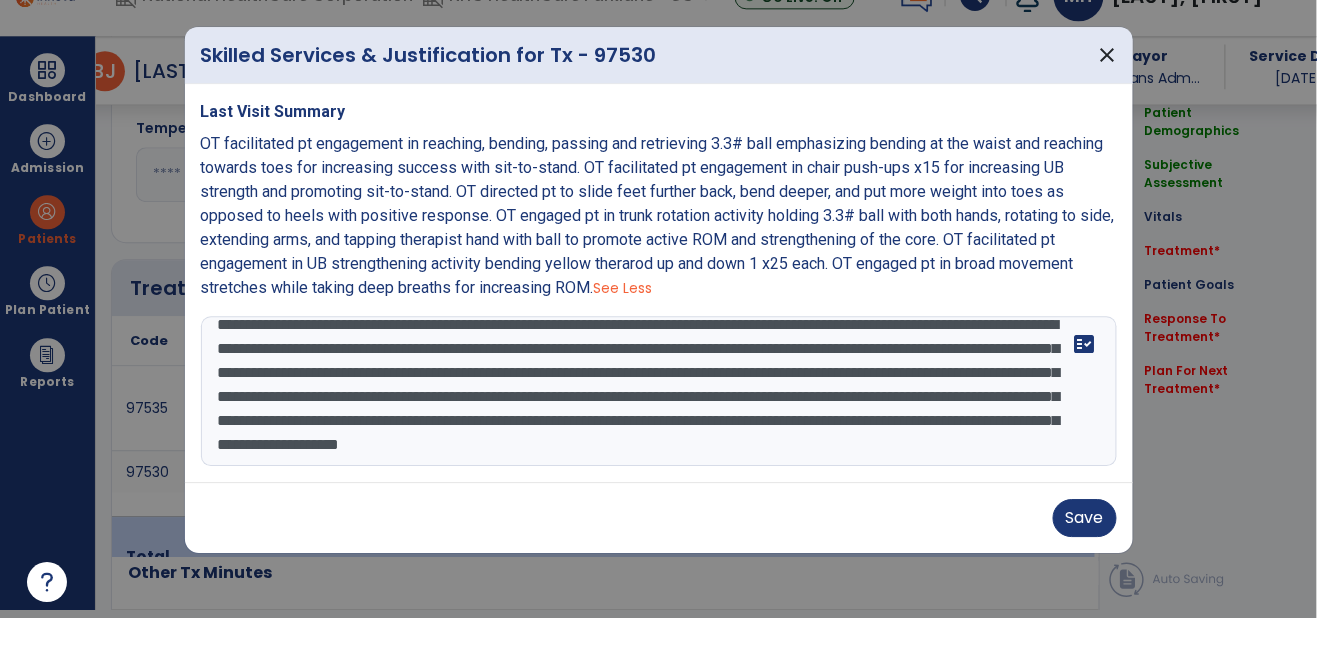 scroll, scrollTop: 63, scrollLeft: 0, axis: vertical 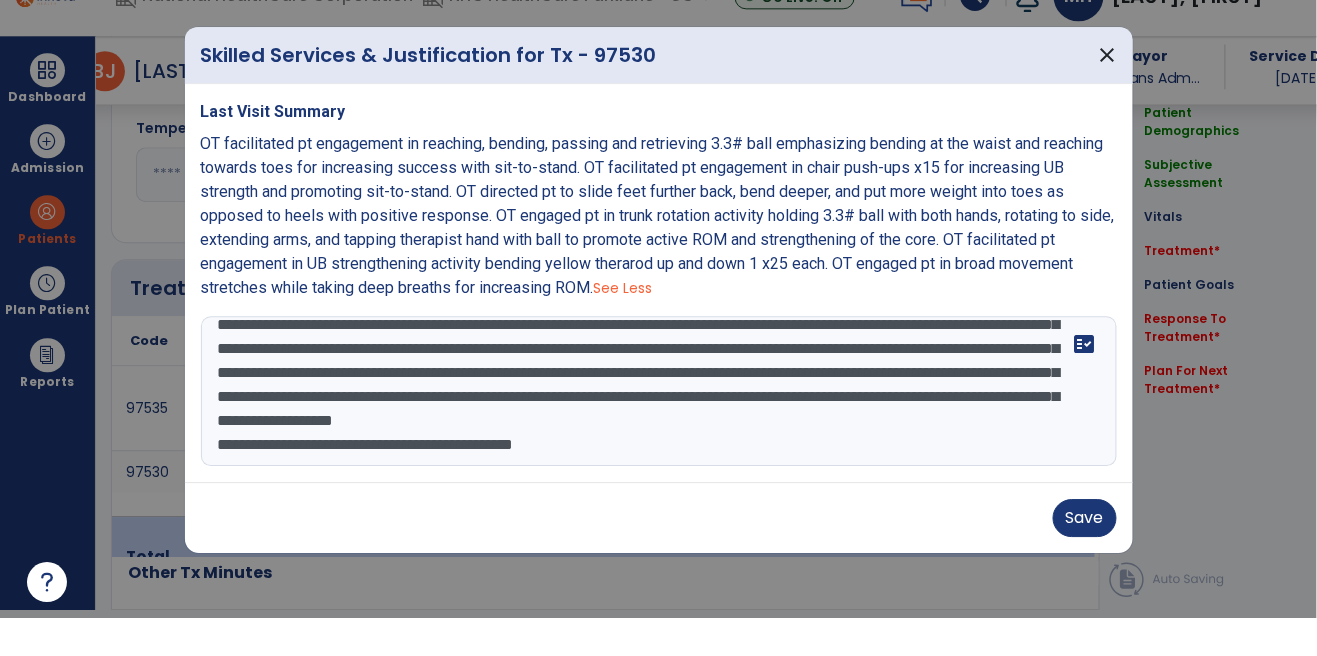 click on "**********" at bounding box center [659, 429] 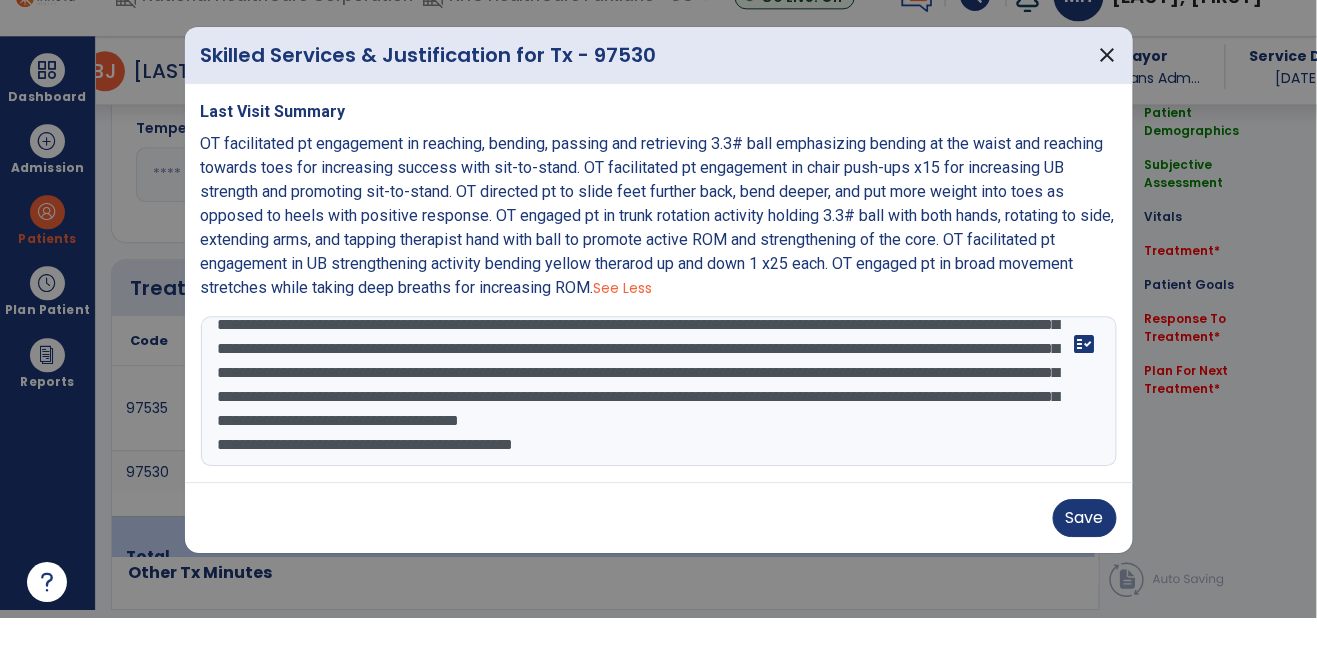 click on "**********" at bounding box center [659, 429] 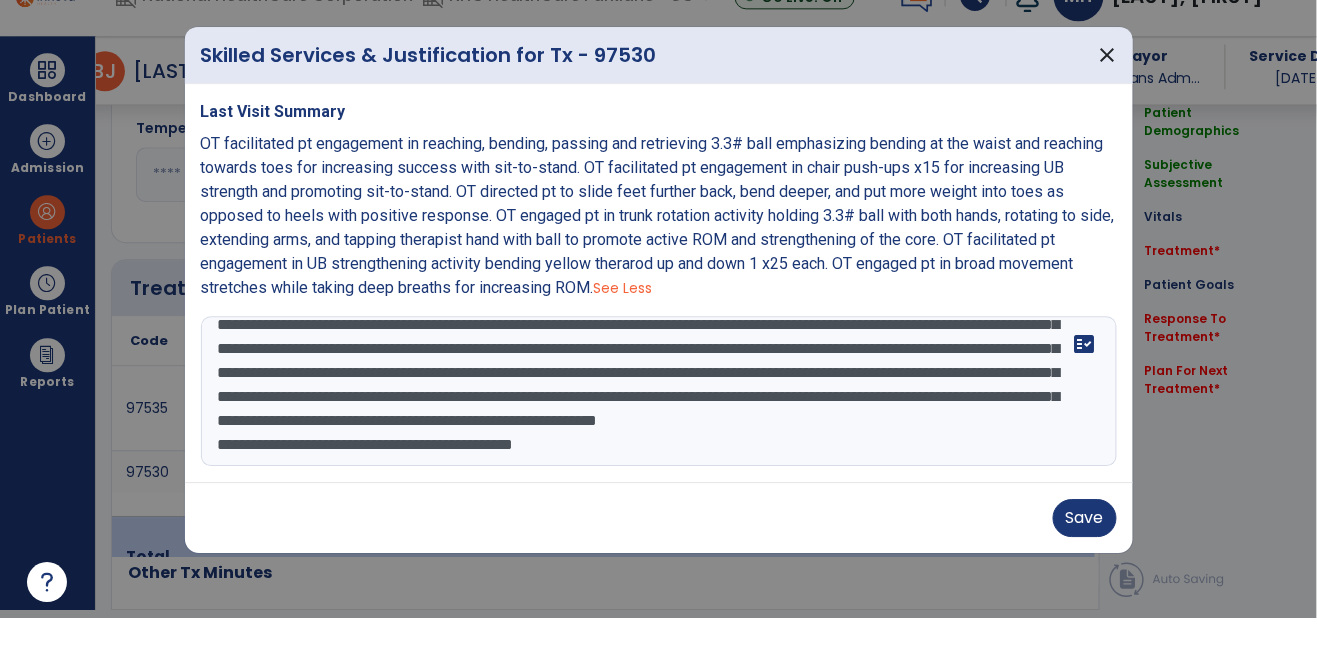 click on "**********" at bounding box center [659, 429] 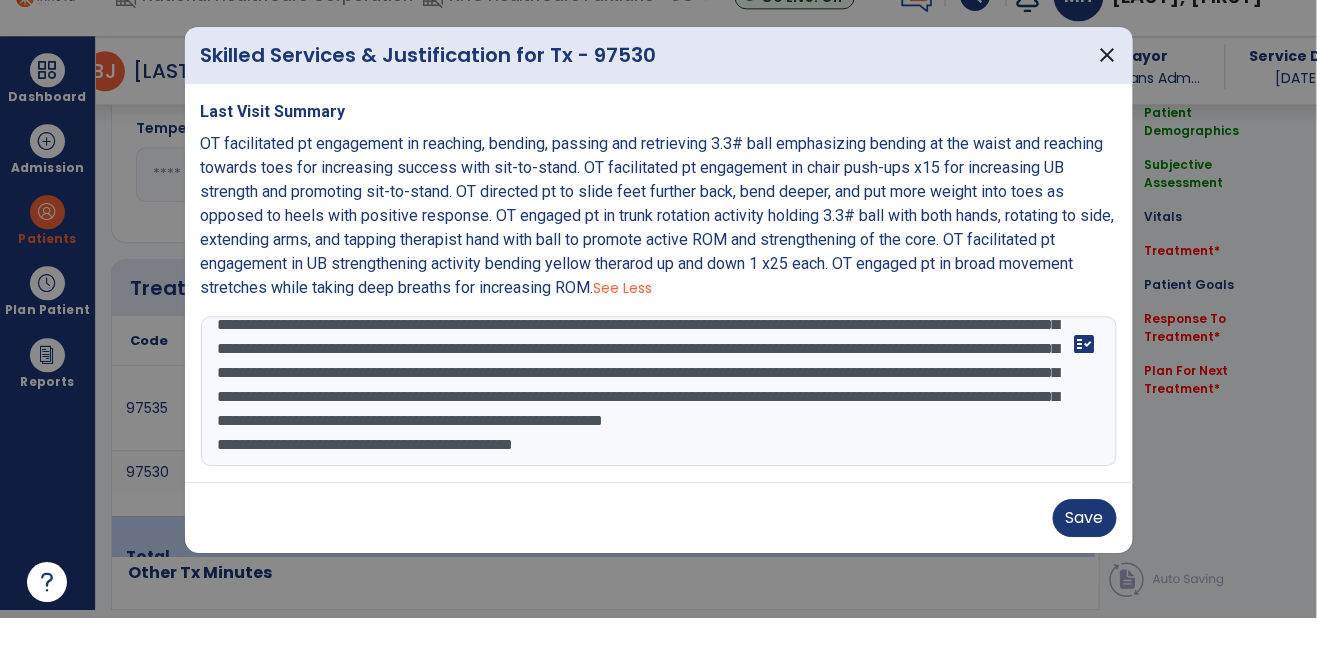 click on "**********" at bounding box center [659, 429] 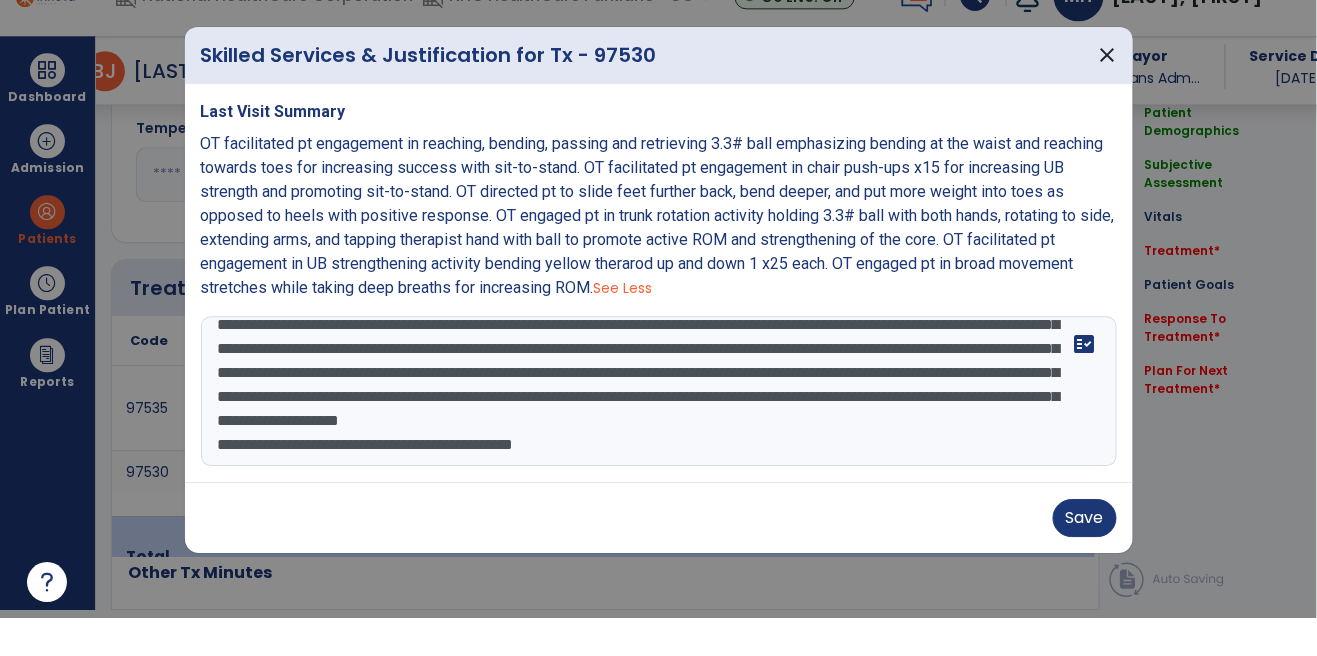 click on "**********" at bounding box center [659, 429] 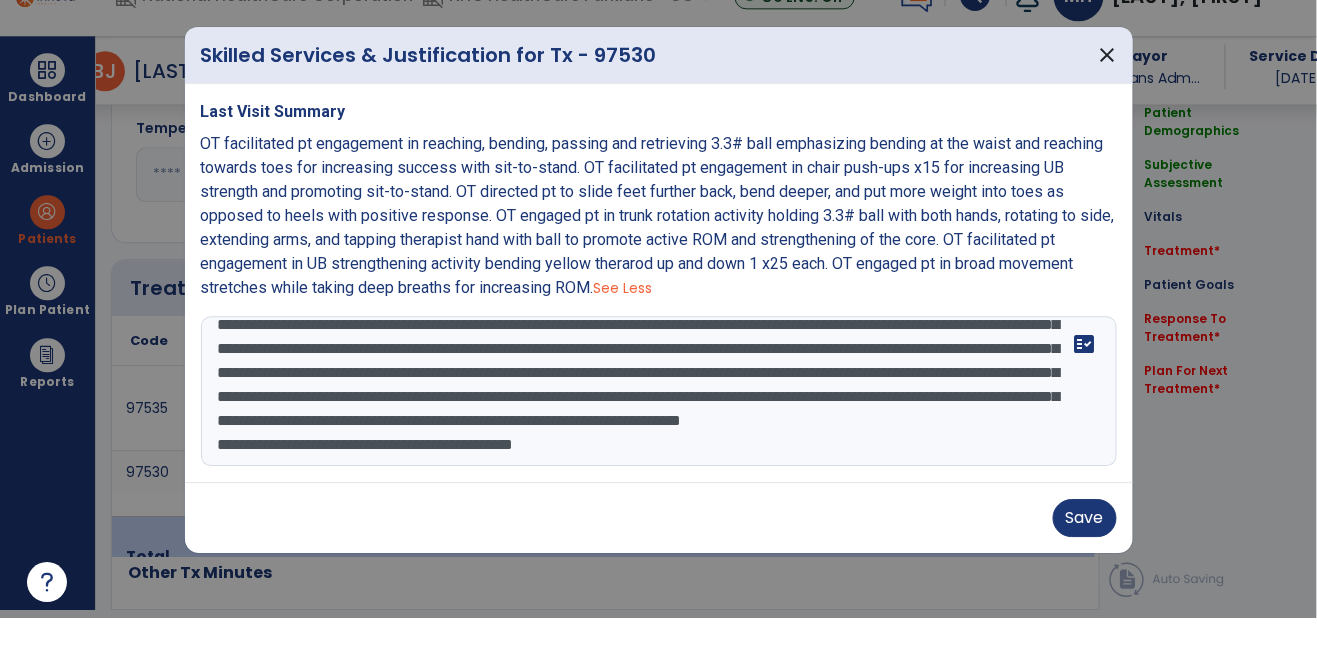scroll, scrollTop: 96, scrollLeft: 0, axis: vertical 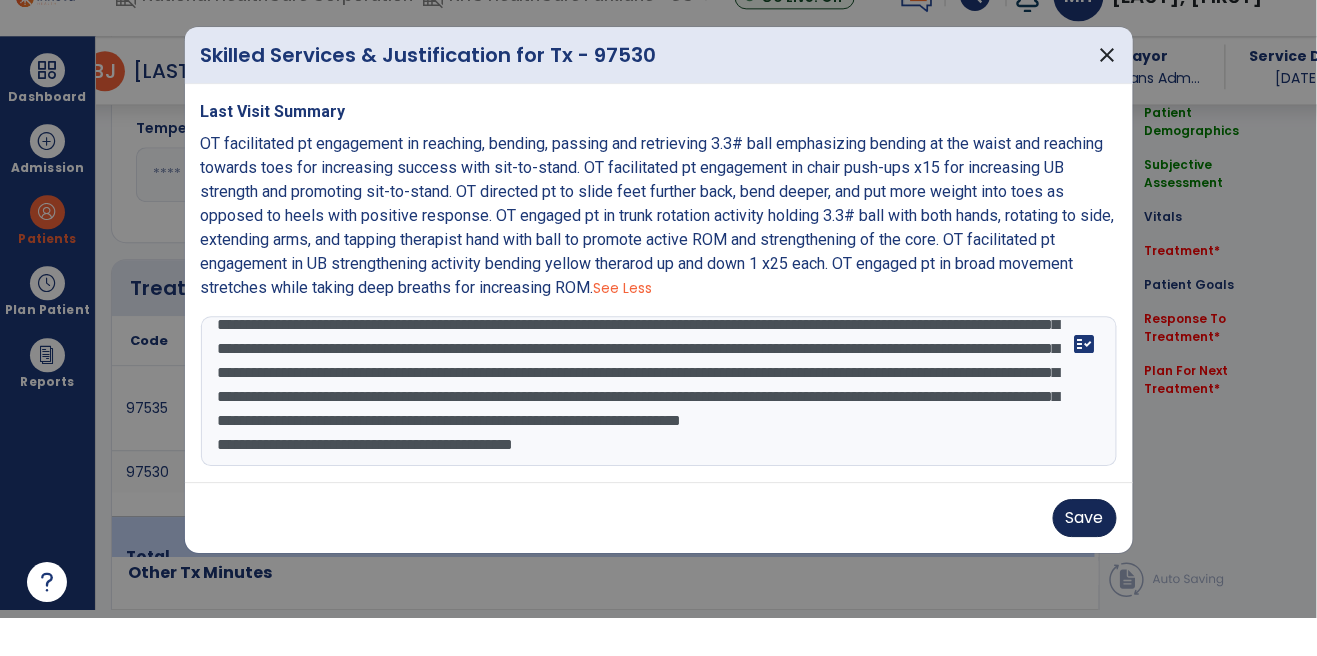 type on "**********" 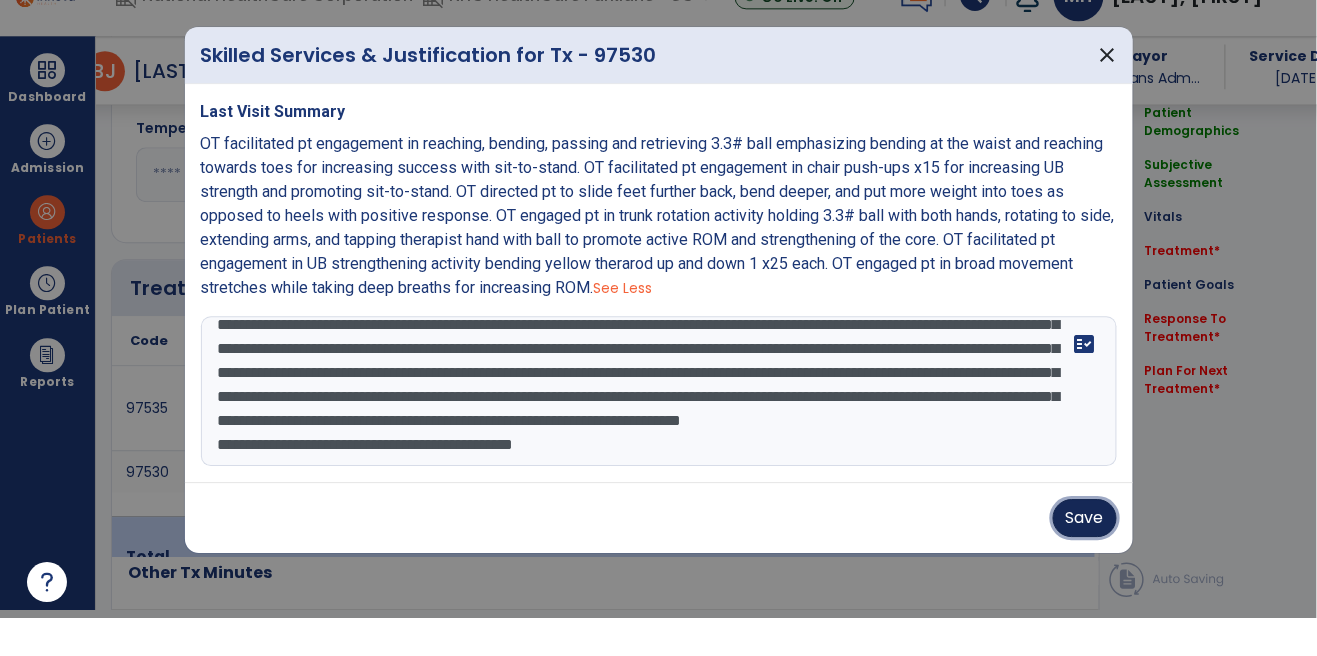 click on "Save" at bounding box center (1085, 556) 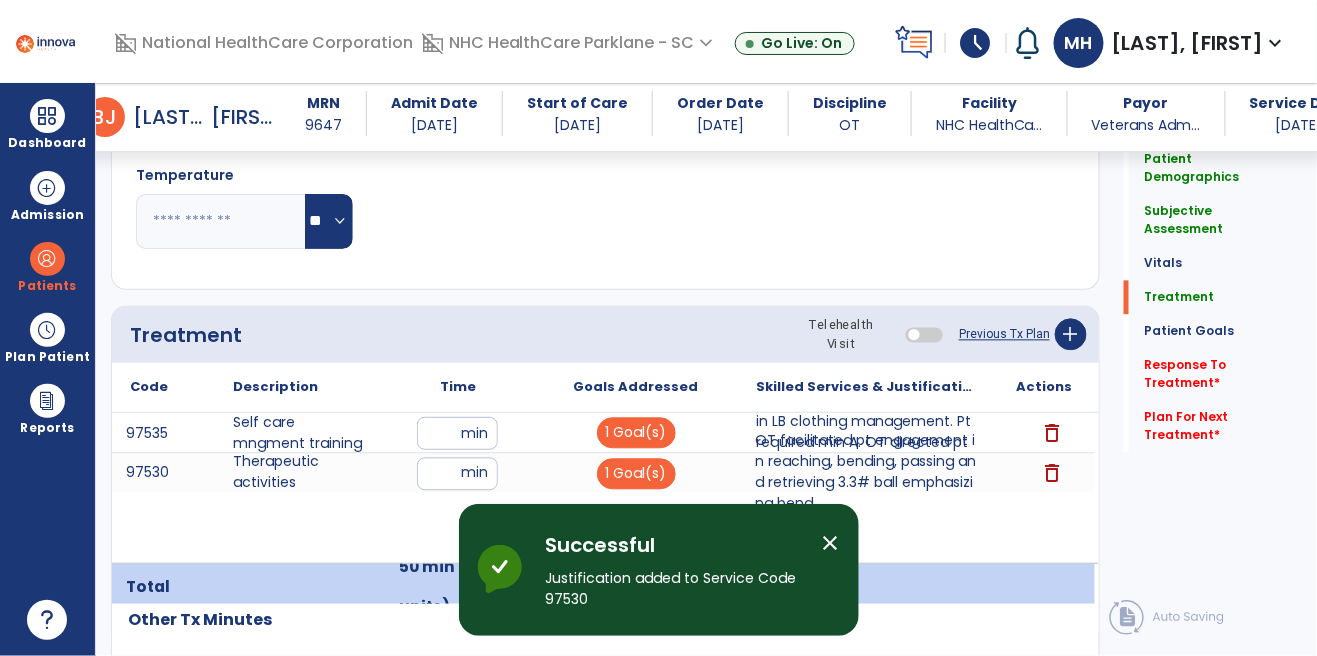 scroll, scrollTop: 8, scrollLeft: 0, axis: vertical 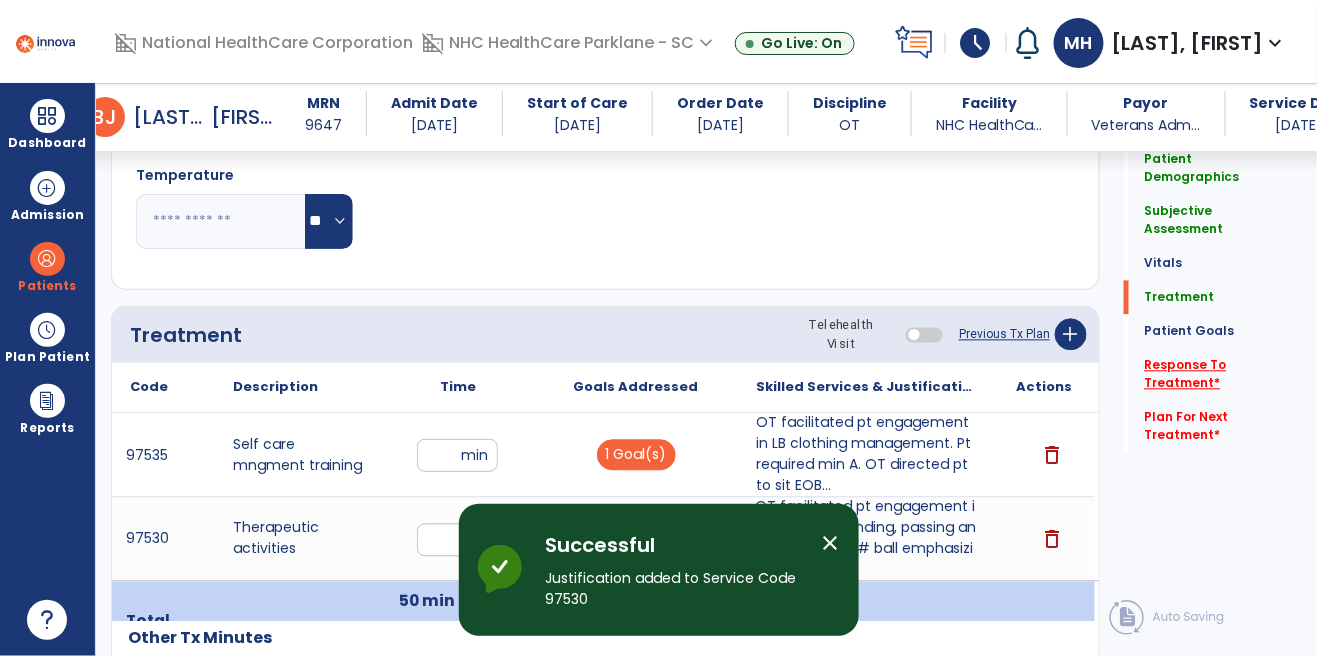 click on "Response To Treatment   *" at bounding box center [1216, 169] 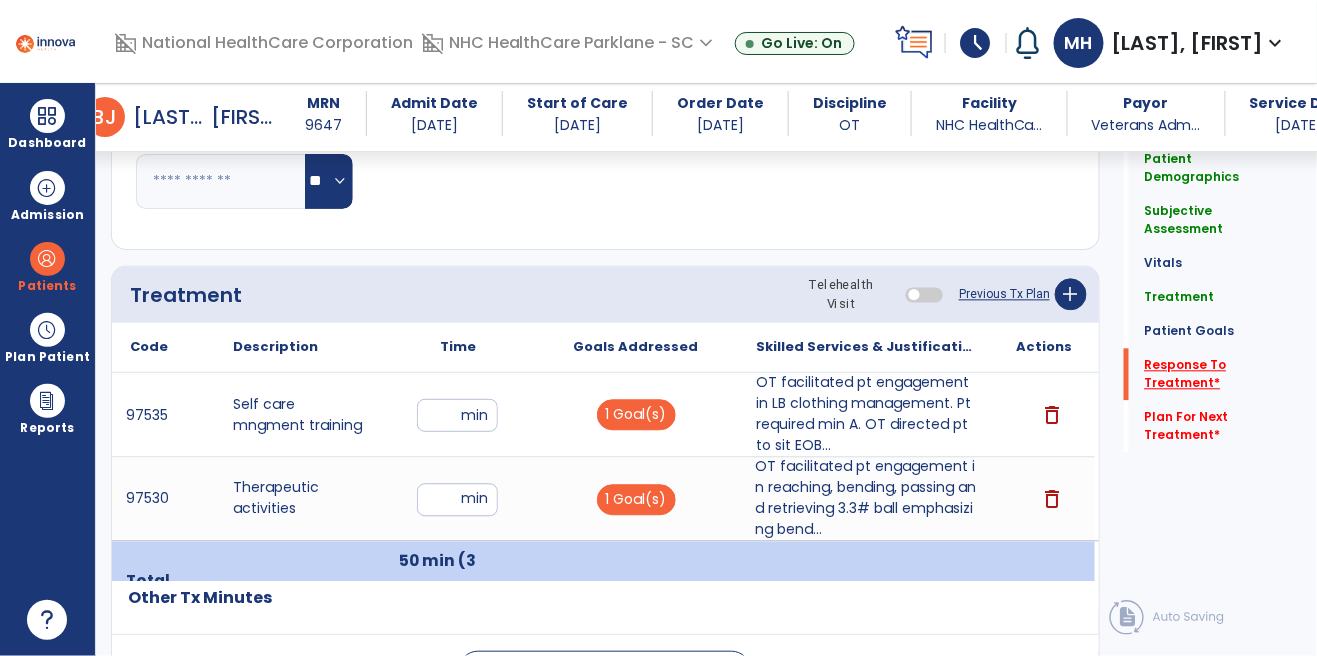scroll, scrollTop: 76, scrollLeft: 0, axis: vertical 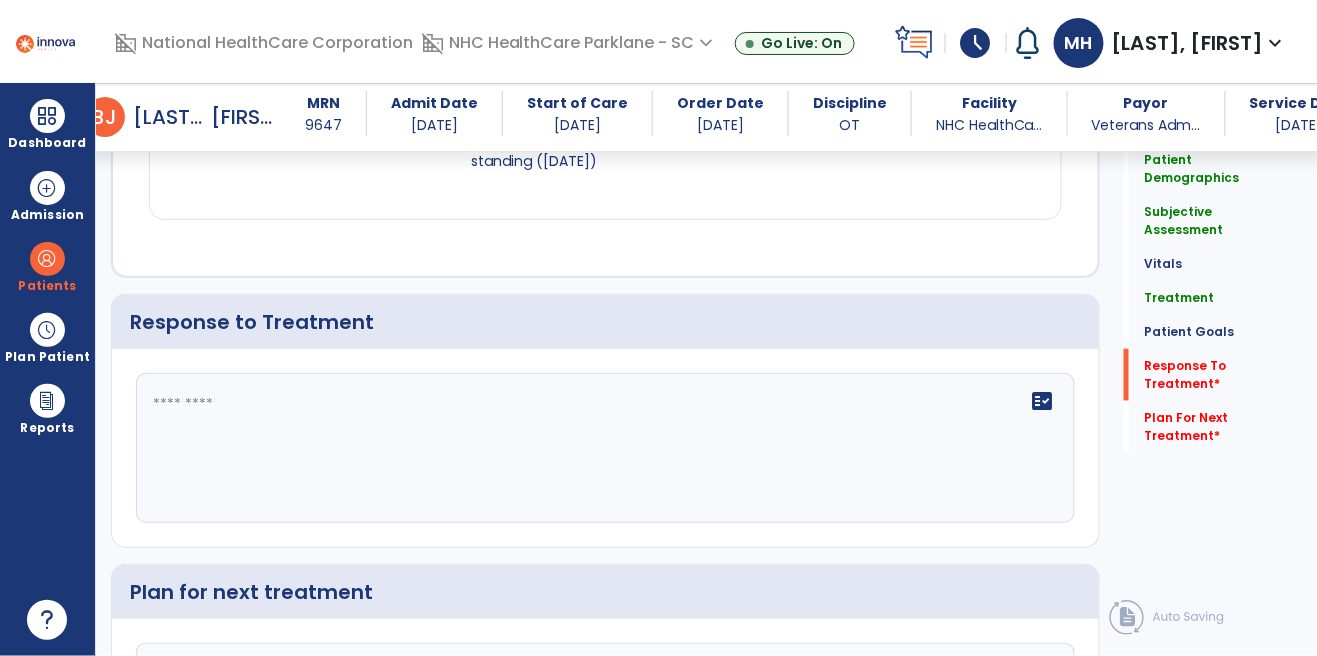 click at bounding box center (603, 448) 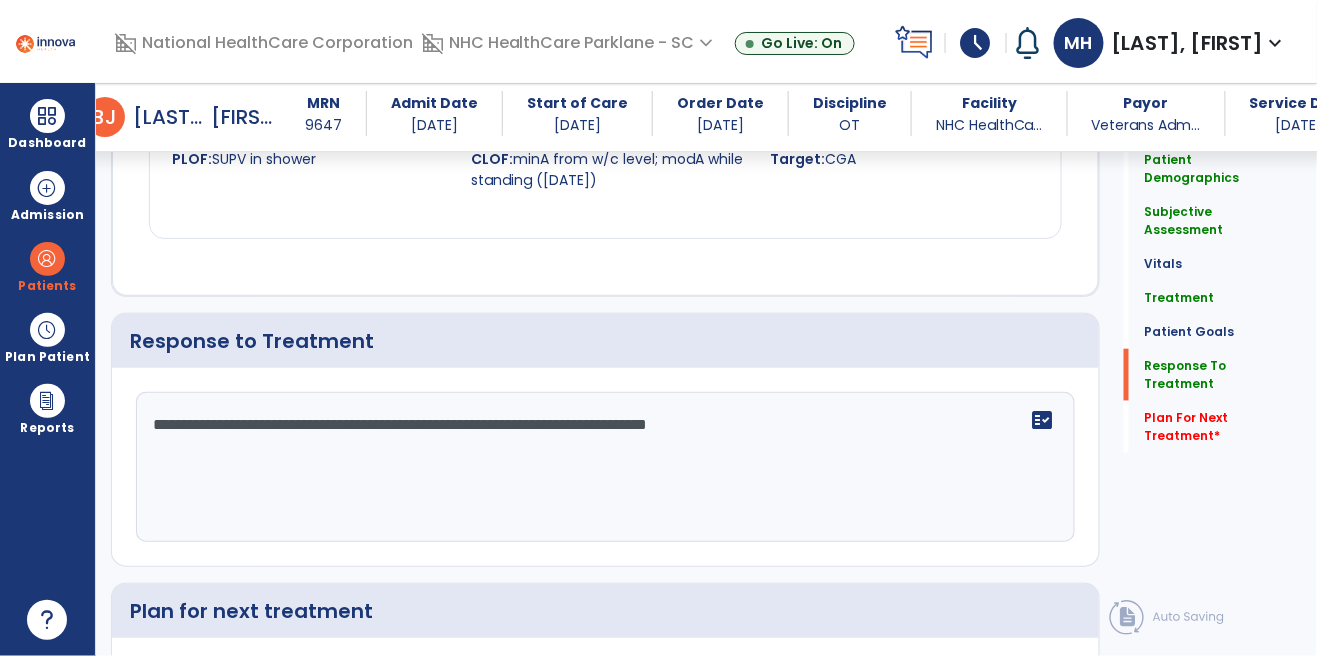 scroll, scrollTop: 2462, scrollLeft: 0, axis: vertical 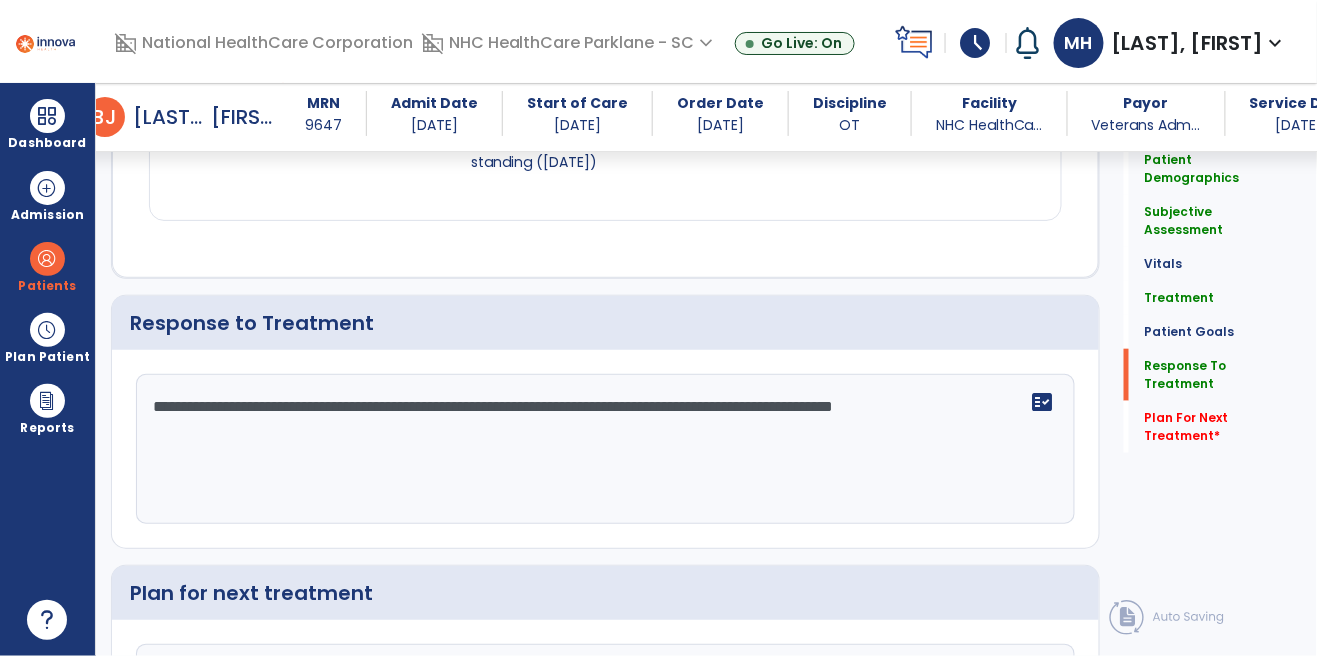 click on "**********" at bounding box center [603, 449] 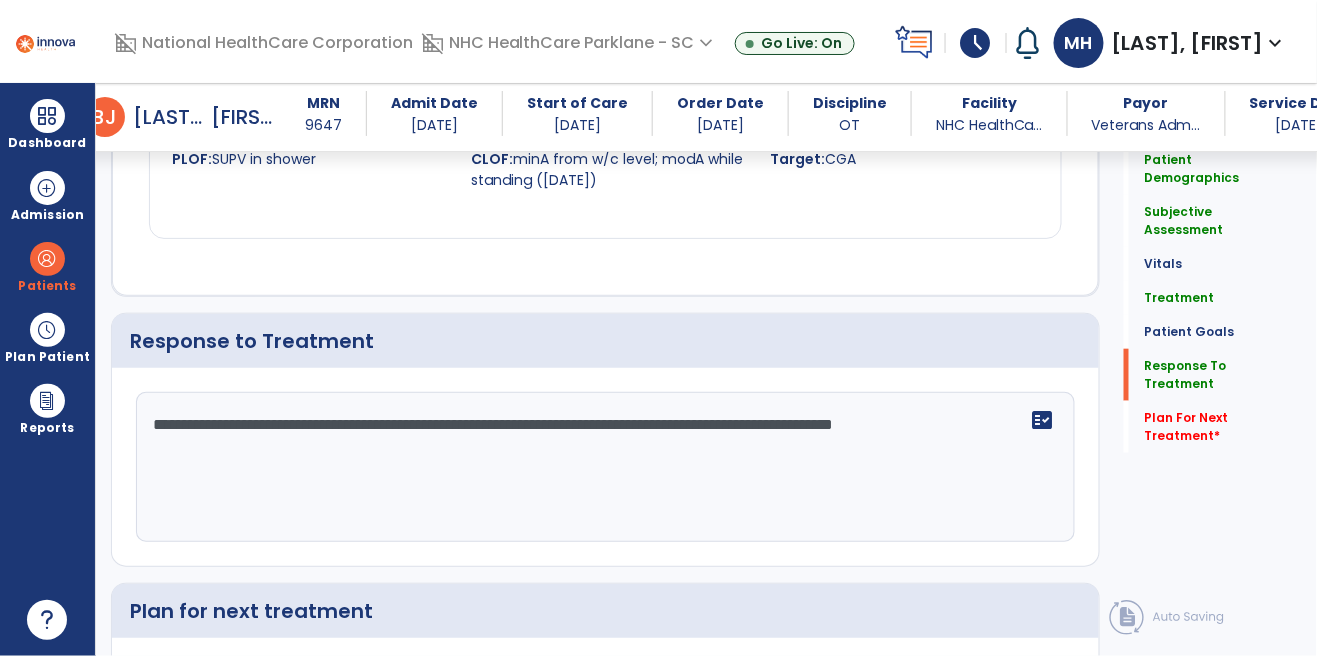 scroll, scrollTop: 2462, scrollLeft: 0, axis: vertical 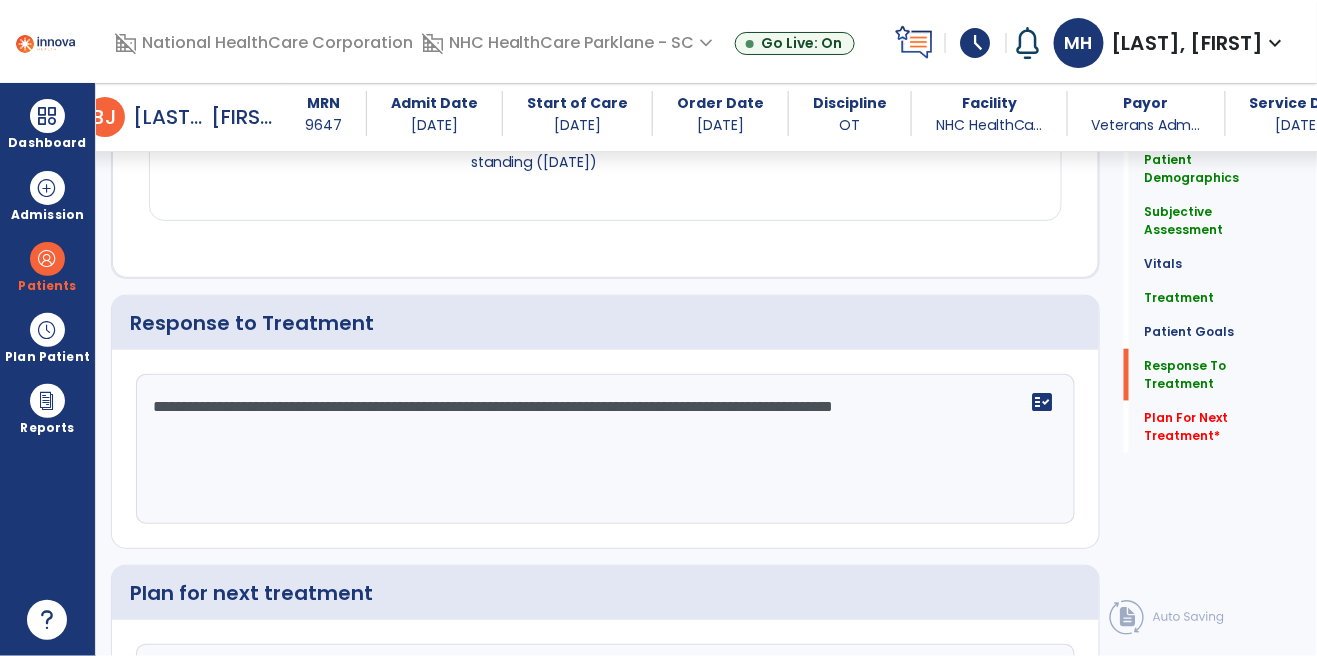 click on "**********" at bounding box center (603, 449) 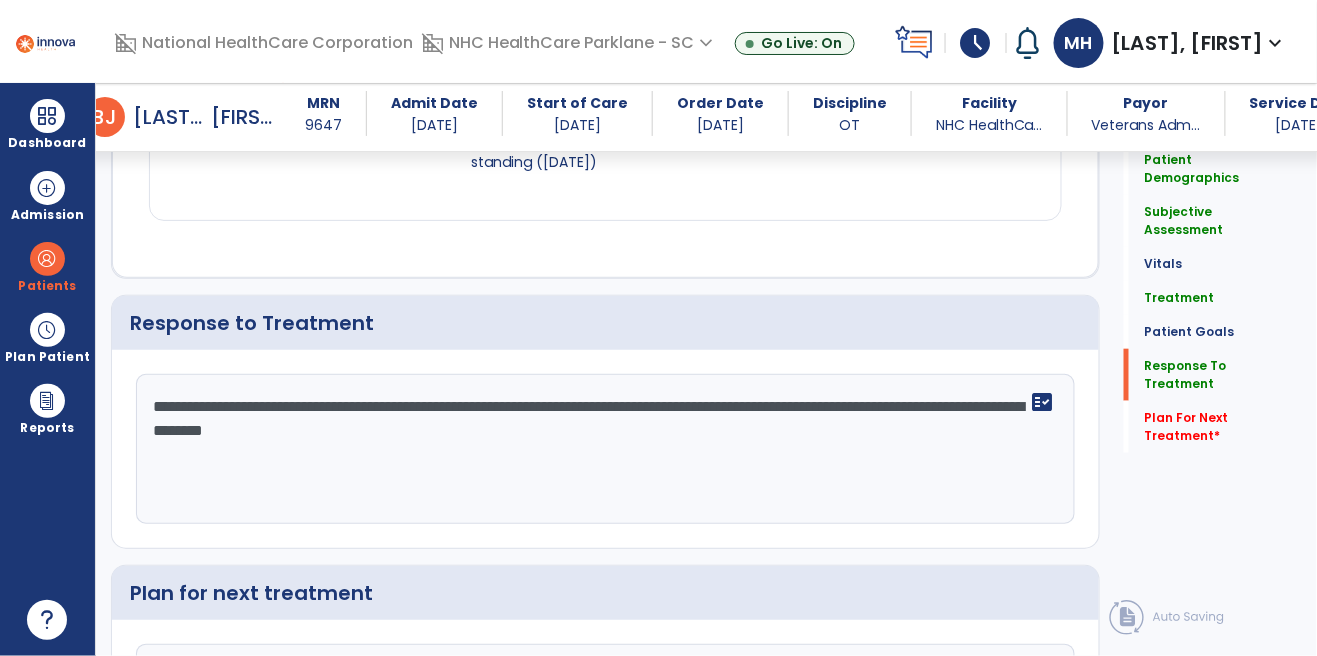 scroll, scrollTop: 2462, scrollLeft: 0, axis: vertical 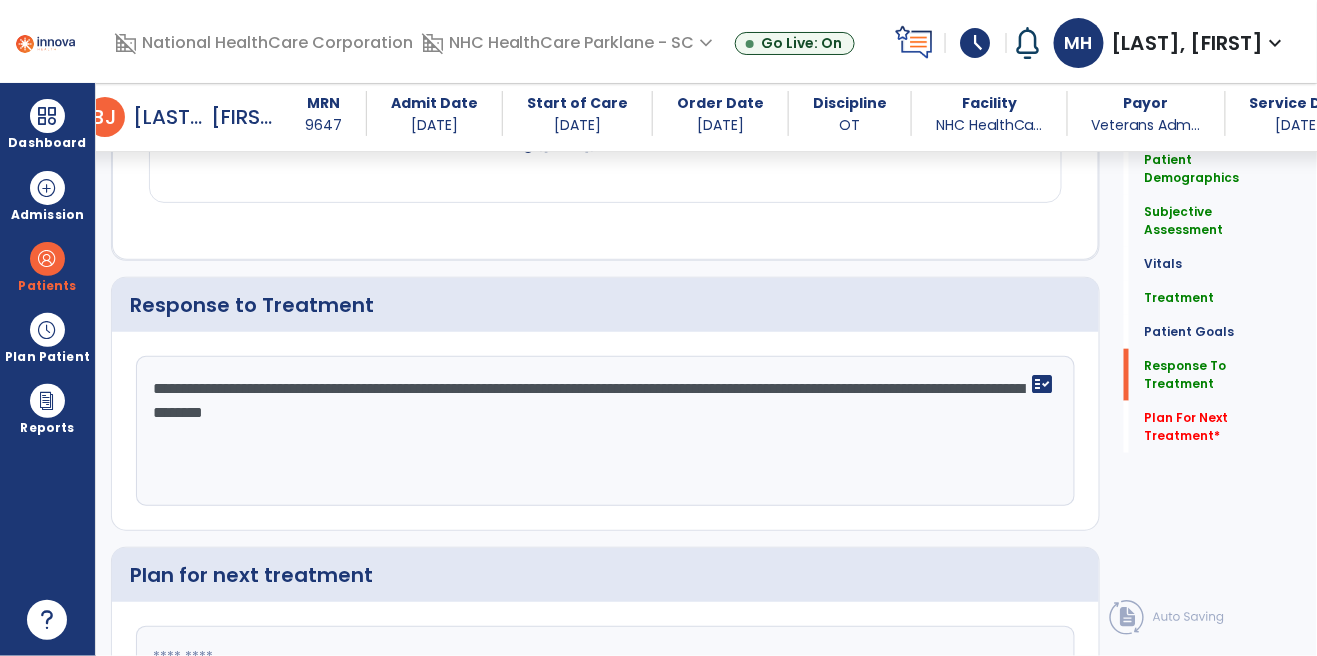 click on "**********" at bounding box center (603, 431) 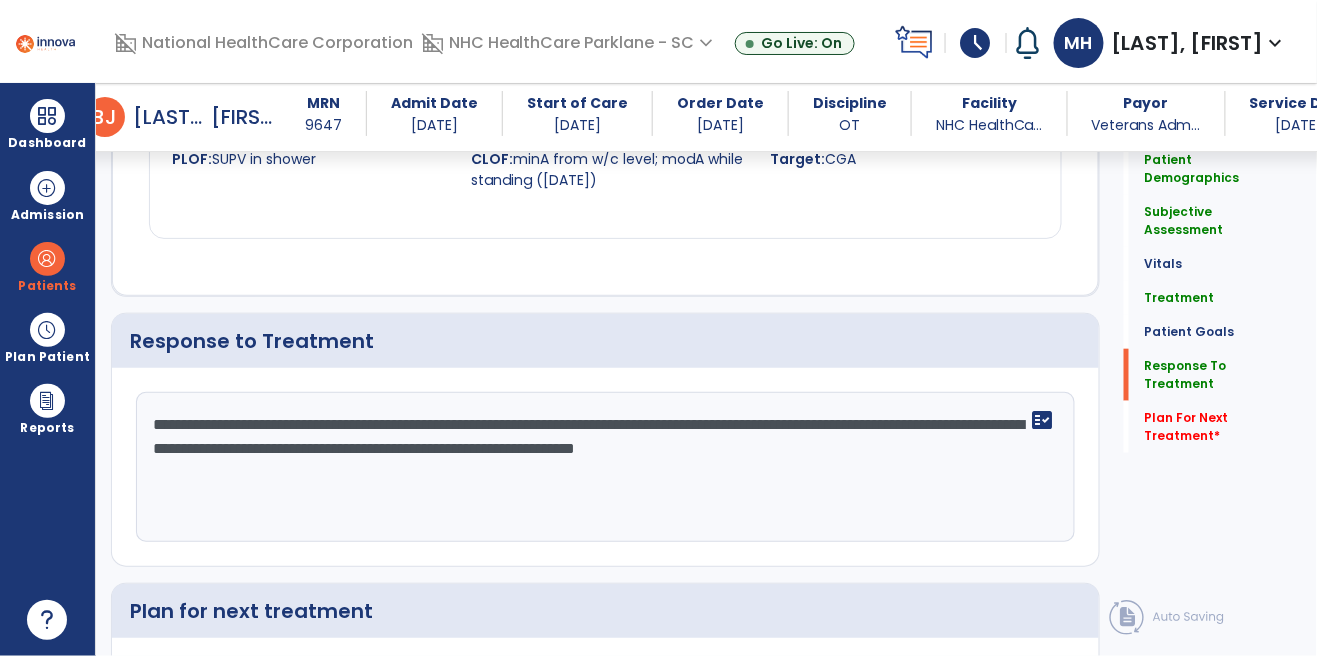 scroll, scrollTop: 2462, scrollLeft: 0, axis: vertical 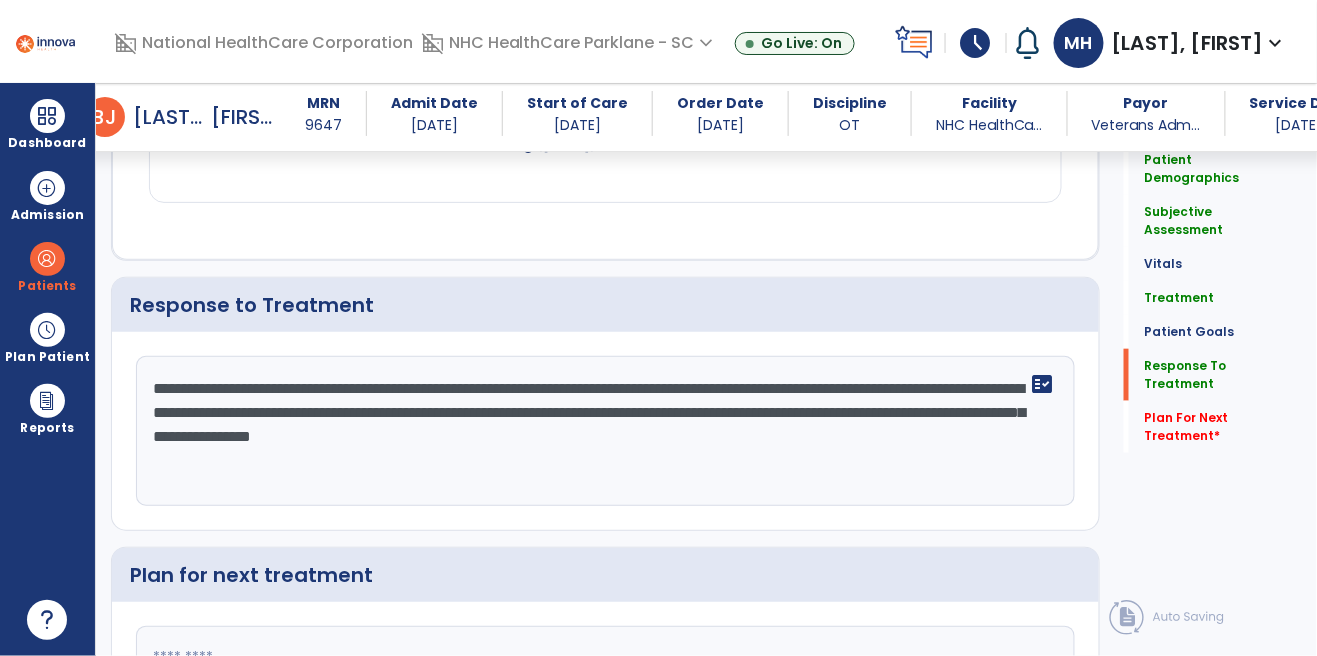 type on "**********" 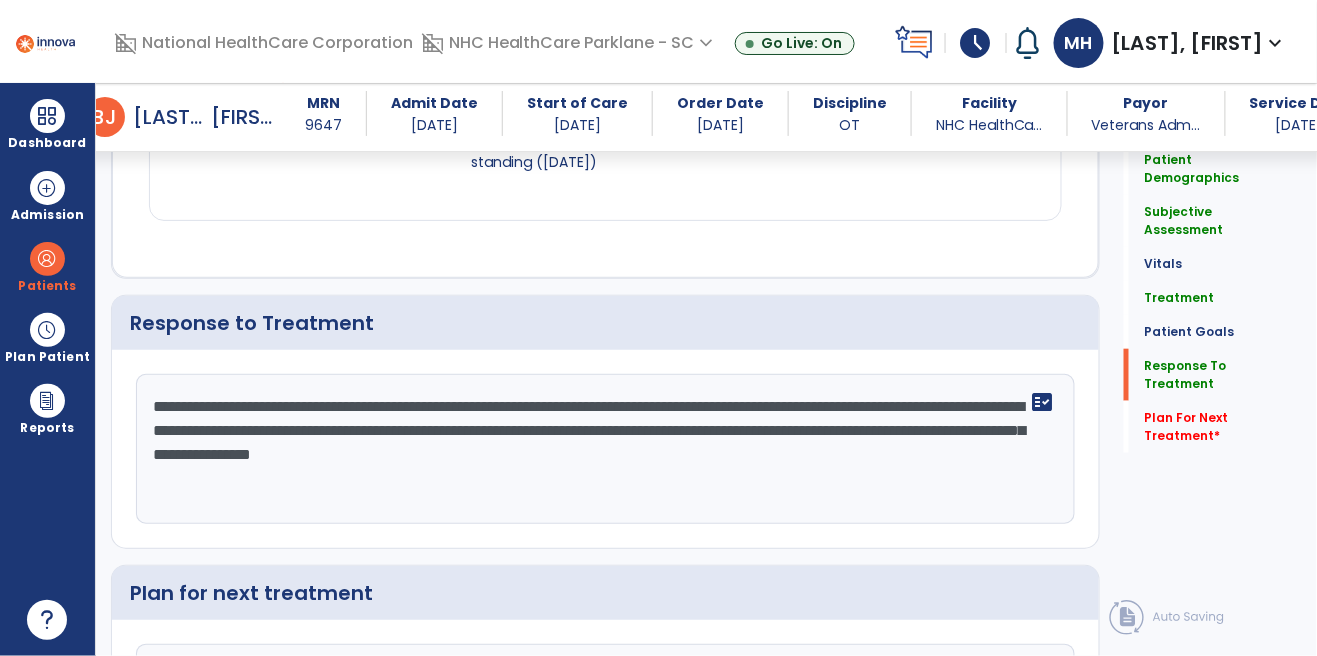 scroll, scrollTop: 89, scrollLeft: 0, axis: vertical 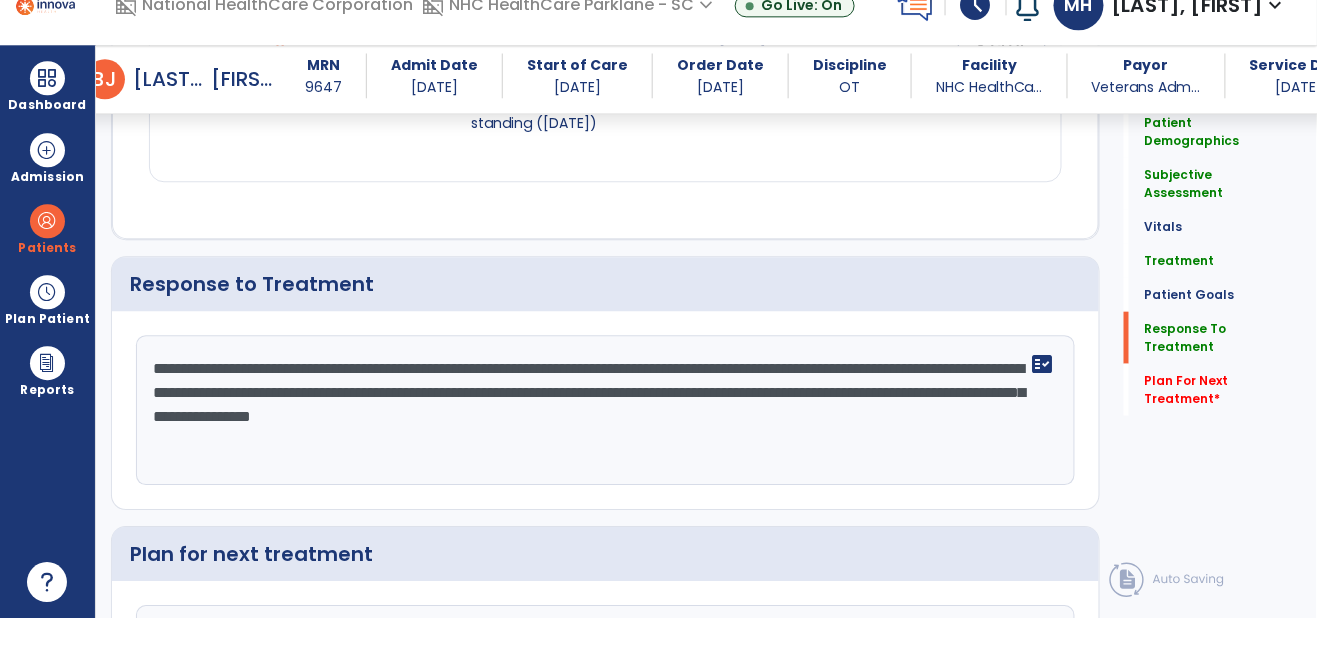 type on "**********" 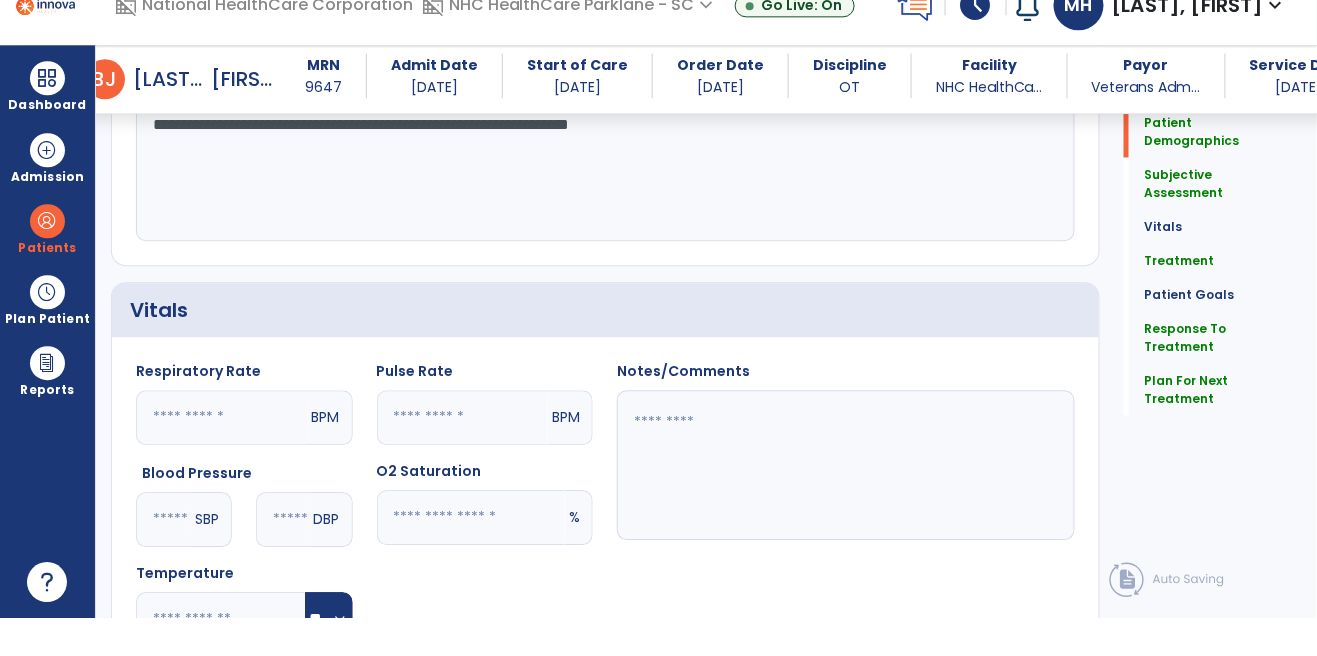 scroll, scrollTop: 0, scrollLeft: 0, axis: both 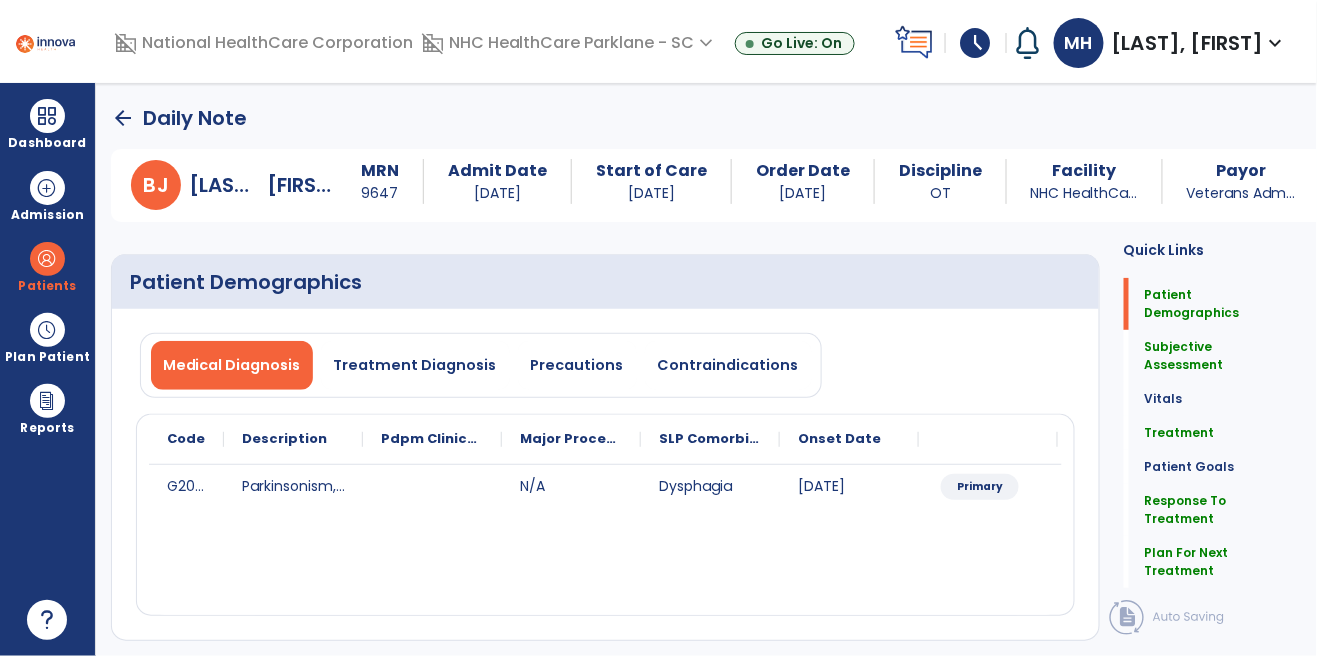click on "arrow_back" at bounding box center (123, 118) 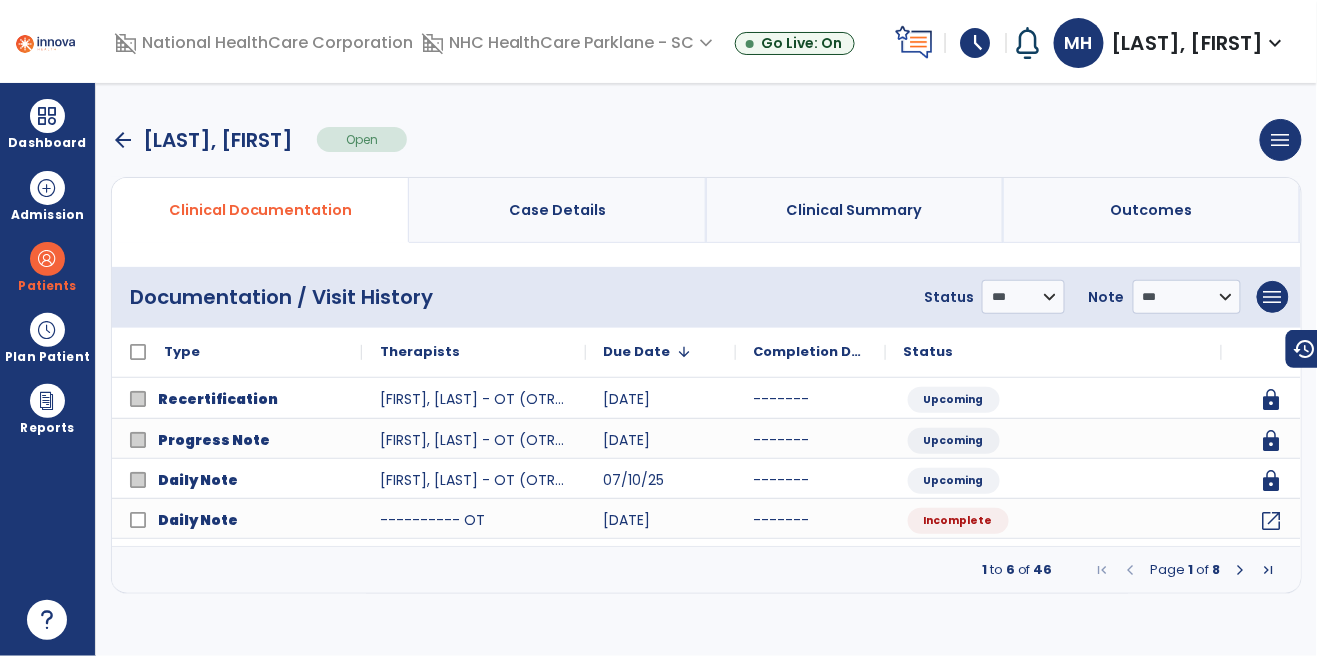 click on "arrow_back" at bounding box center [123, 140] 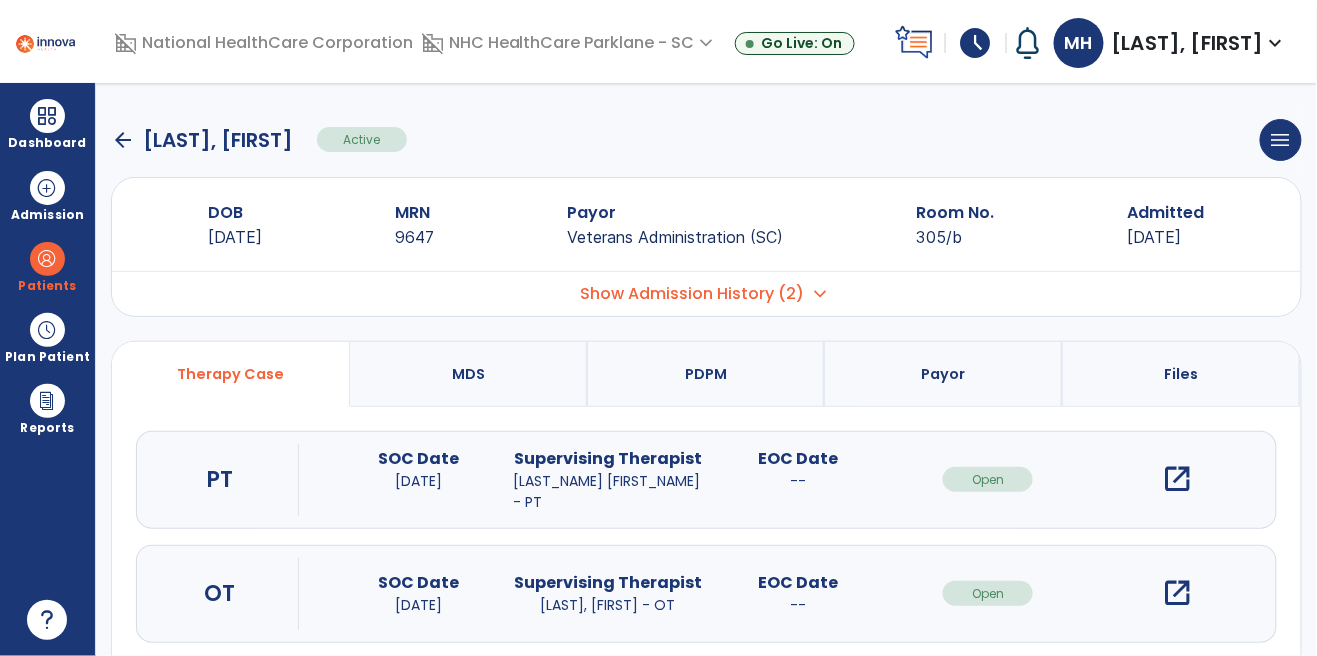 click on "arrow_back" at bounding box center (123, 140) 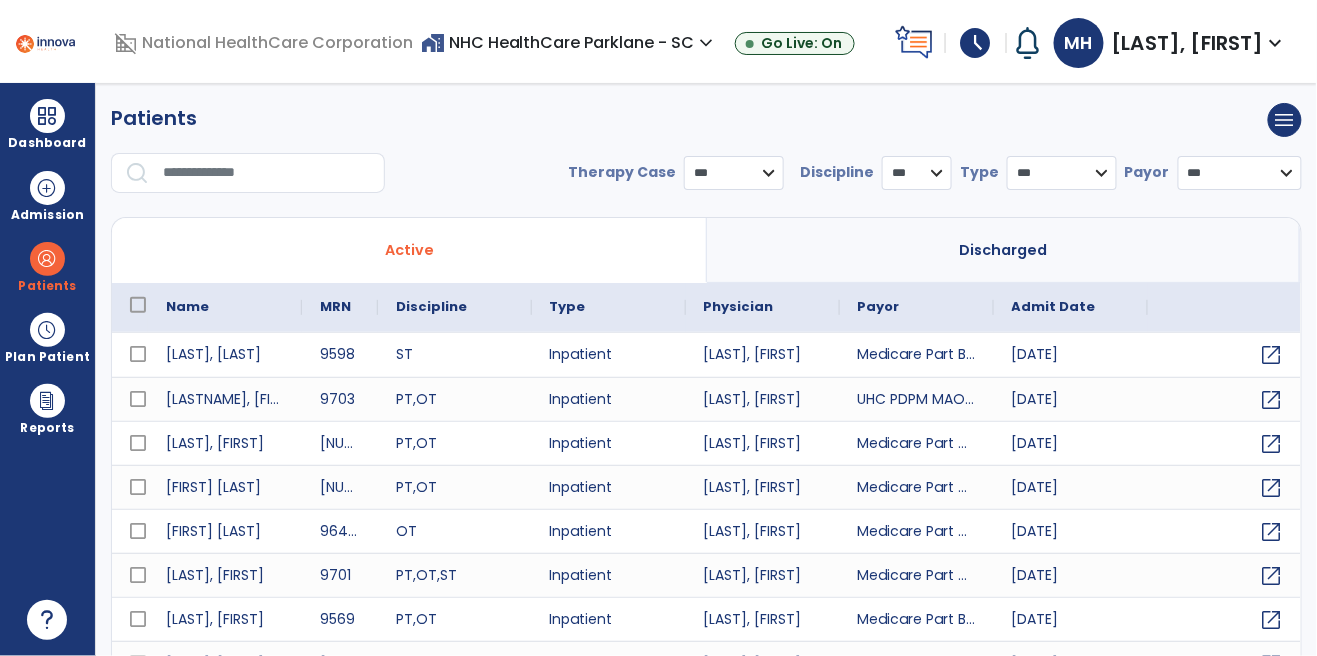 click at bounding box center [267, 173] 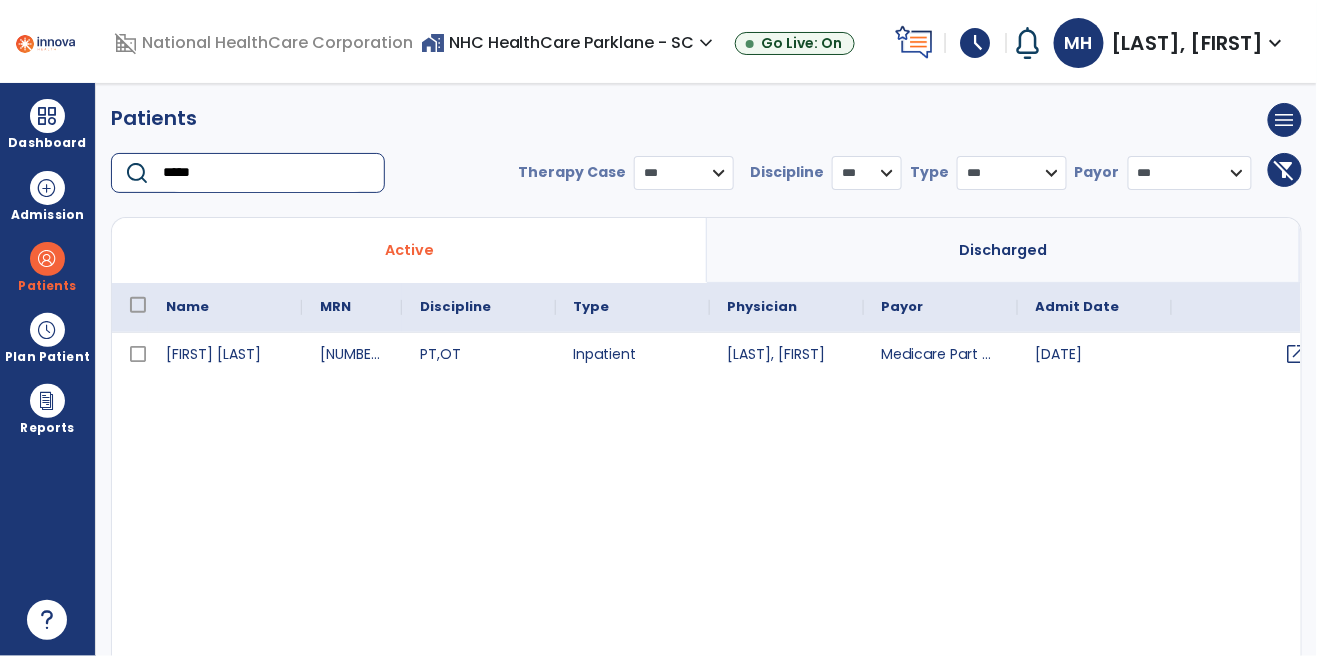 type on "*****" 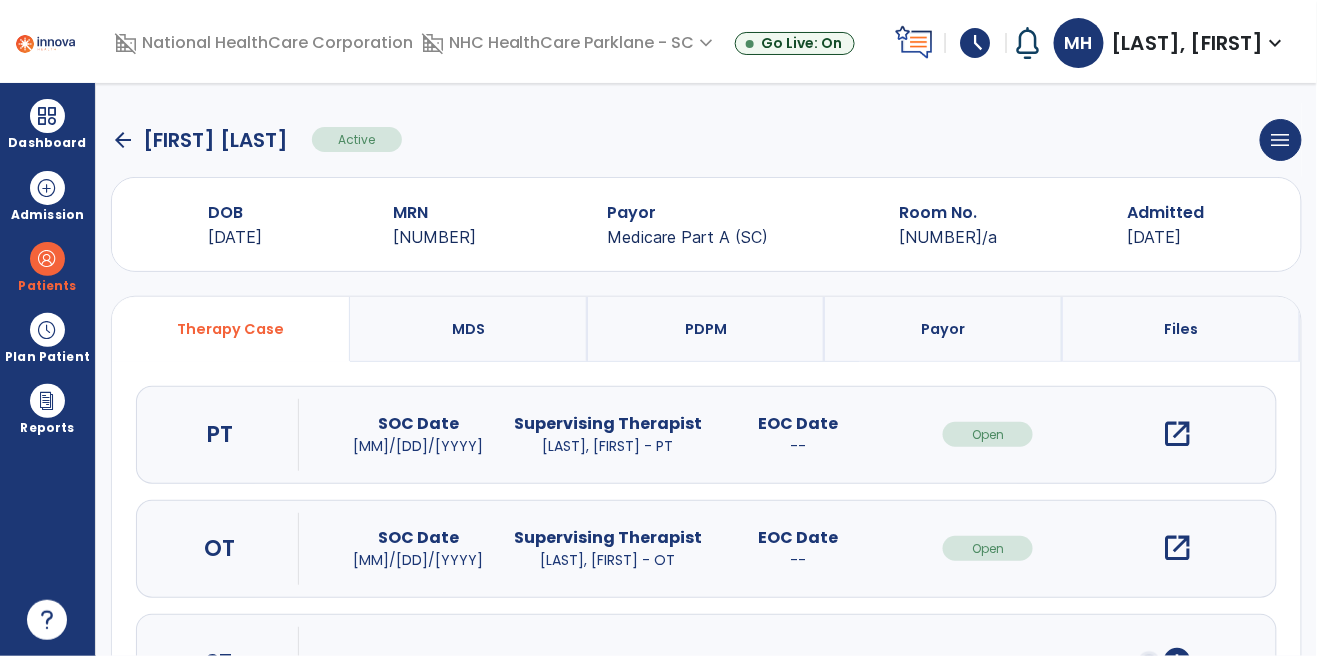 click on "open_in_new" at bounding box center [1178, 434] 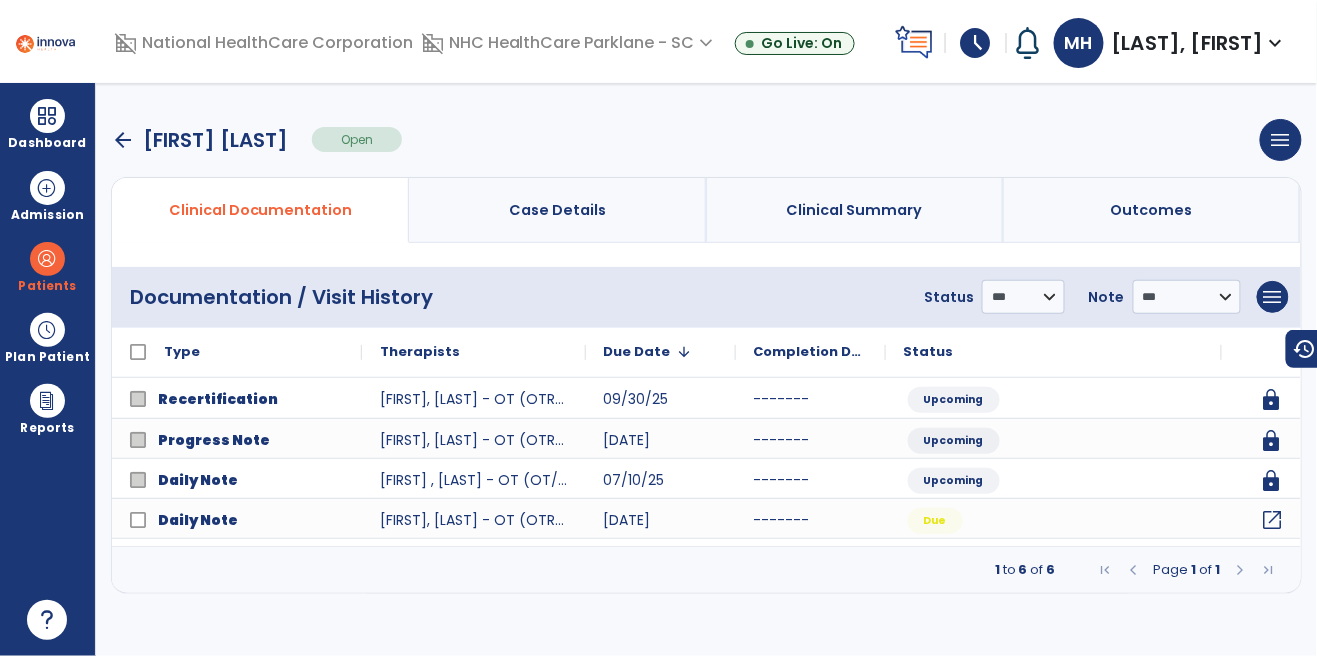 click on "open_in_new" at bounding box center (1273, 520) 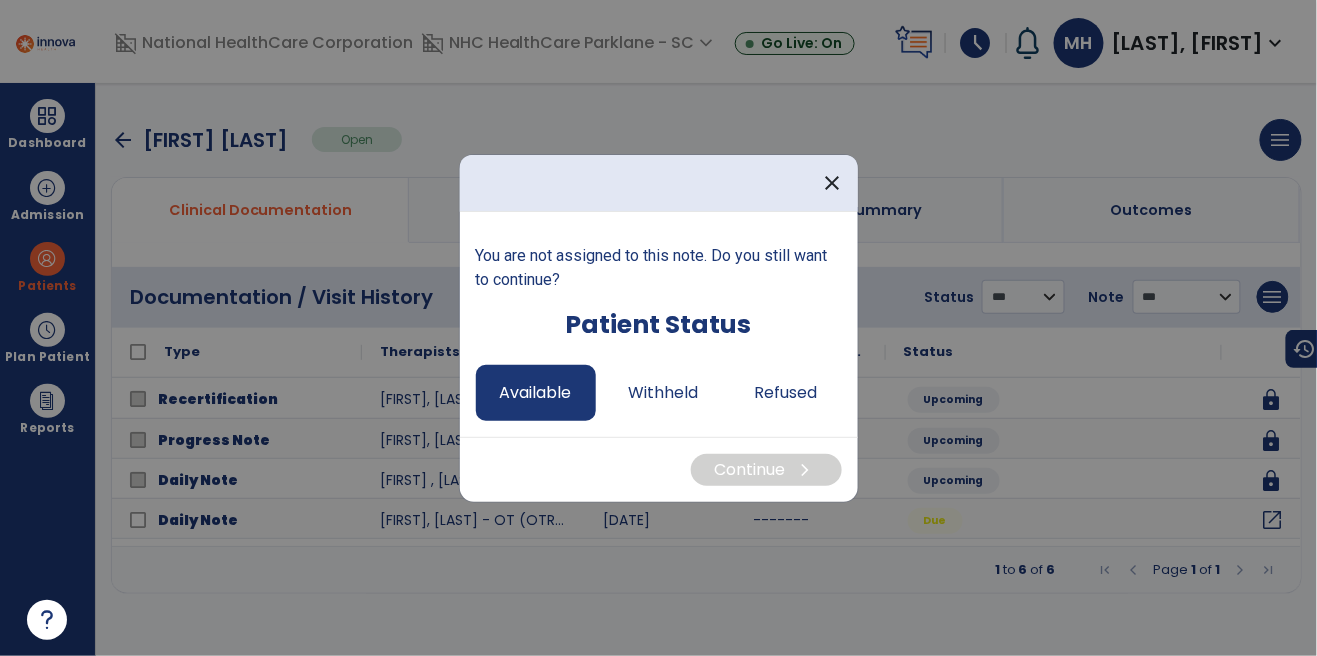 click on "Available" at bounding box center [536, 393] 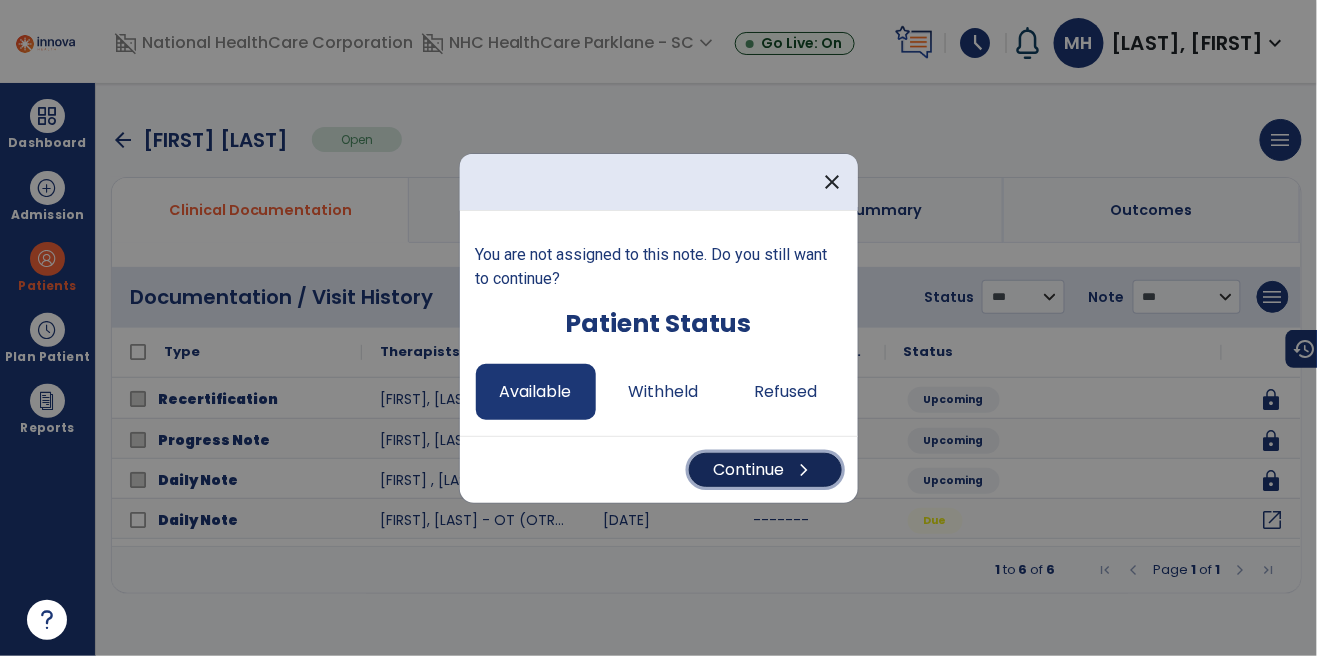 click on "Continue   chevron_right" at bounding box center (765, 470) 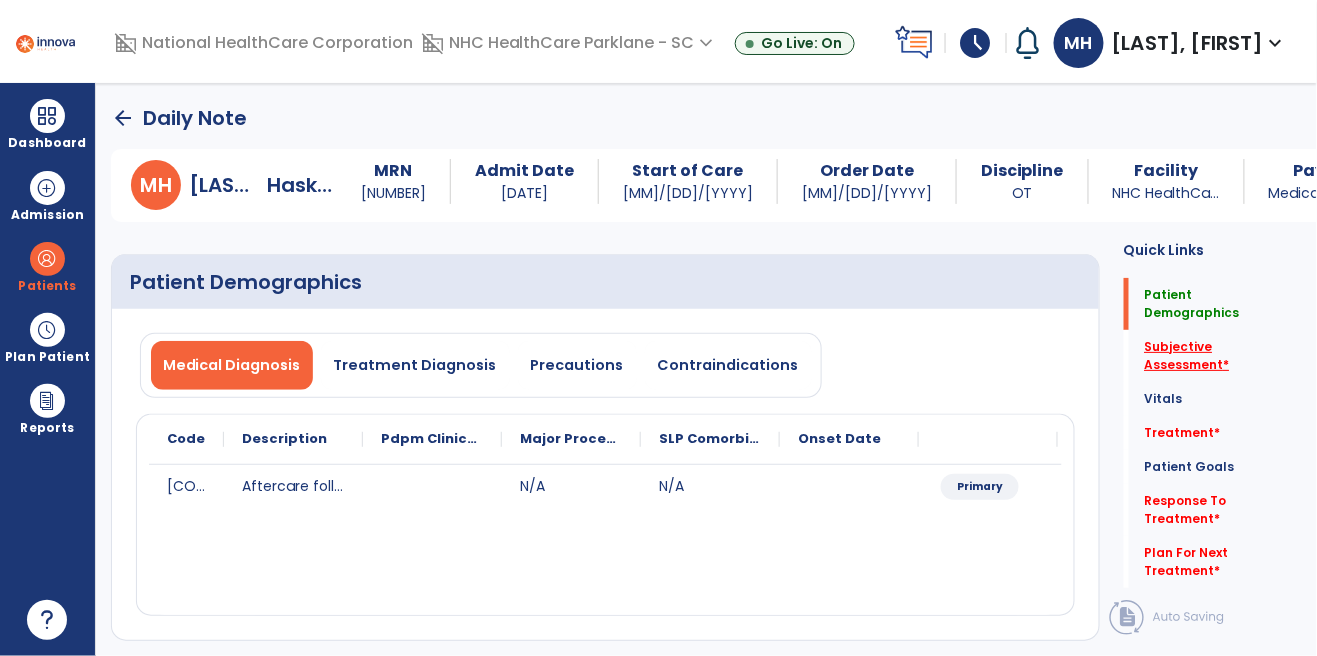 click on "Subjective Assessment   *" at bounding box center [1216, 304] 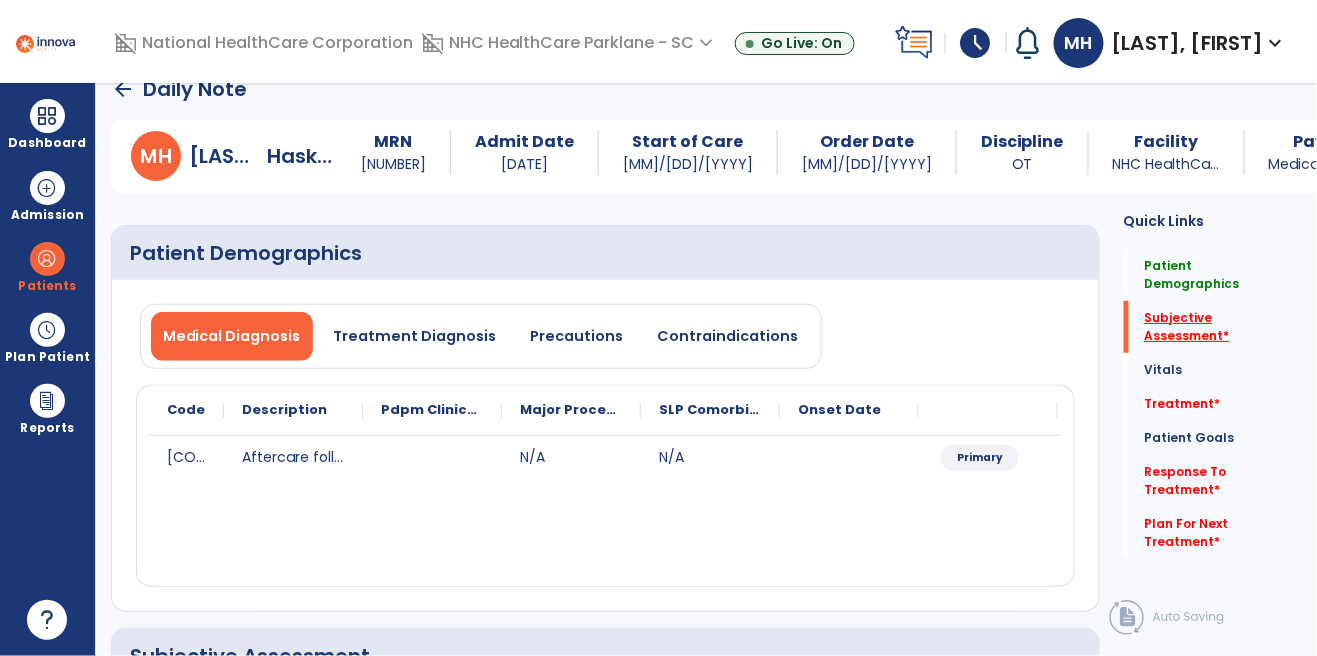 scroll, scrollTop: 75, scrollLeft: 0, axis: vertical 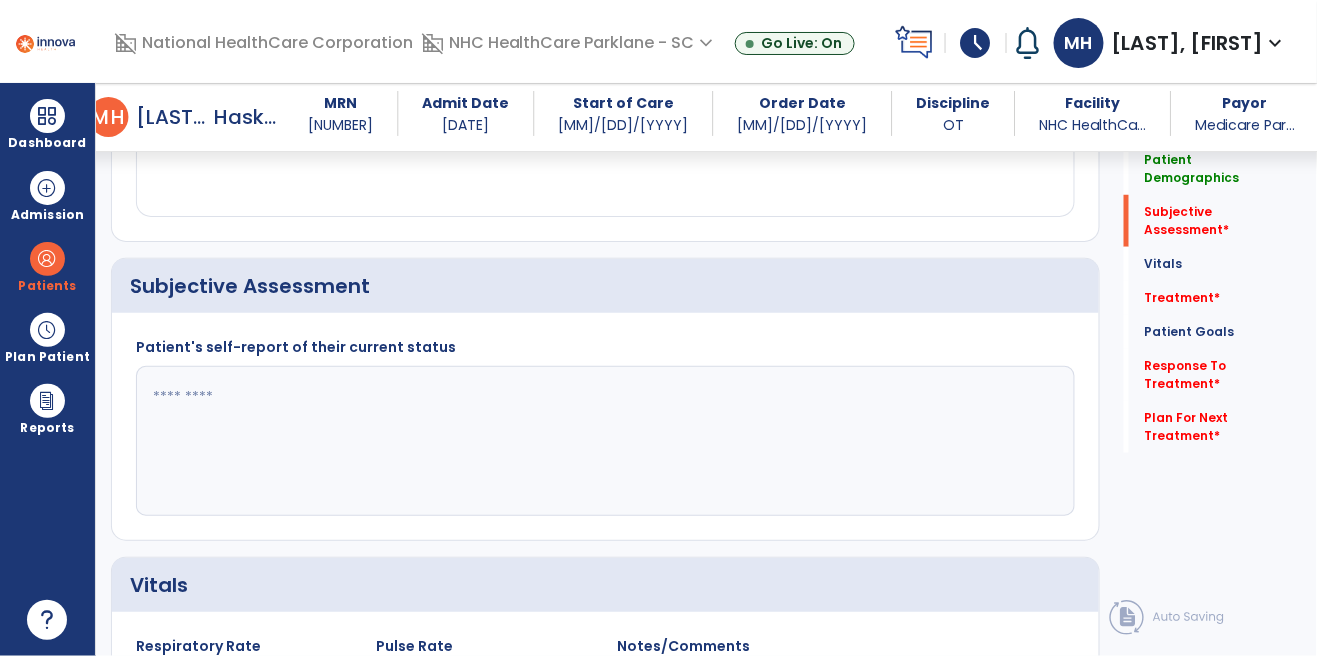 click at bounding box center (603, 441) 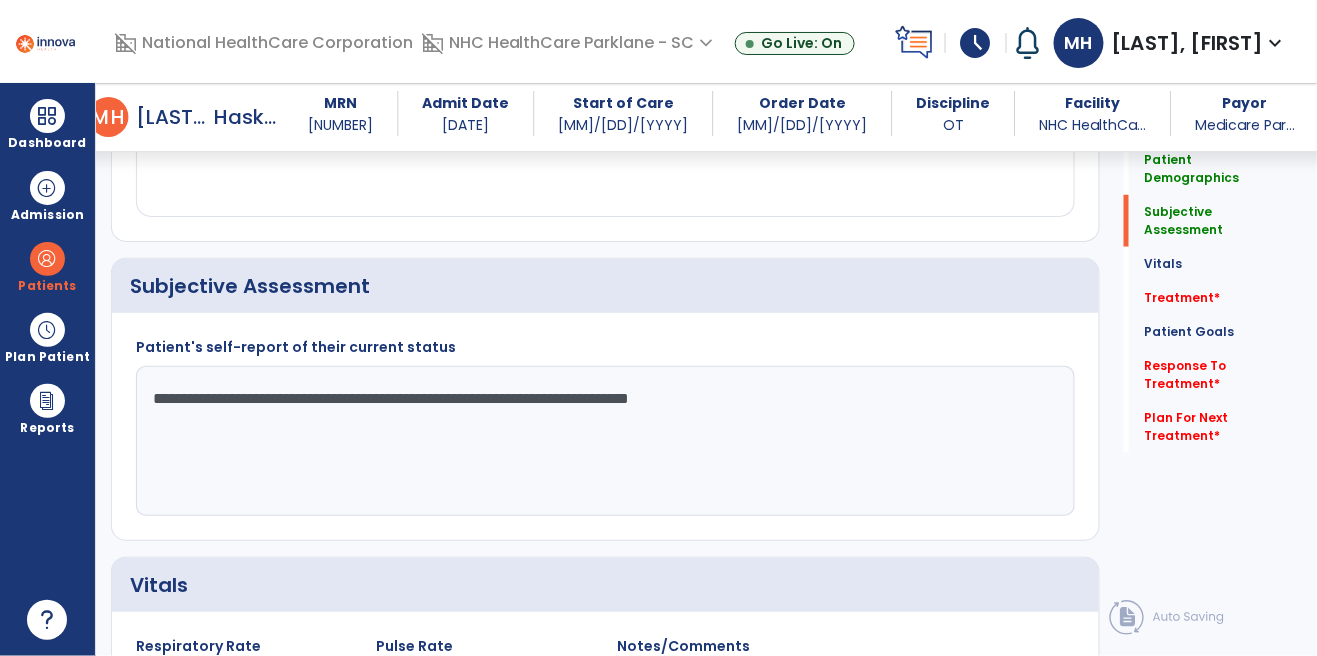 click on "**********" at bounding box center [603, 441] 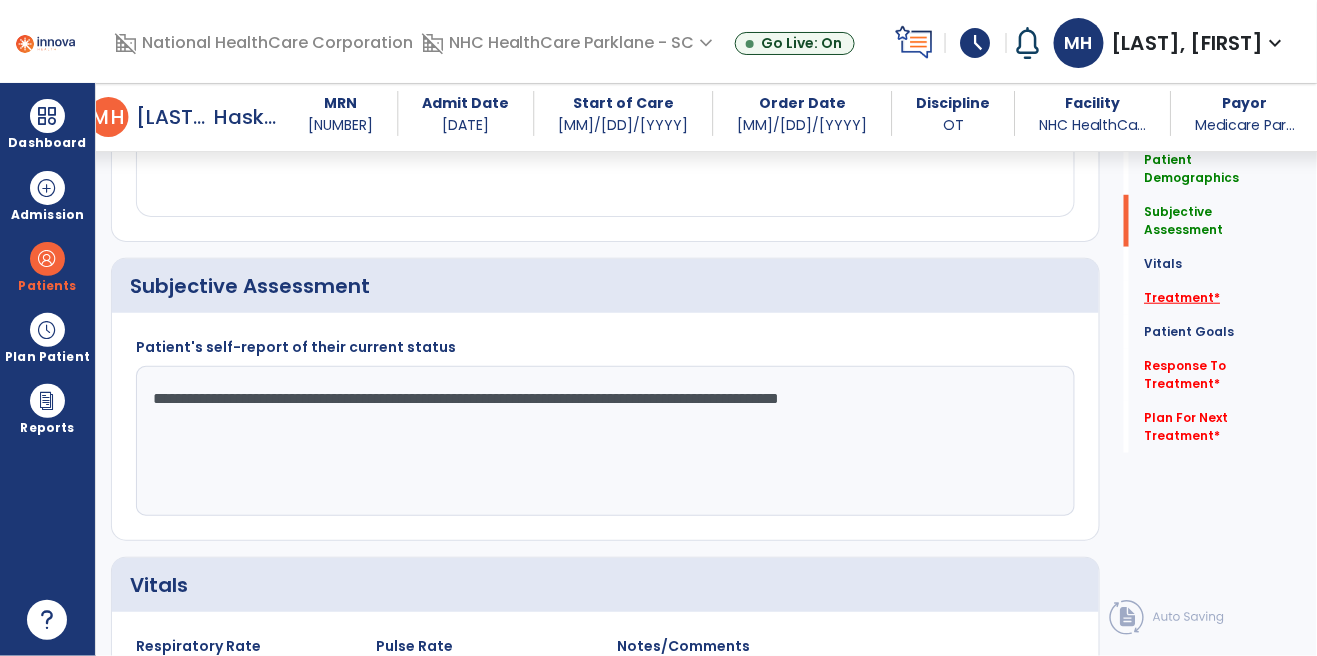 type on "**********" 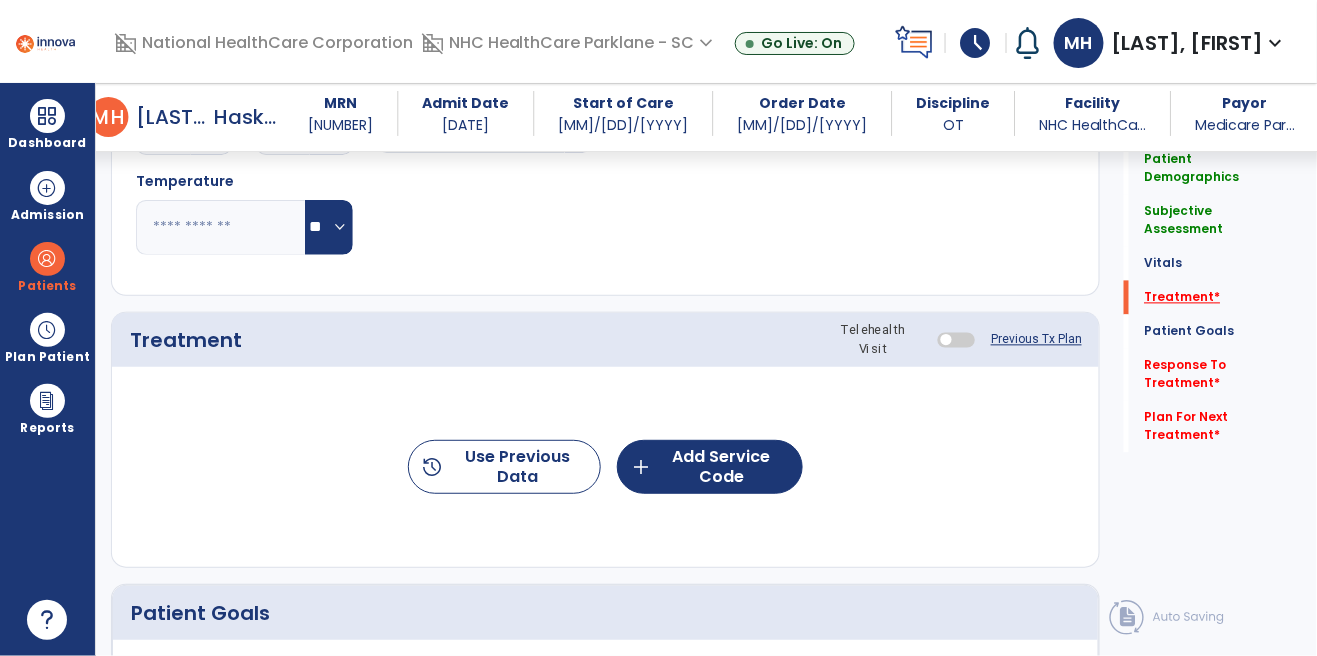 scroll, scrollTop: 1068, scrollLeft: 0, axis: vertical 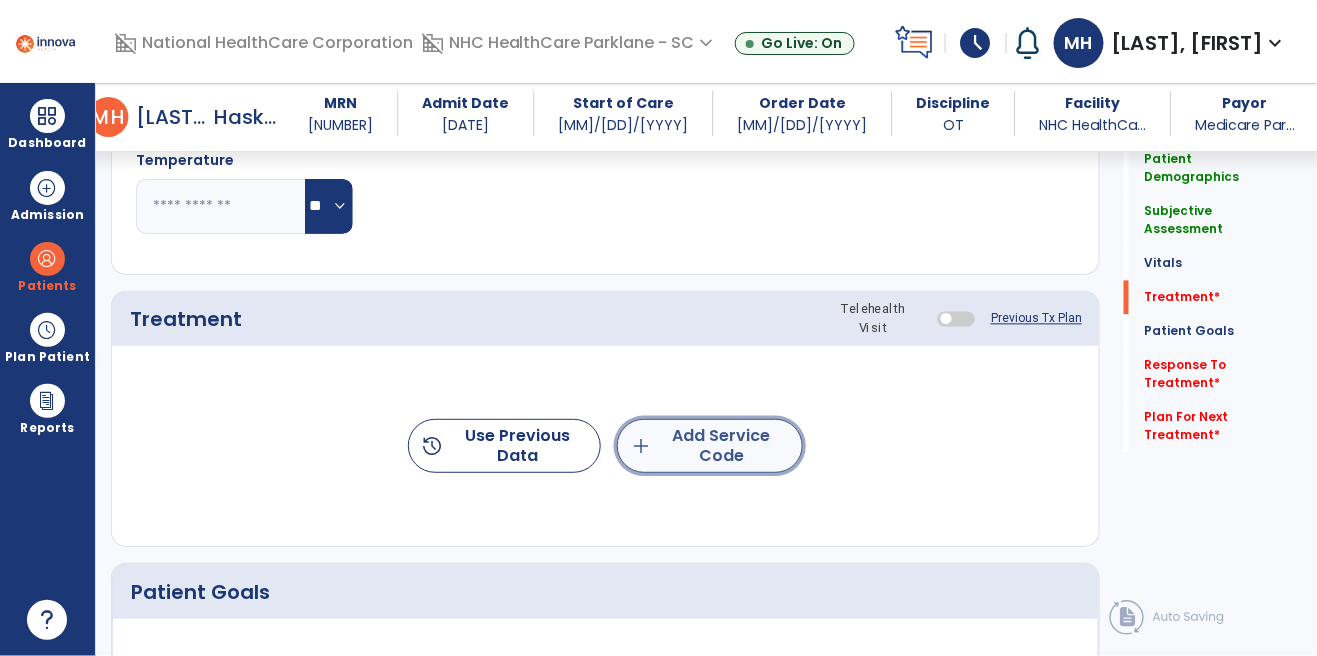 click on "add  Add Service Code" at bounding box center (710, 446) 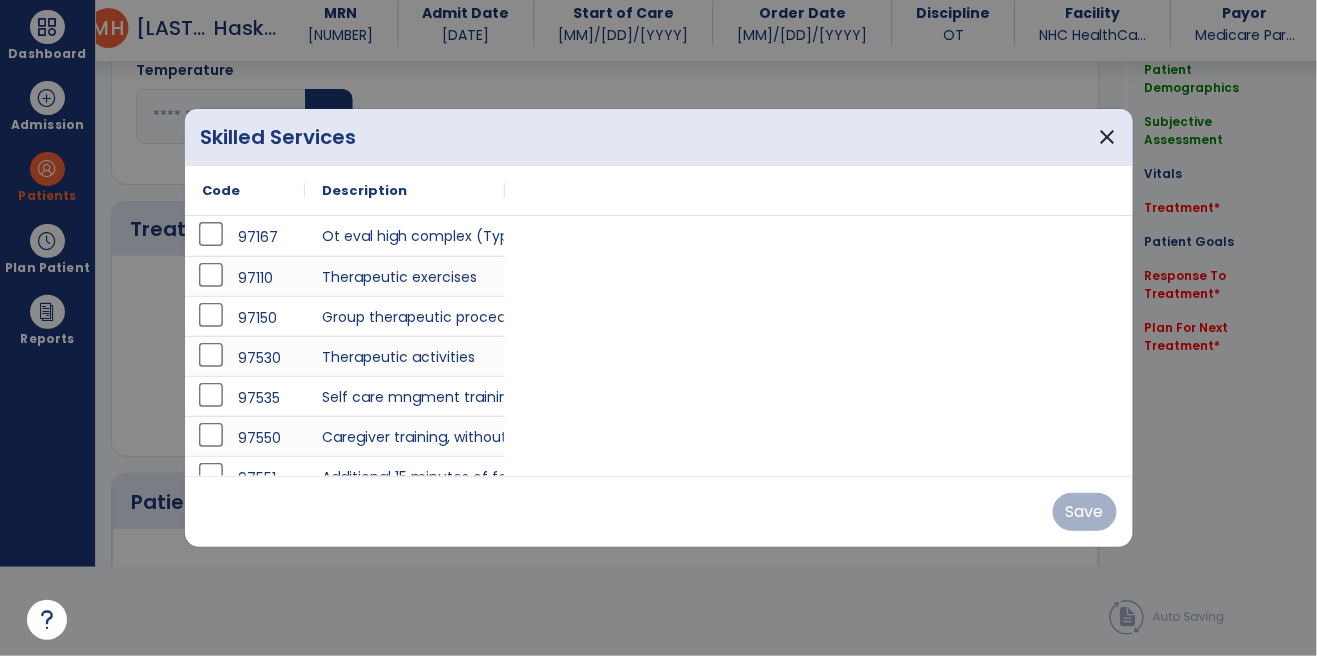 scroll, scrollTop: 0, scrollLeft: 0, axis: both 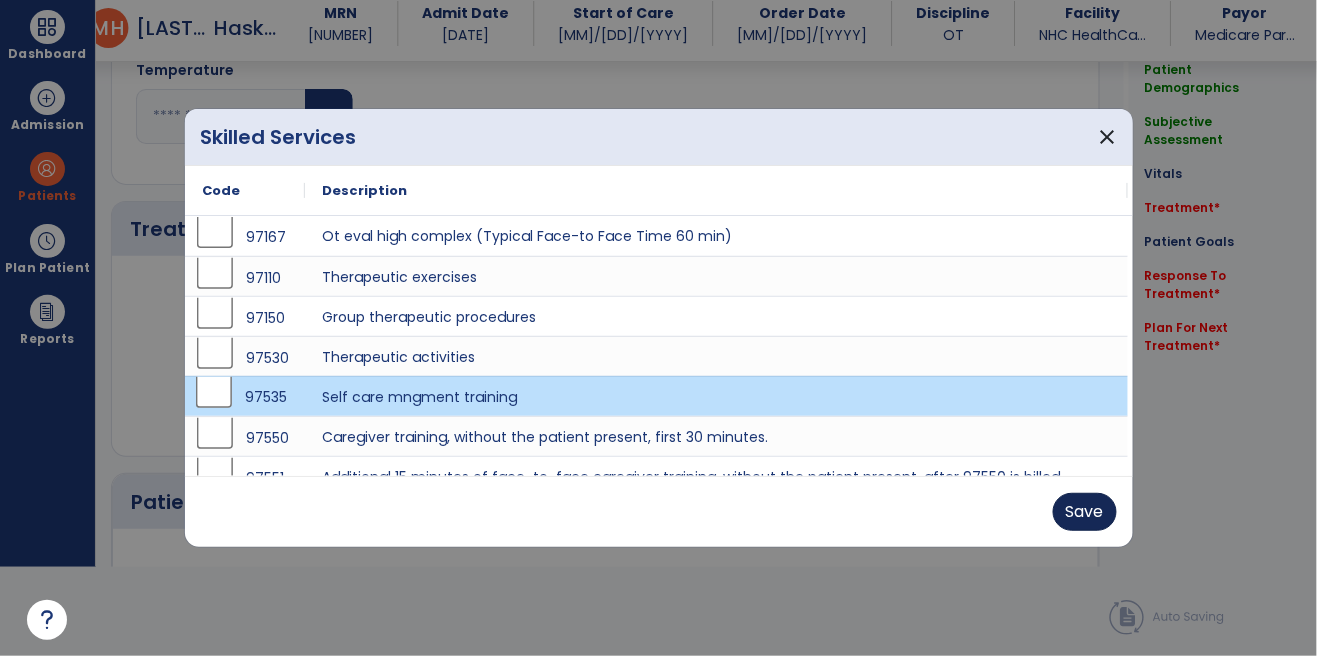 click on "Save" at bounding box center (1085, 512) 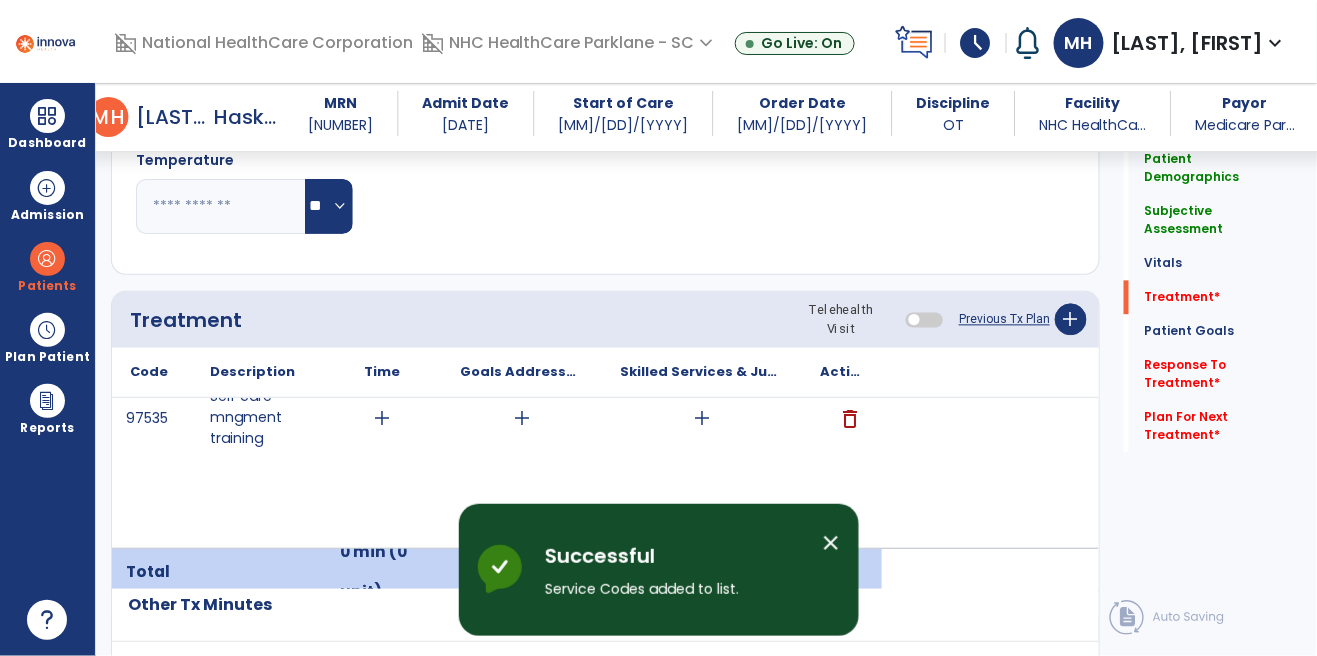 scroll, scrollTop: 89, scrollLeft: 0, axis: vertical 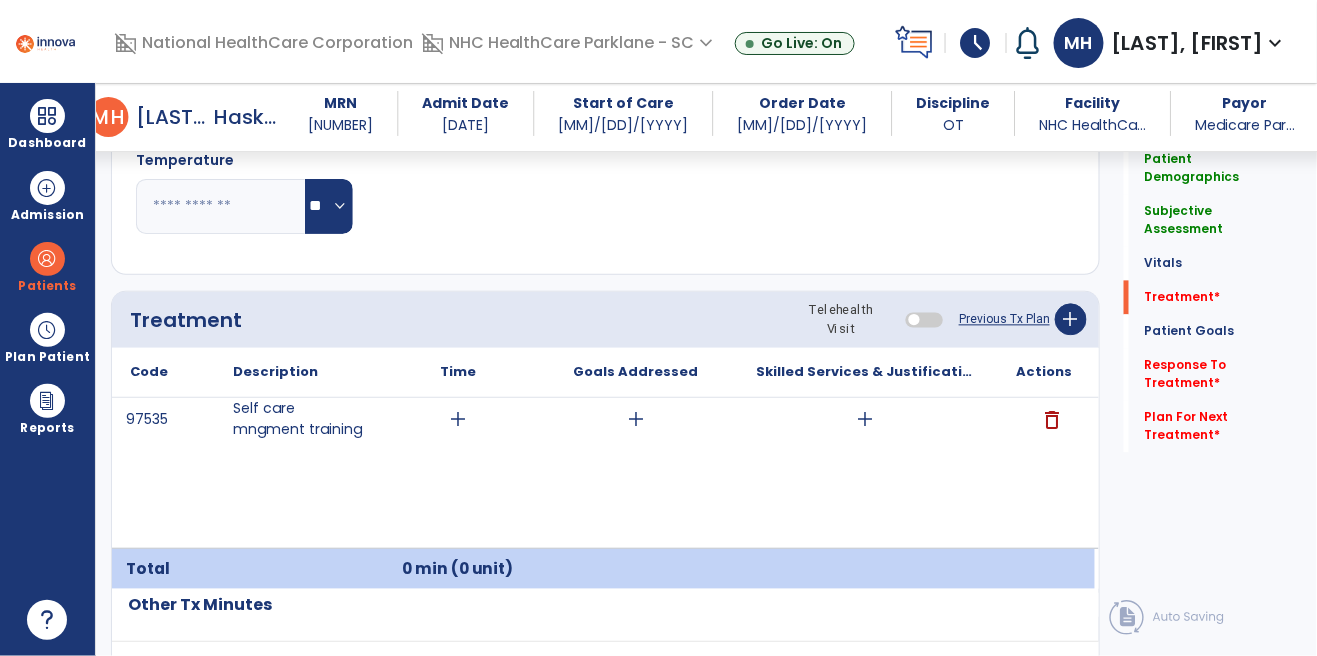 click on "add" at bounding box center [458, 419] 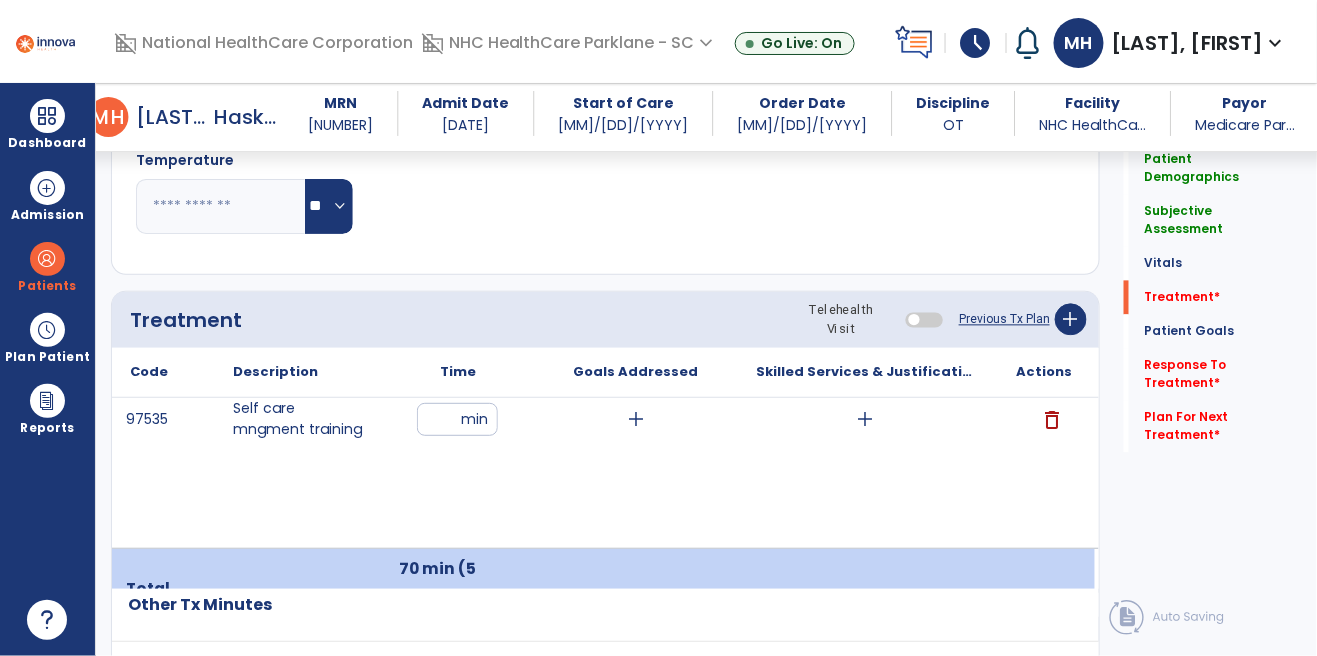 click on "add" at bounding box center [636, 419] 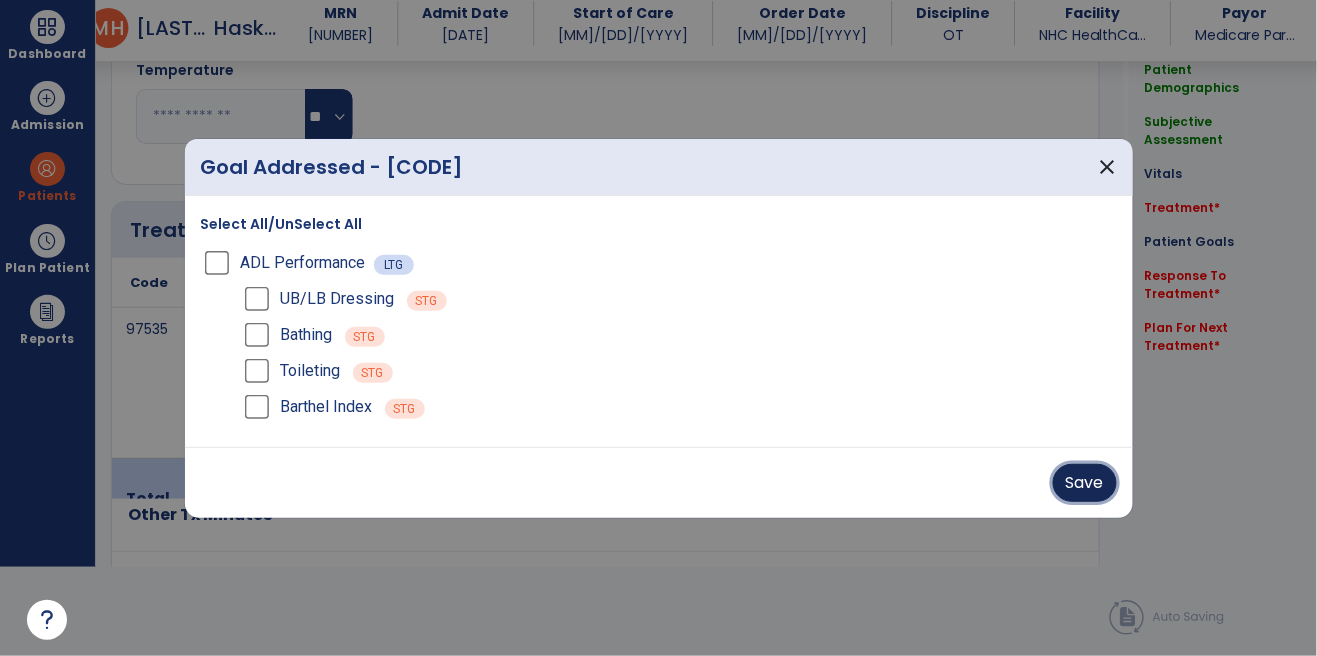 click on "Save" at bounding box center (1085, 483) 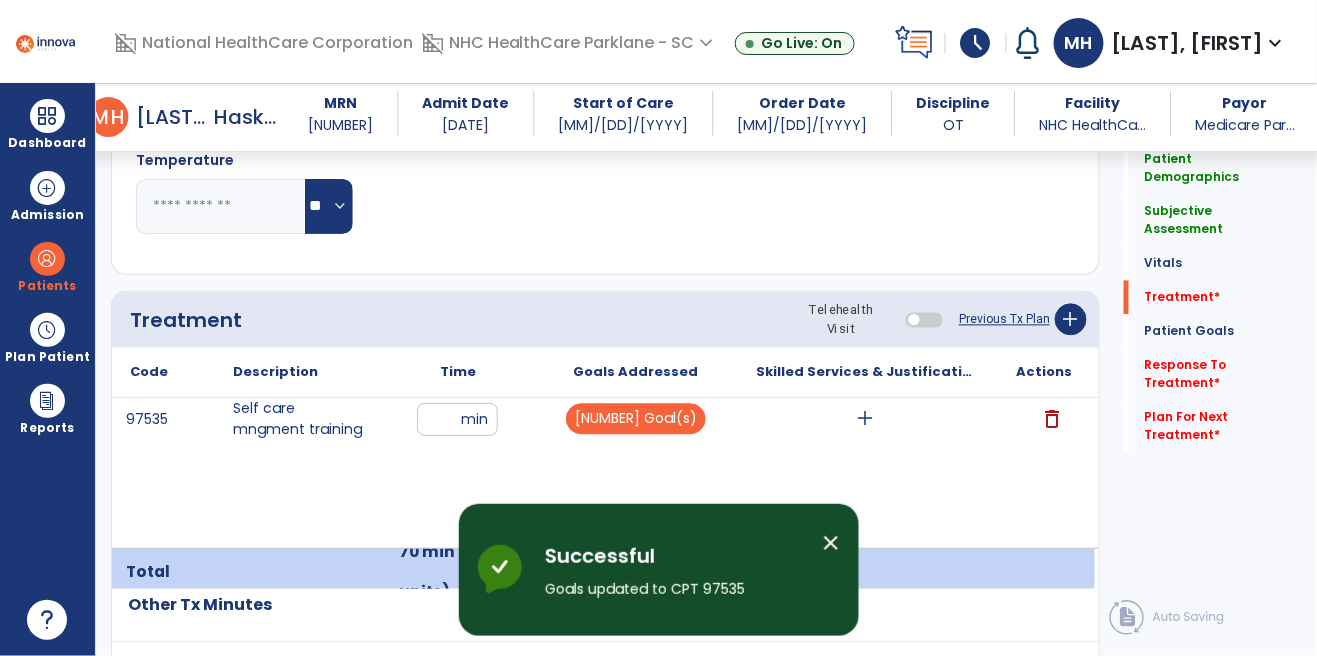 scroll, scrollTop: 89, scrollLeft: 0, axis: vertical 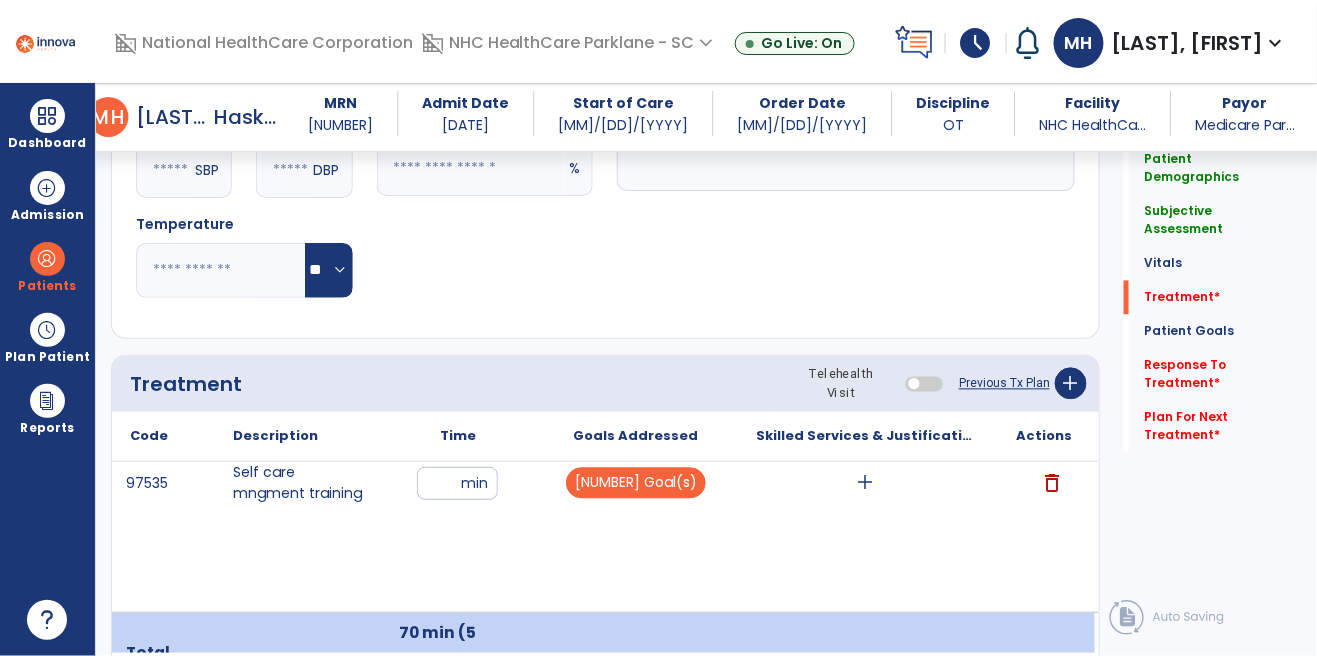 click on "add" at bounding box center [866, 483] 